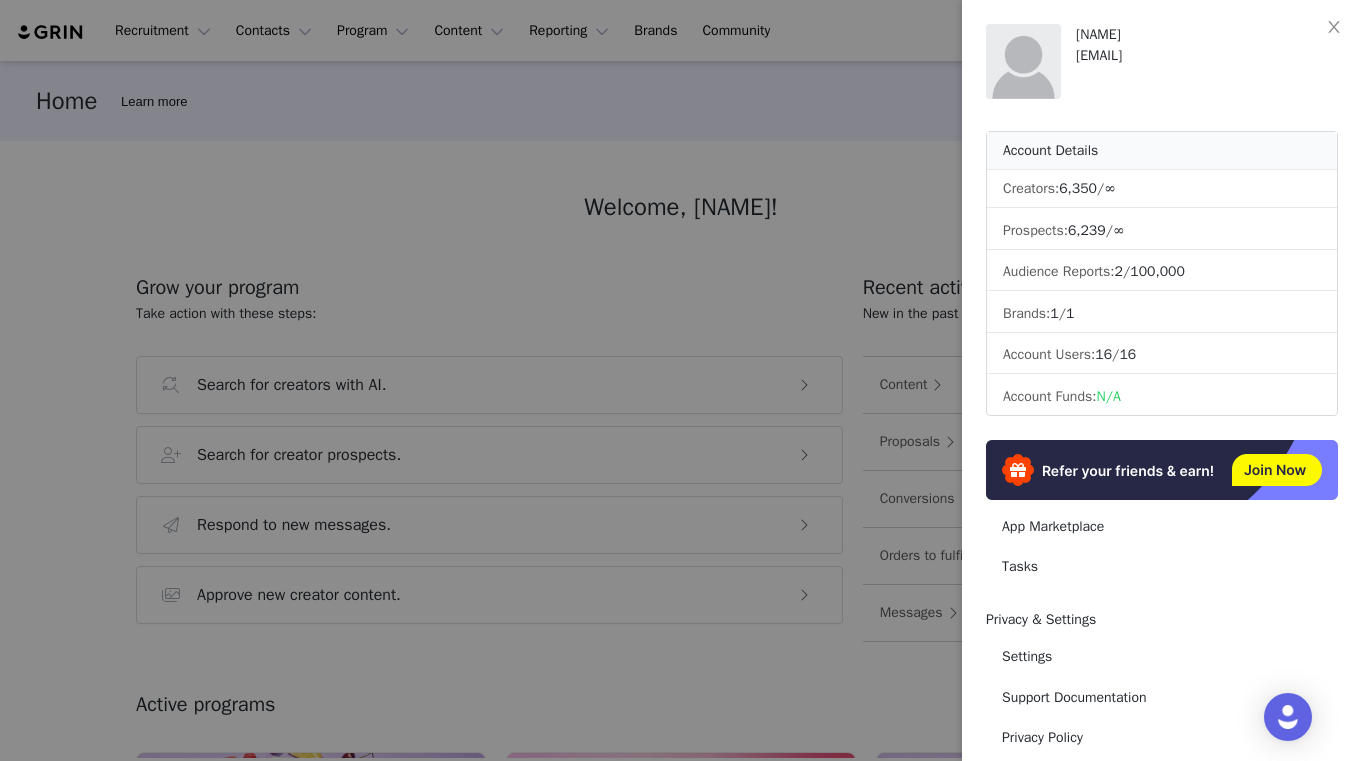 scroll, scrollTop: 0, scrollLeft: 0, axis: both 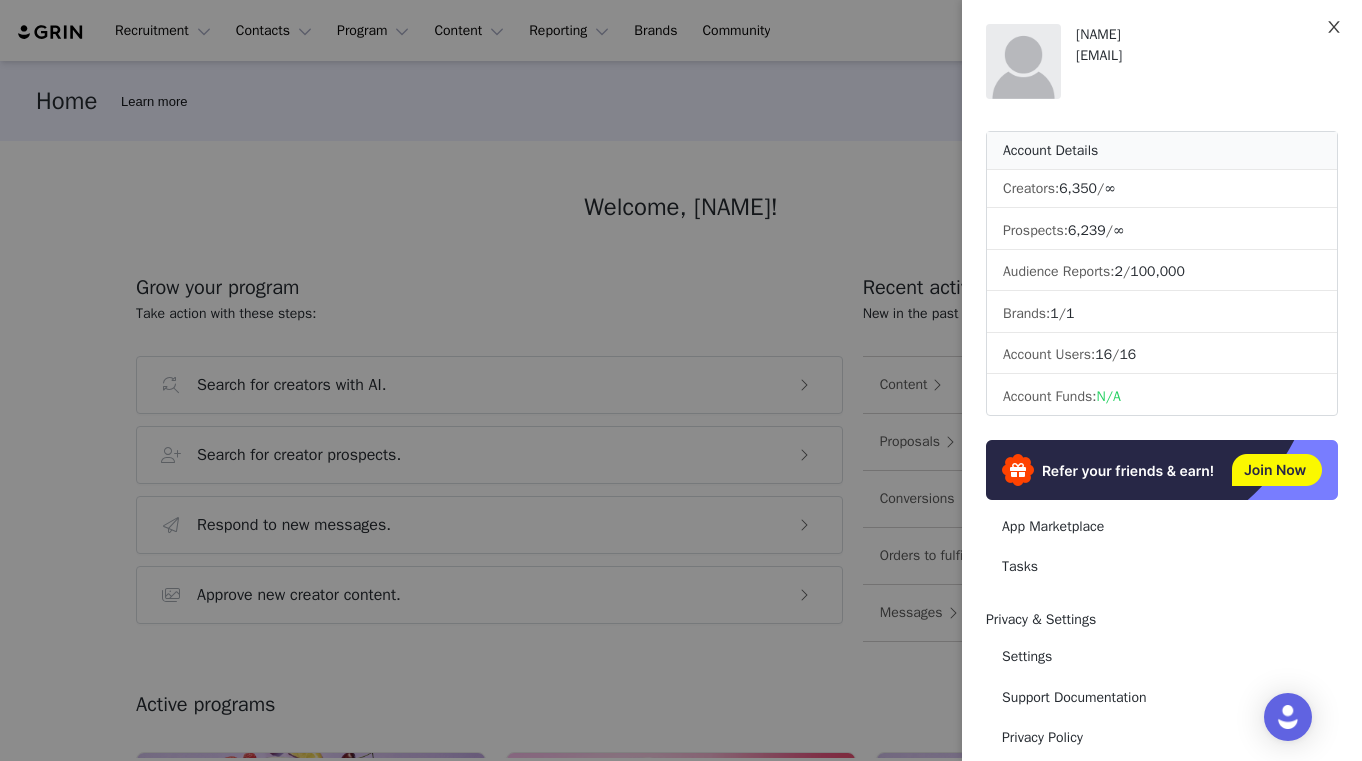 click 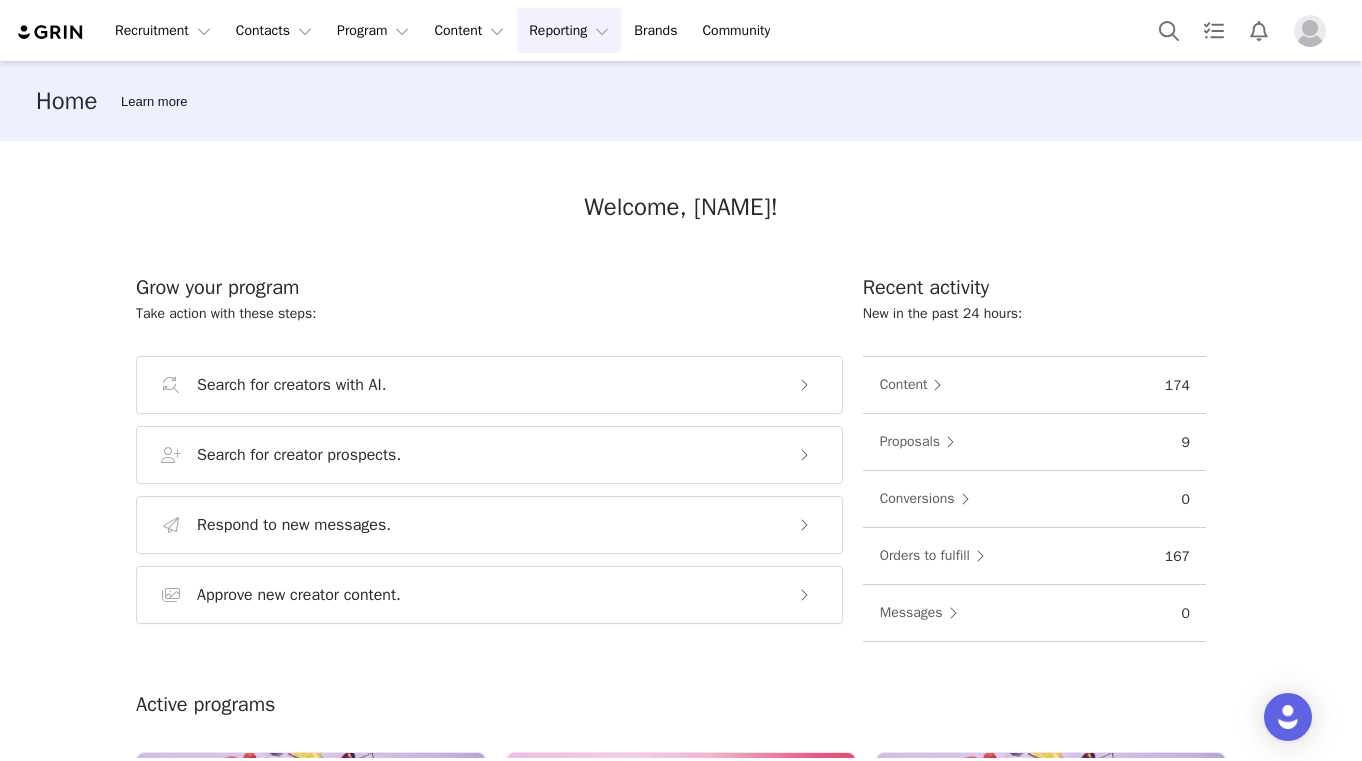 click on "Reporting Reporting" at bounding box center [569, 30] 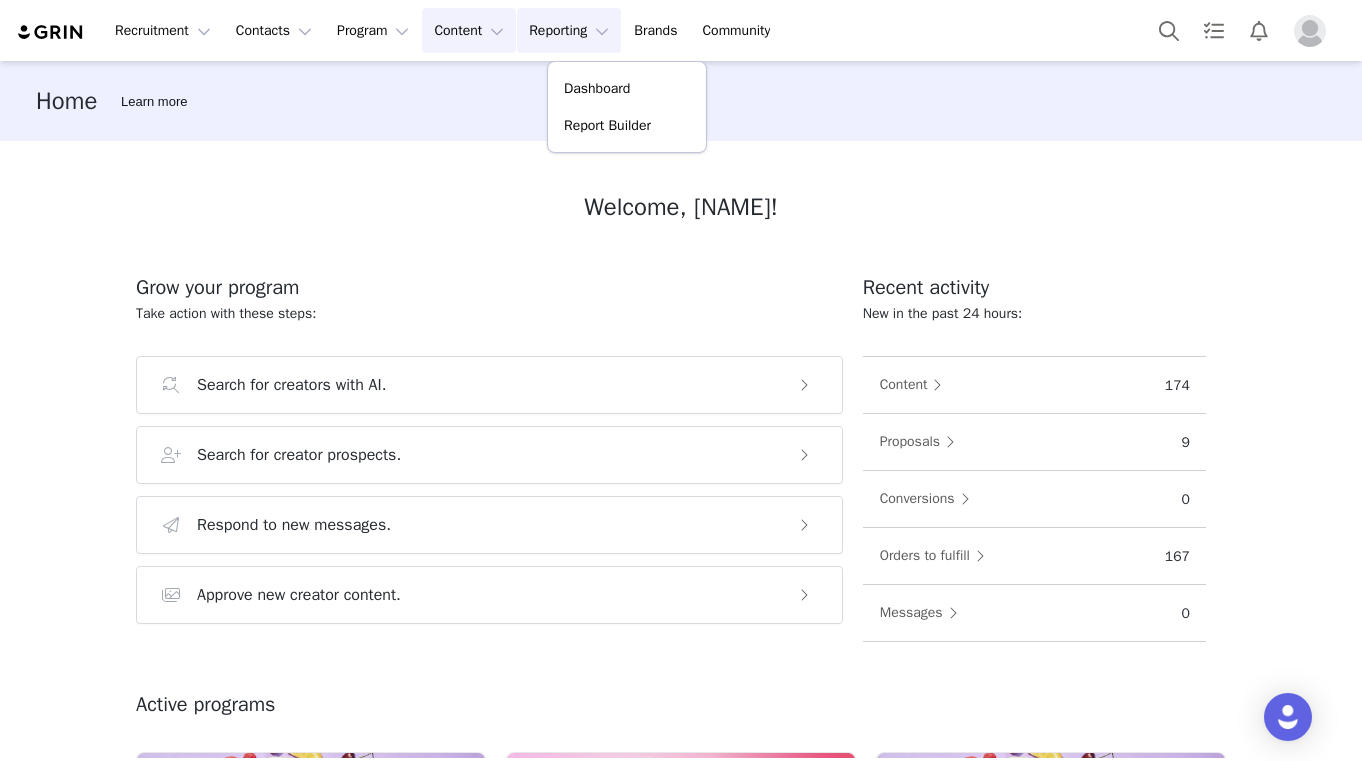 click on "Content Content" at bounding box center (469, 30) 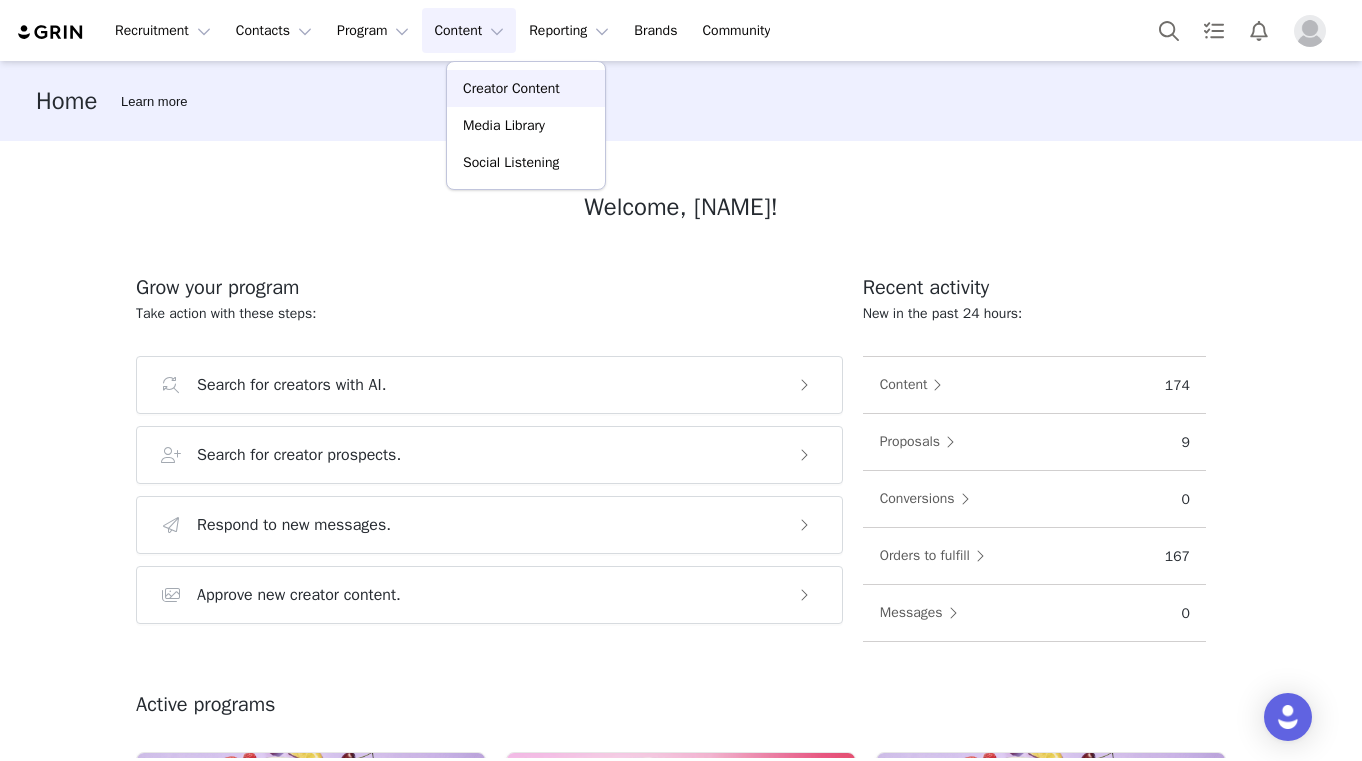click on "Creator Content" at bounding box center (526, 88) 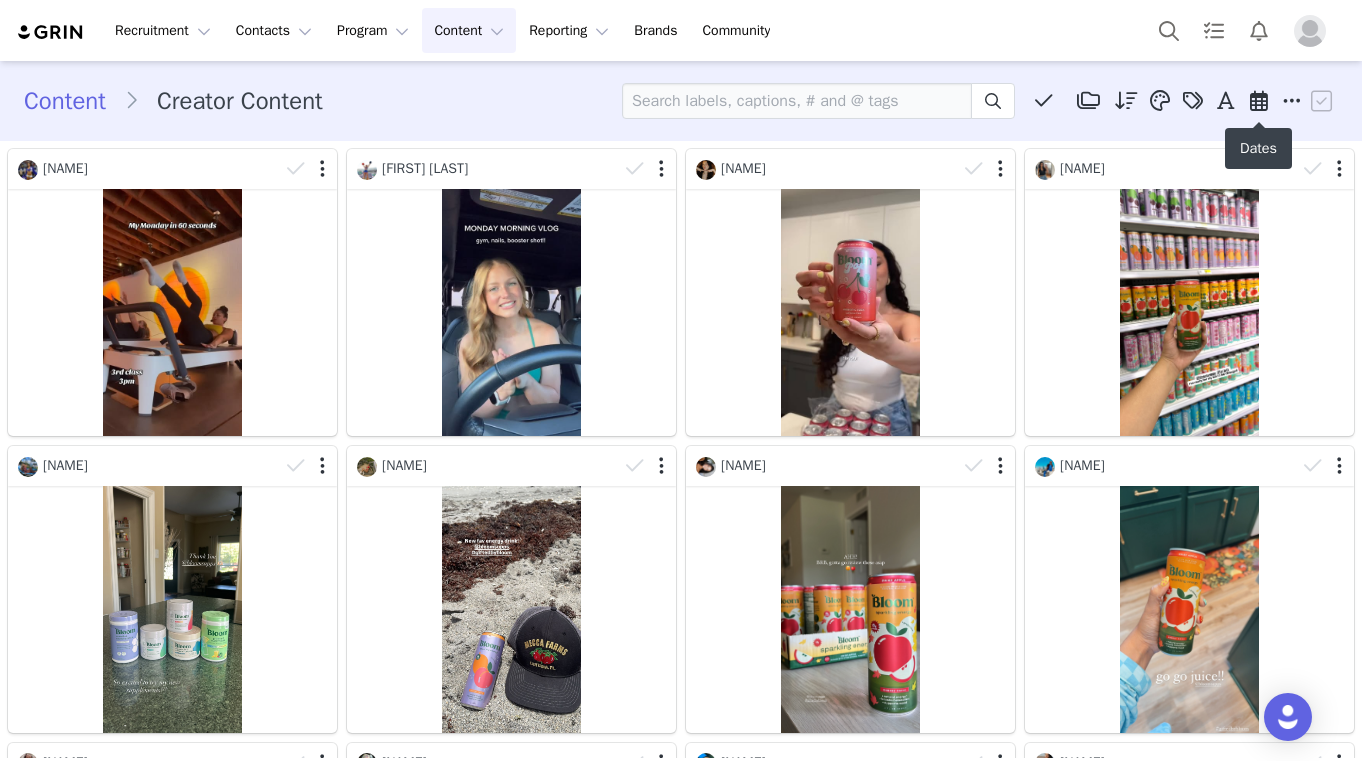 click at bounding box center (1258, 101) 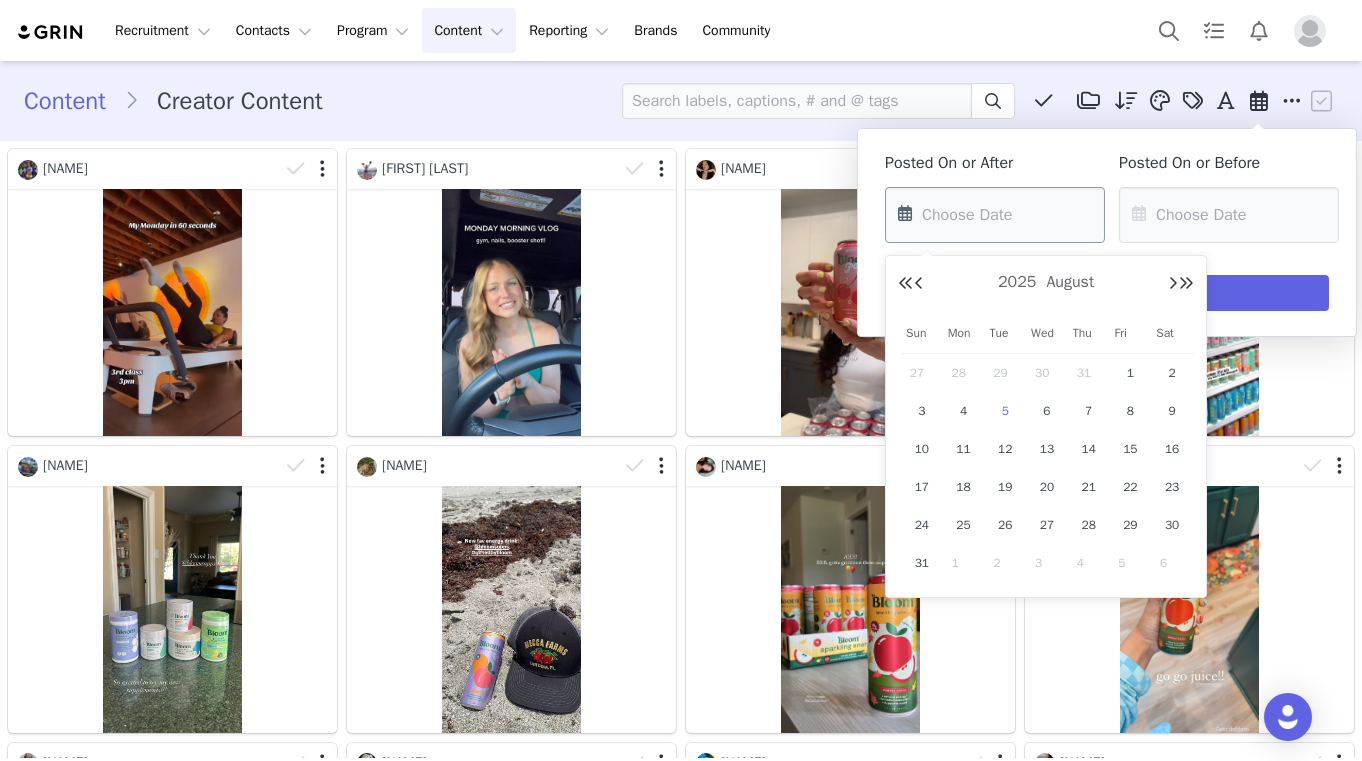 click at bounding box center [995, 215] 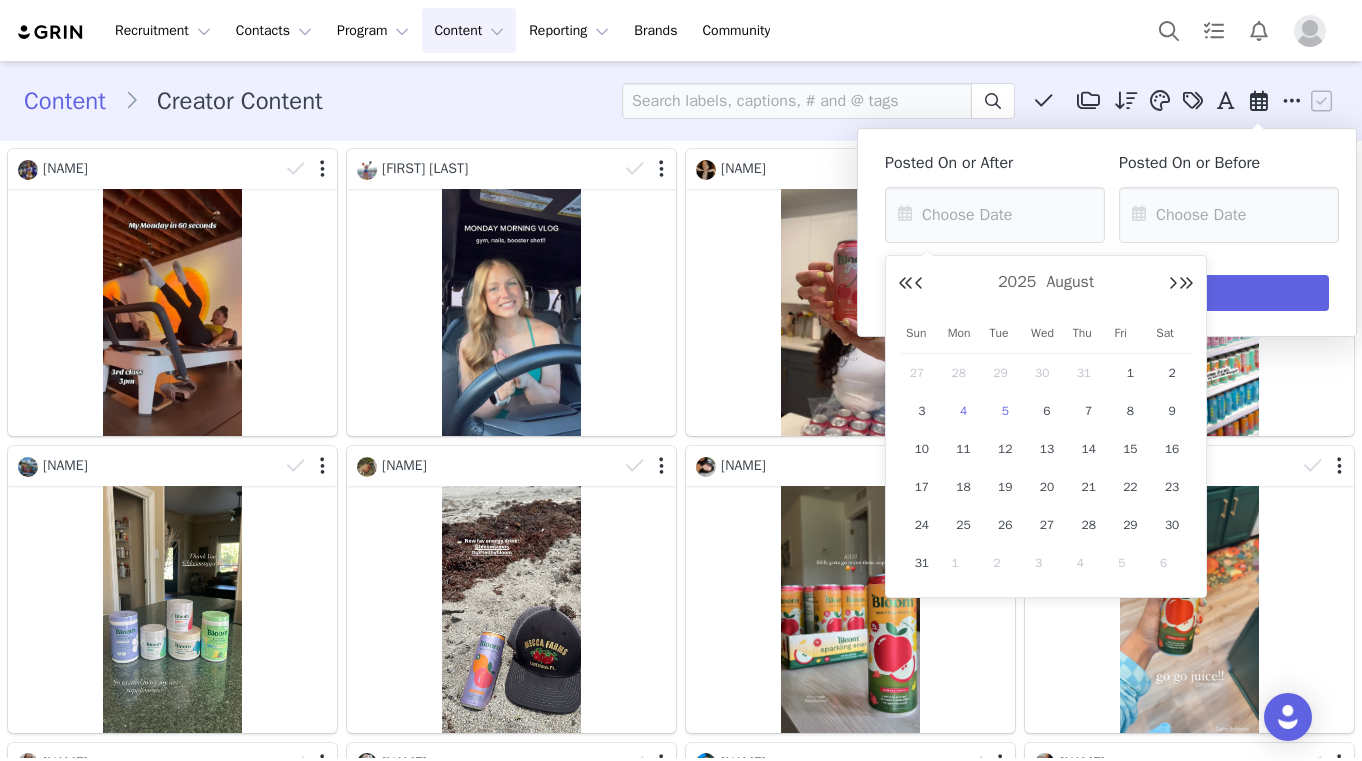 click on "4" at bounding box center [964, 411] 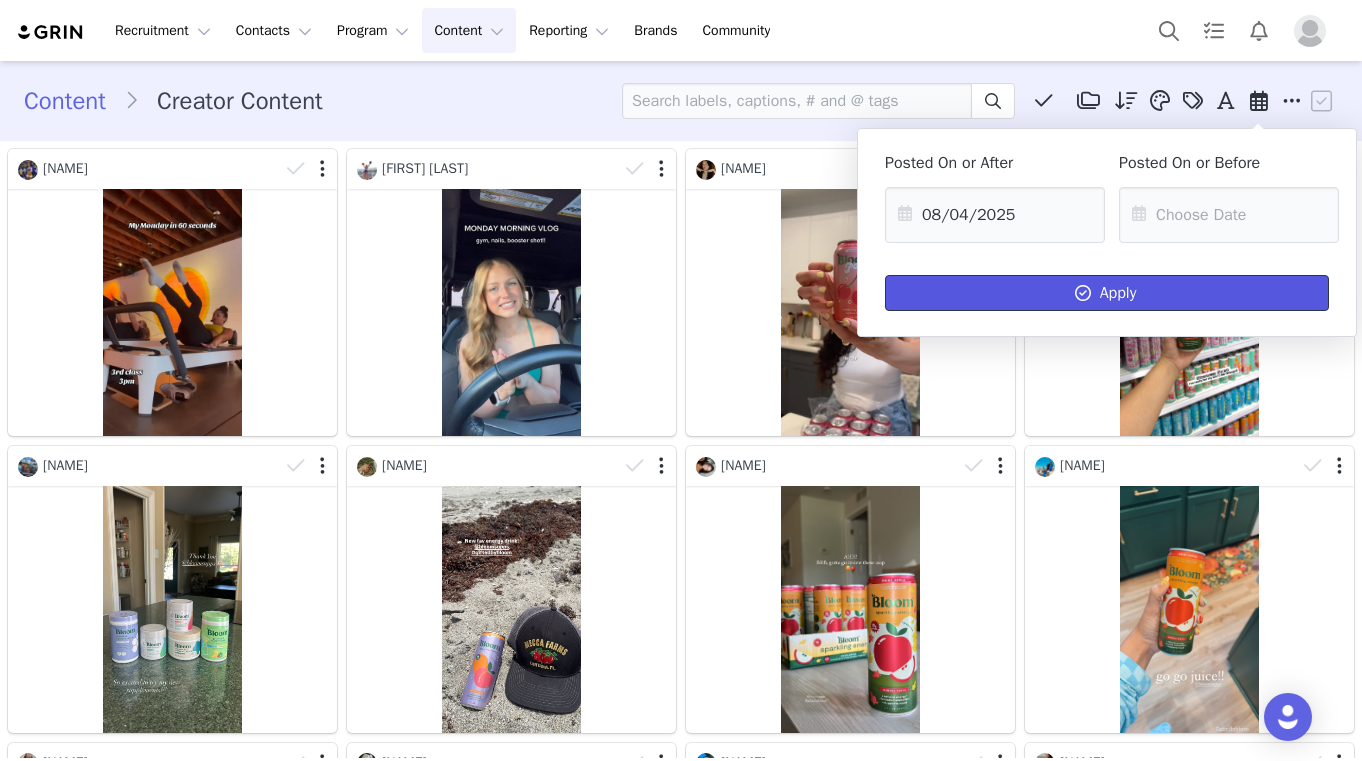 click on "Apply" at bounding box center (1107, 293) 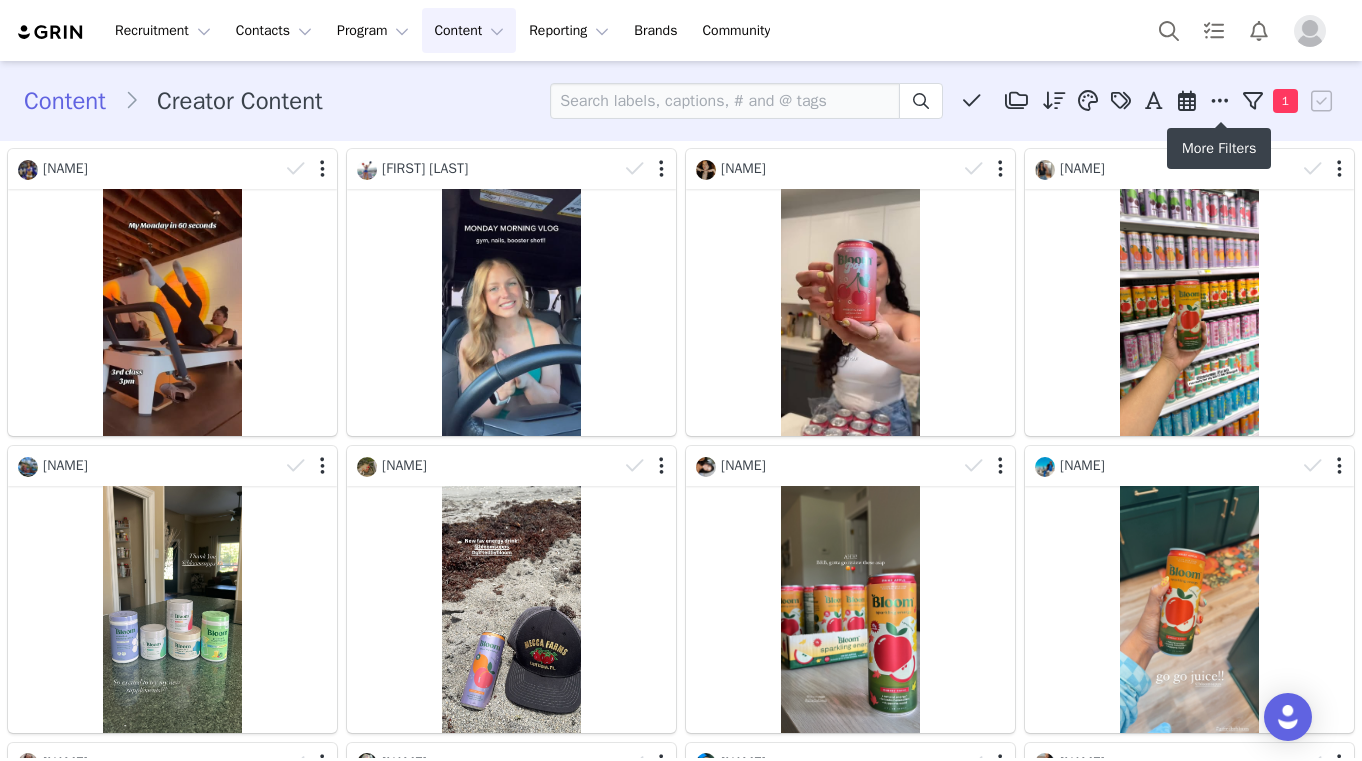 click at bounding box center [1220, 101] 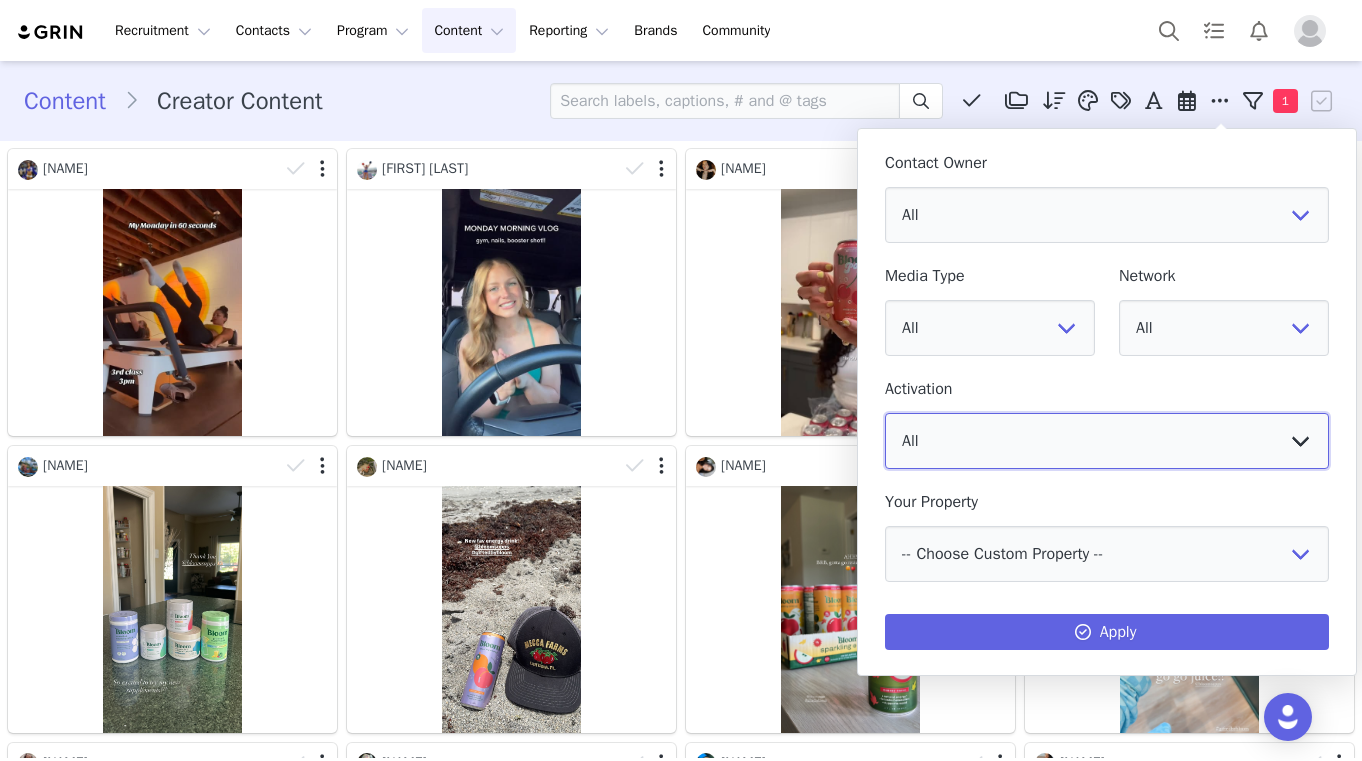 click on "All  Energy Restock   Intro Gifting - Bloom Pop   Intro Gifting - Energy   Crisp Apple Energy Launch   Maman x Bloom Collab   Ulta Launch PR   Intro Gifting - Creatine Gummies   Bloom Pop Restock   Frosted Lemonade PR   Bloom Pop PR   Manually Activated Energy Creators   Nutrition Restock   Intro Gifting - Nutrition" at bounding box center (1107, 441) 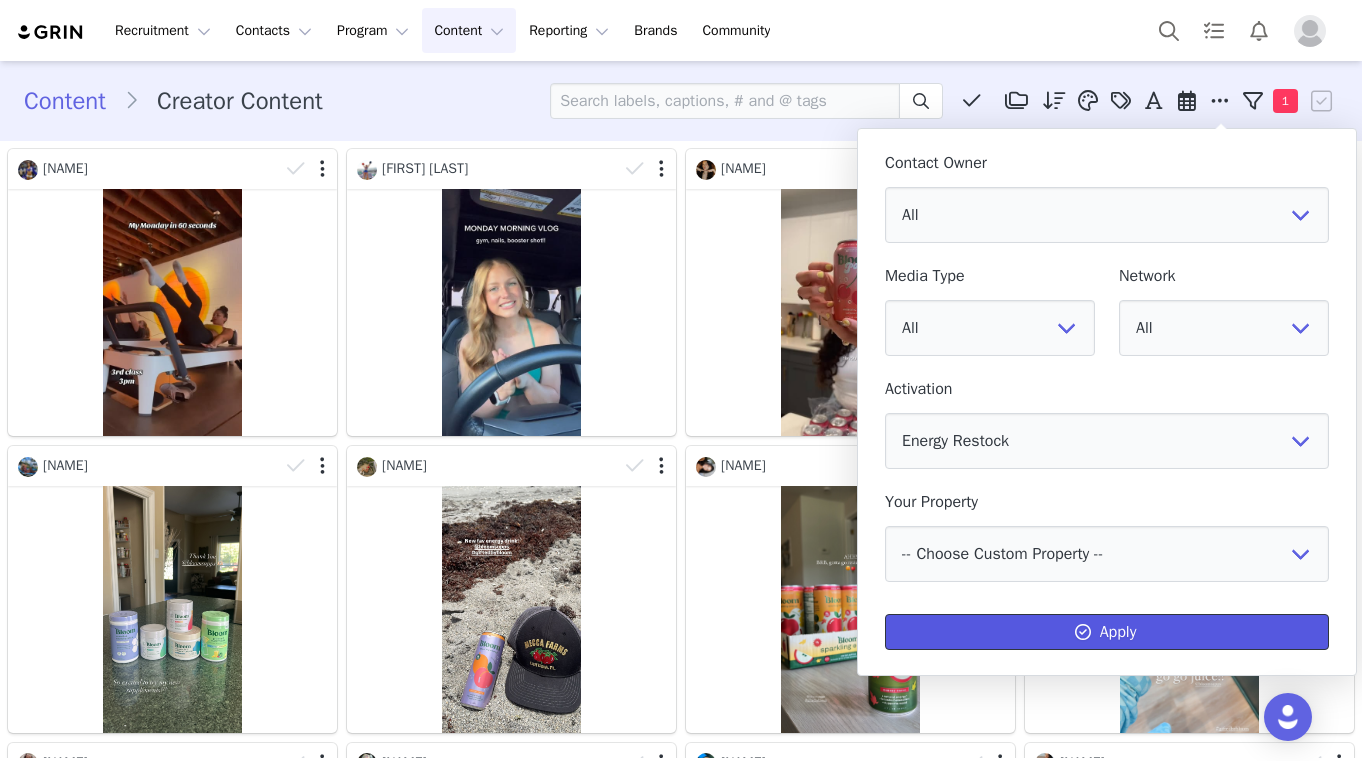 click on "Apply" at bounding box center [1107, 632] 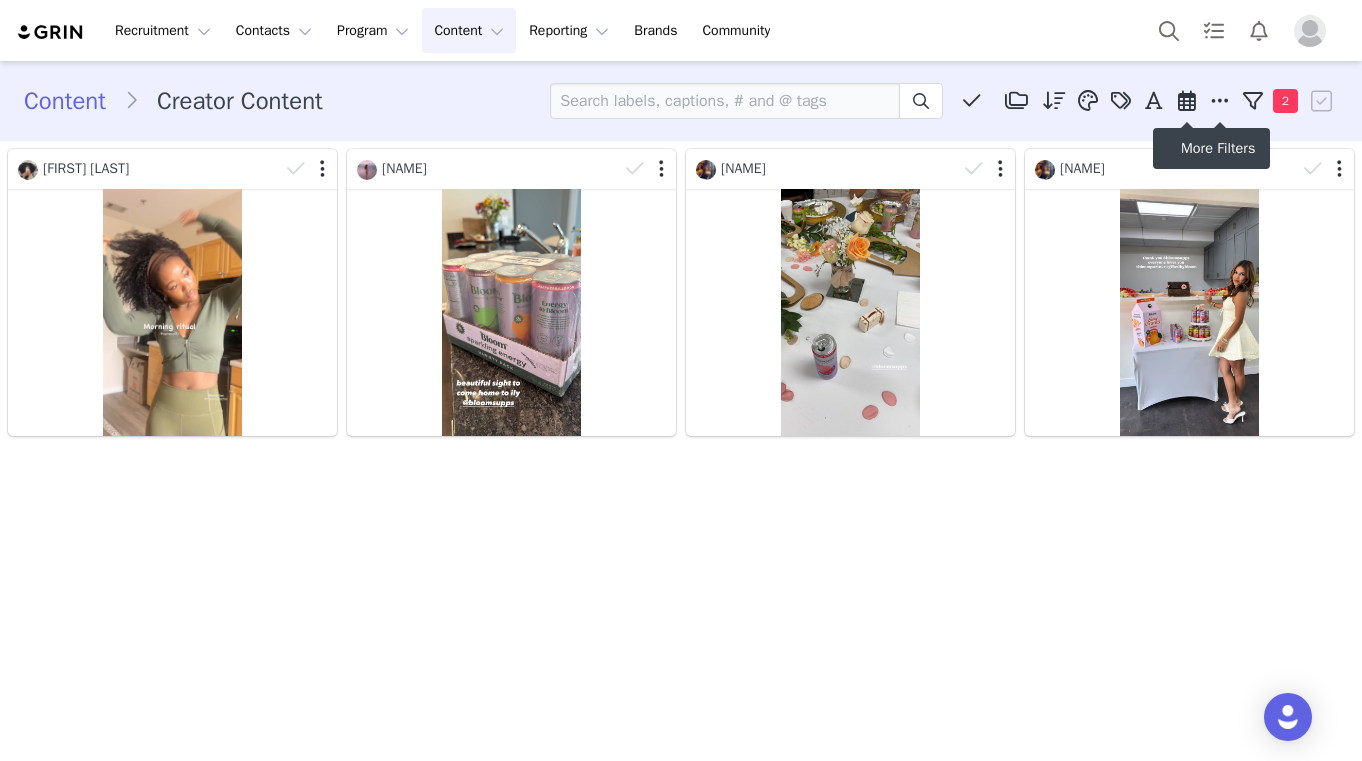 click at bounding box center [1220, 101] 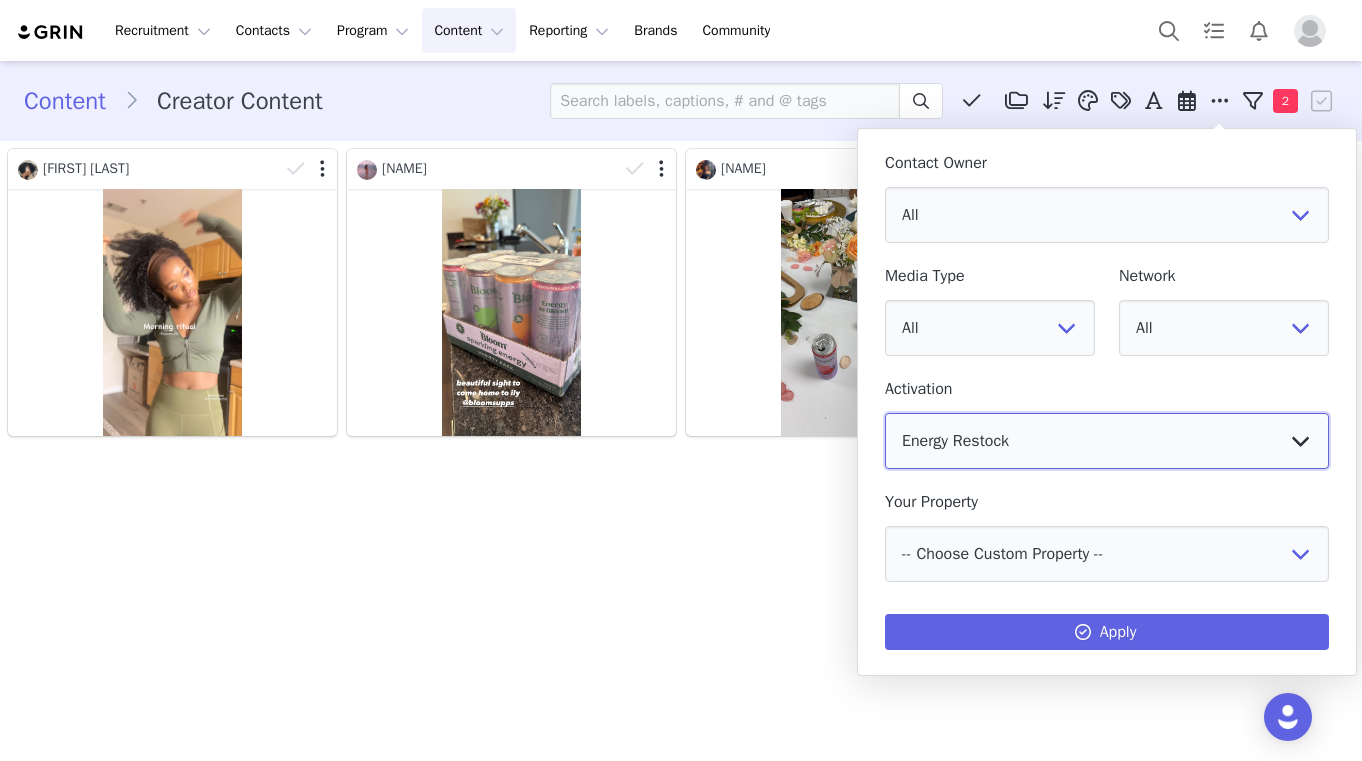click on "All  Energy Restock   Intro Gifting - Bloom Pop   Intro Gifting - Energy   Crisp Apple Energy Launch   Maman x Bloom Collab   Ulta Launch PR   Intro Gifting - Creatine Gummies   Bloom Pop Restock   Frosted Lemonade PR   Bloom Pop PR   Manually Activated Energy Creators   Nutrition Restock   Intro Gifting - Nutrition" at bounding box center [1107, 441] 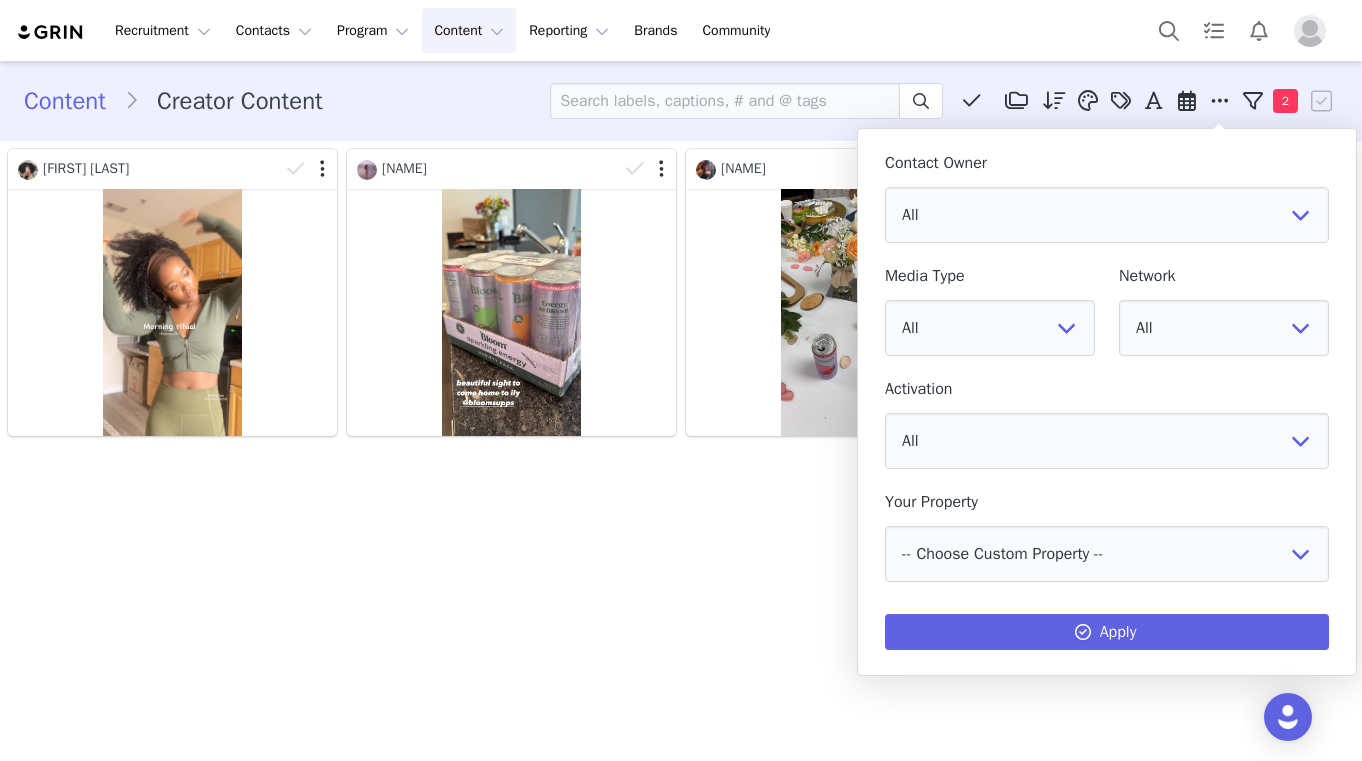 click on "Recruitment Recruitment Creator Search Curated Lists Landing Pages Web Extension AI Creator Search Beta Contacts Contacts Creators Prospects Applicants Program Program Activations Partnerships Affiliates Content Content Creator Content Media Library Social Listening Reporting Reporting Dashboard Report Builder Brands Brands Community Community" at bounding box center [681, 30] 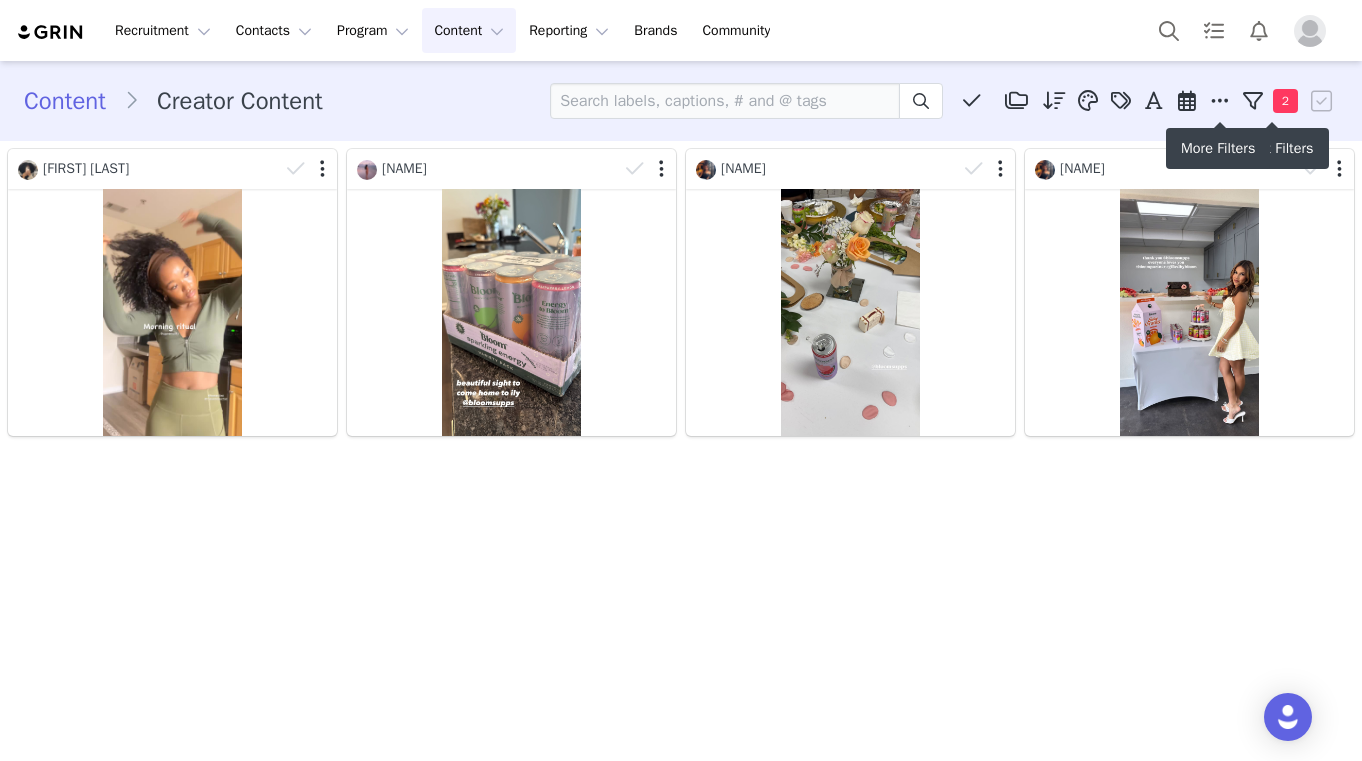 click at bounding box center (1220, 101) 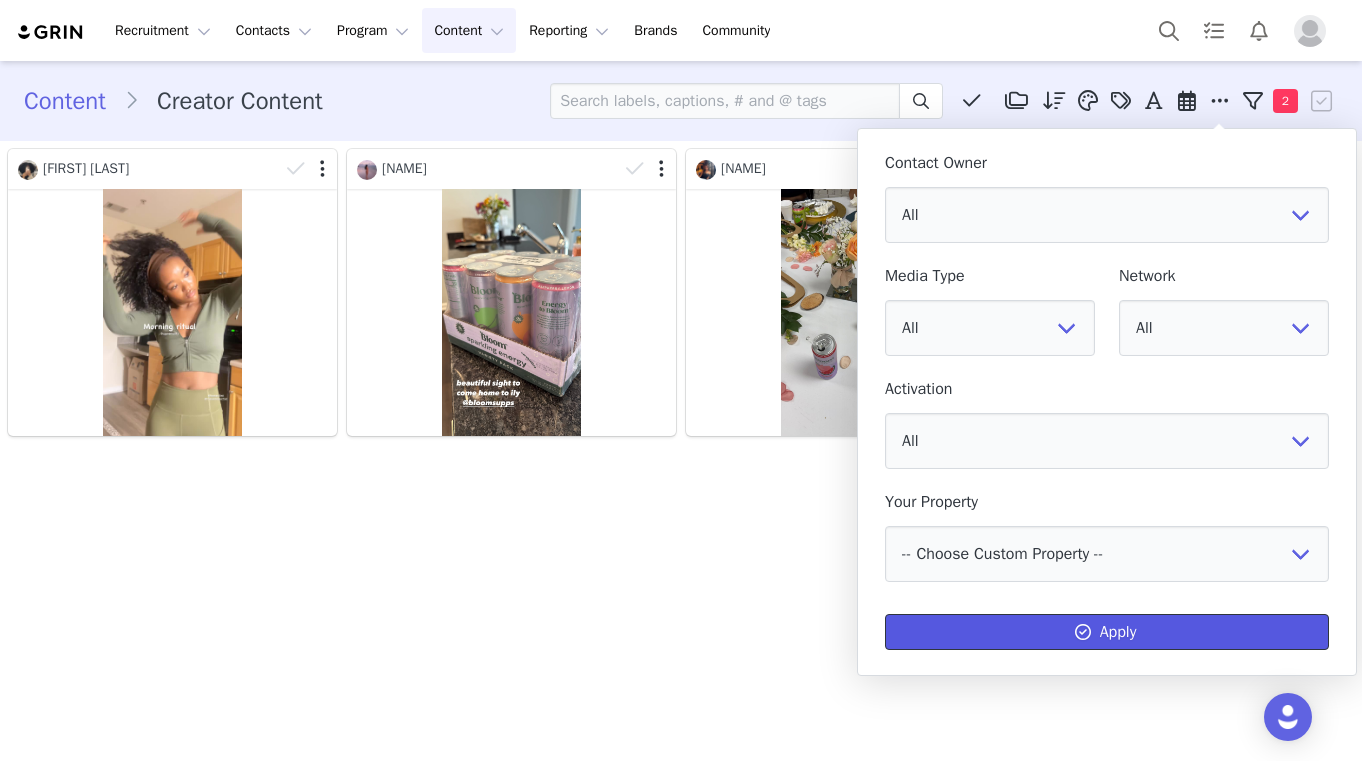 click on "Apply" at bounding box center (1107, 632) 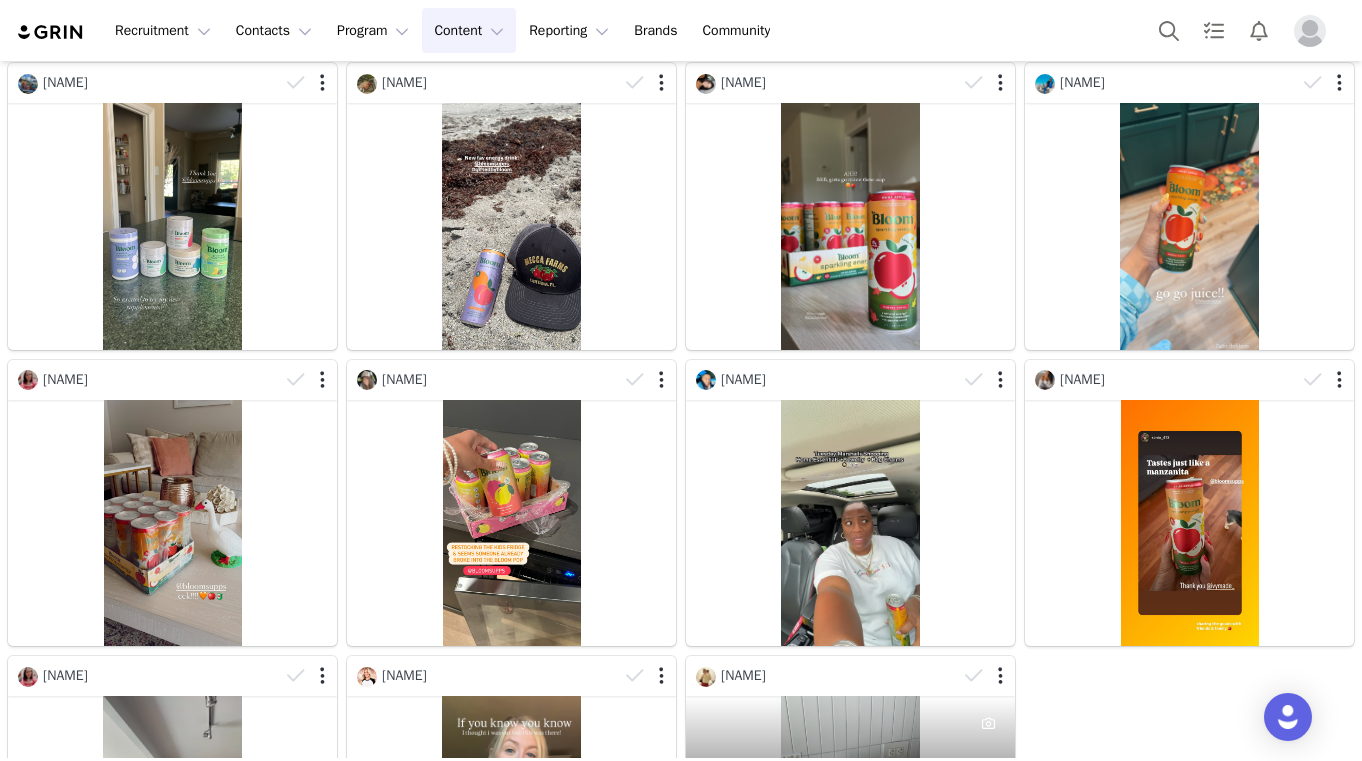 scroll, scrollTop: 0, scrollLeft: 0, axis: both 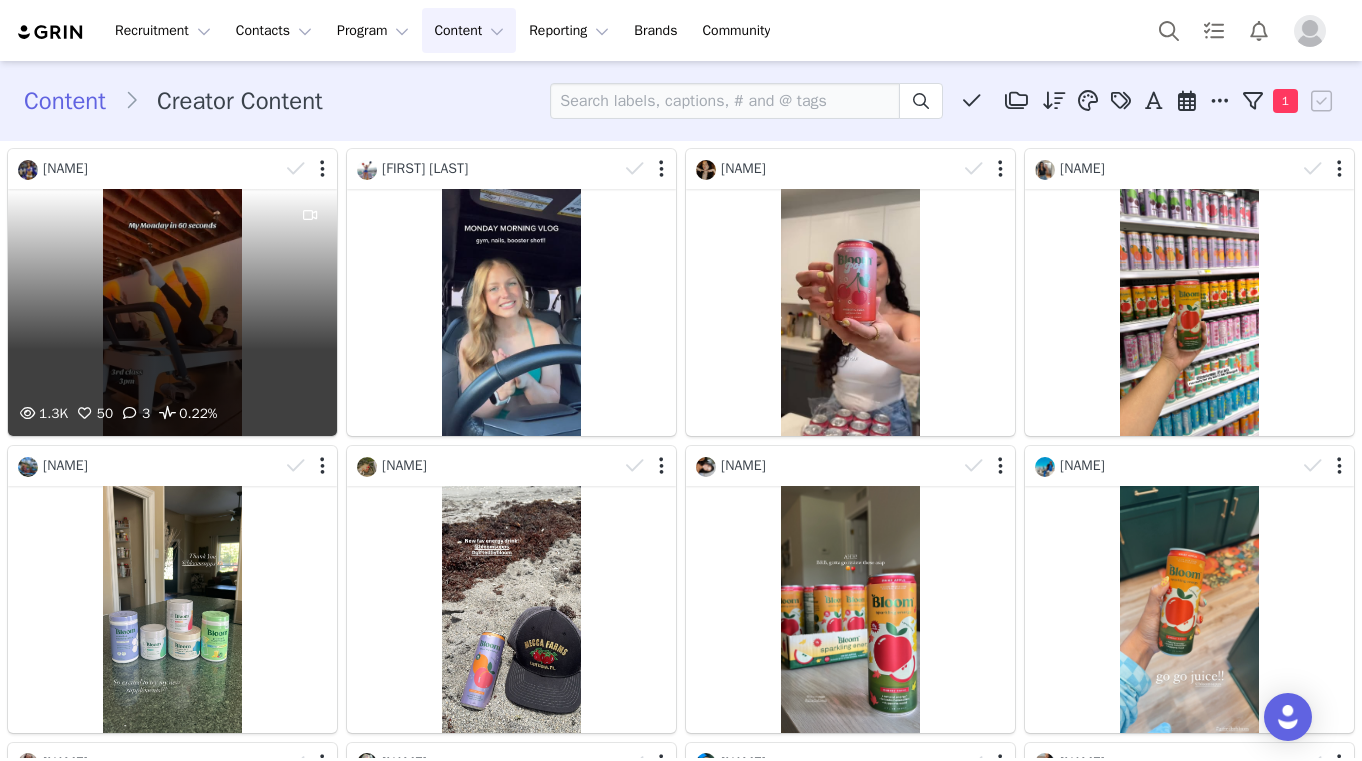 click on "1.3K  50  3  0.22%" at bounding box center (172, 312) 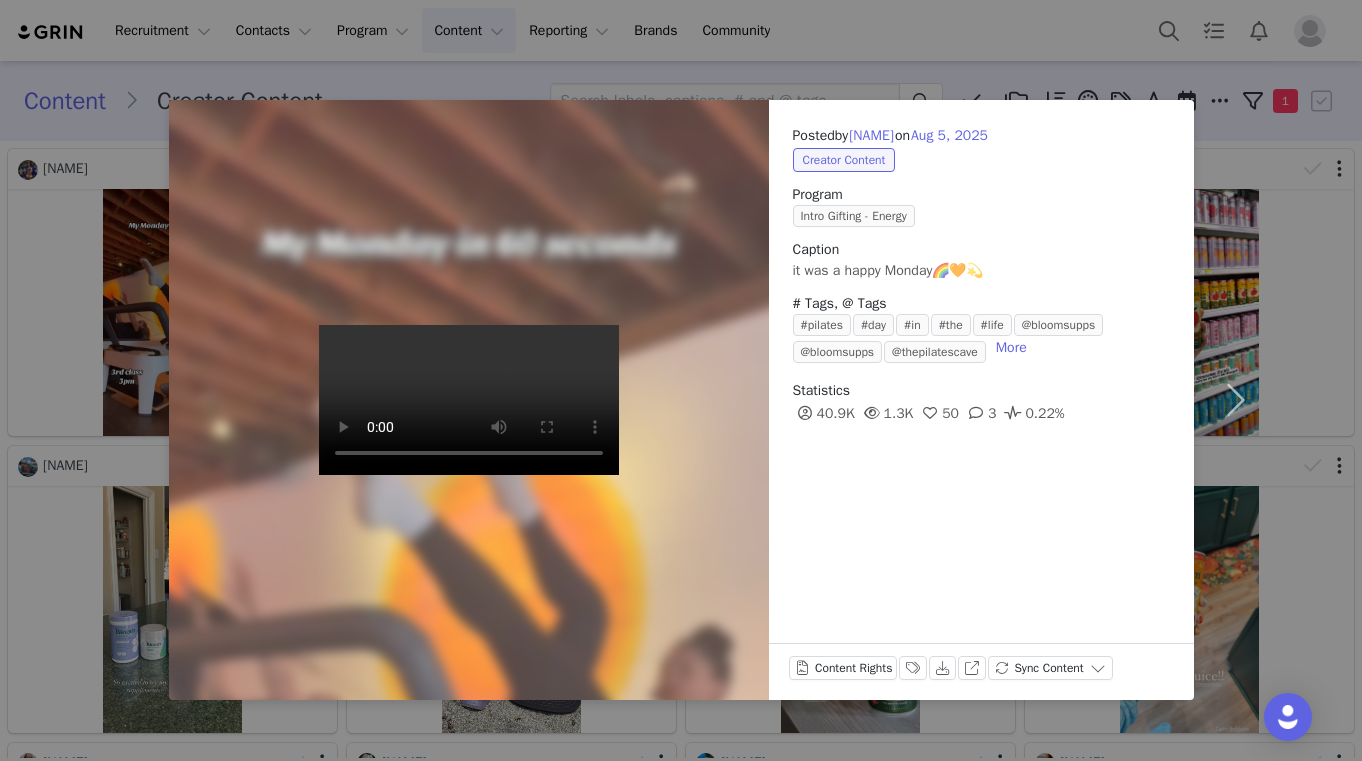 type 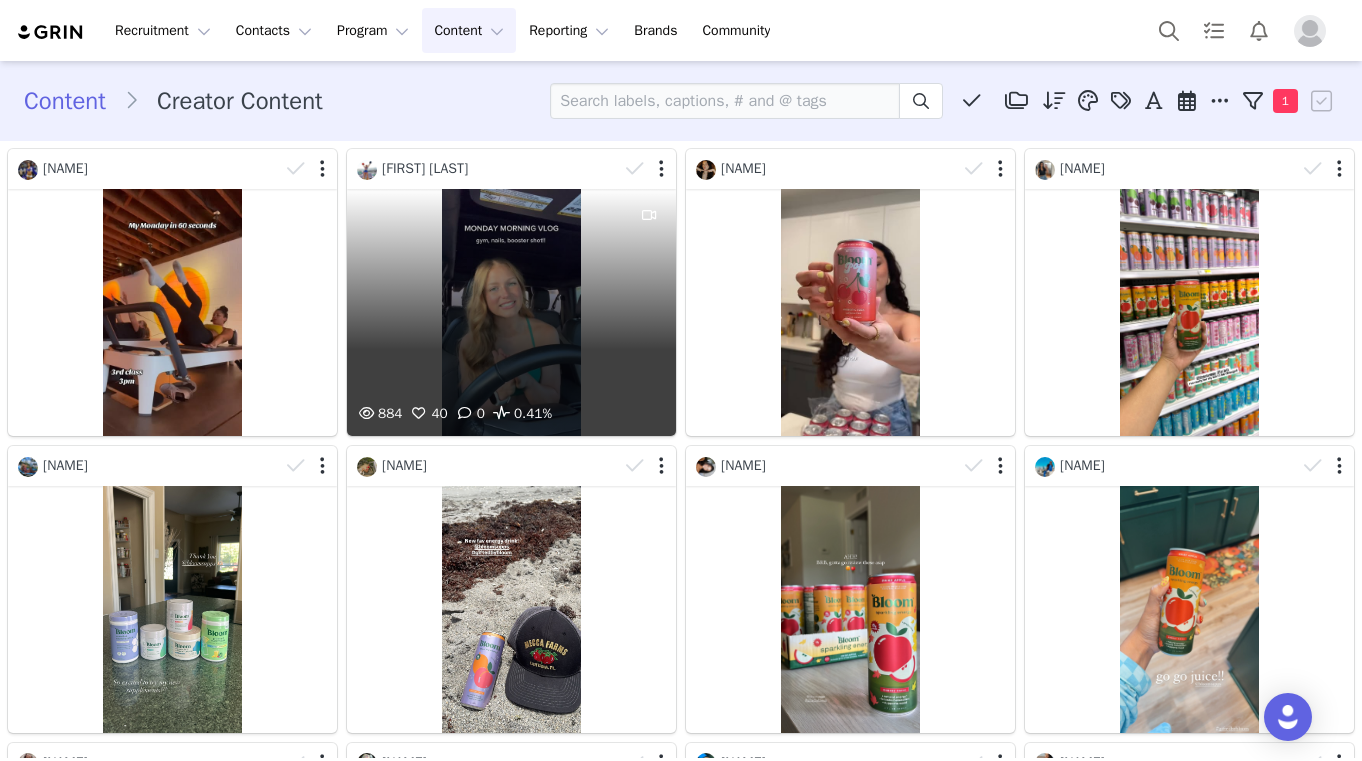 click on "884  40  0  0.41%" at bounding box center [511, 312] 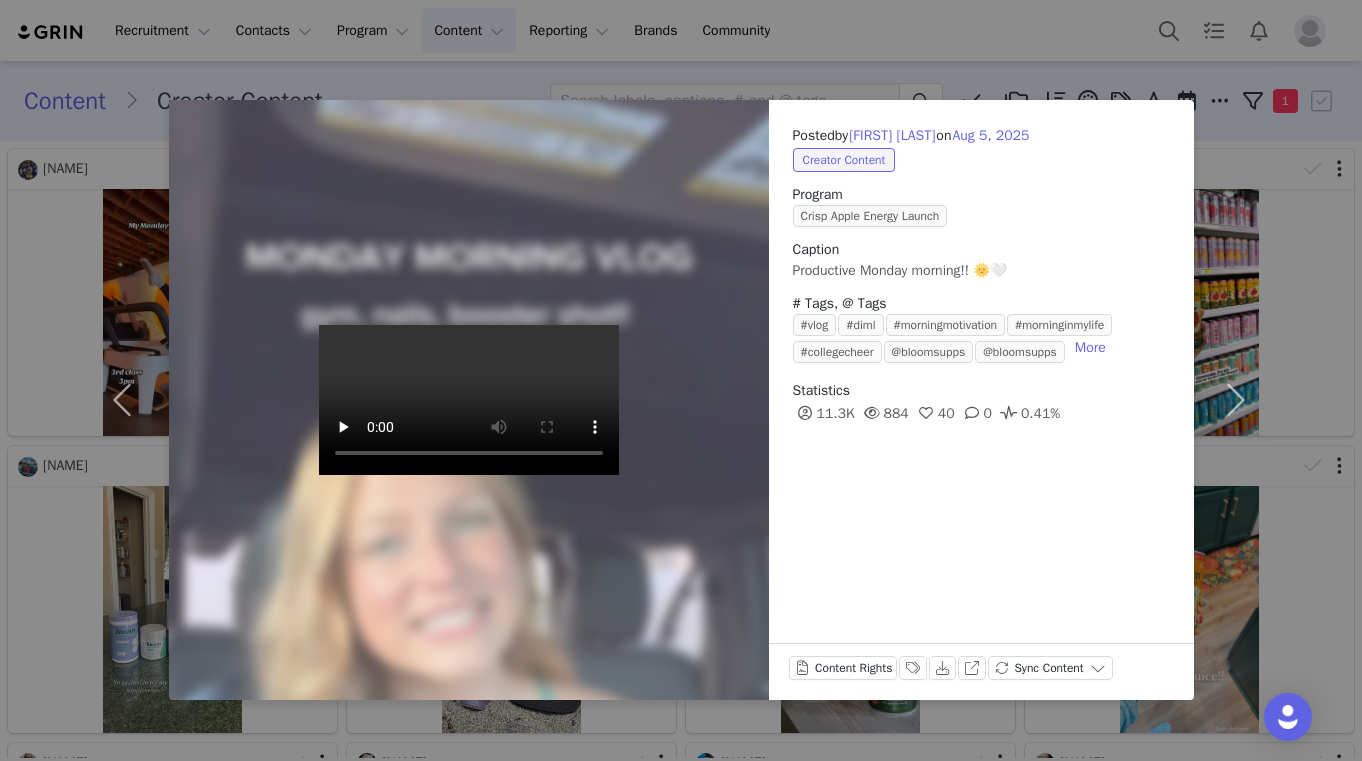 type 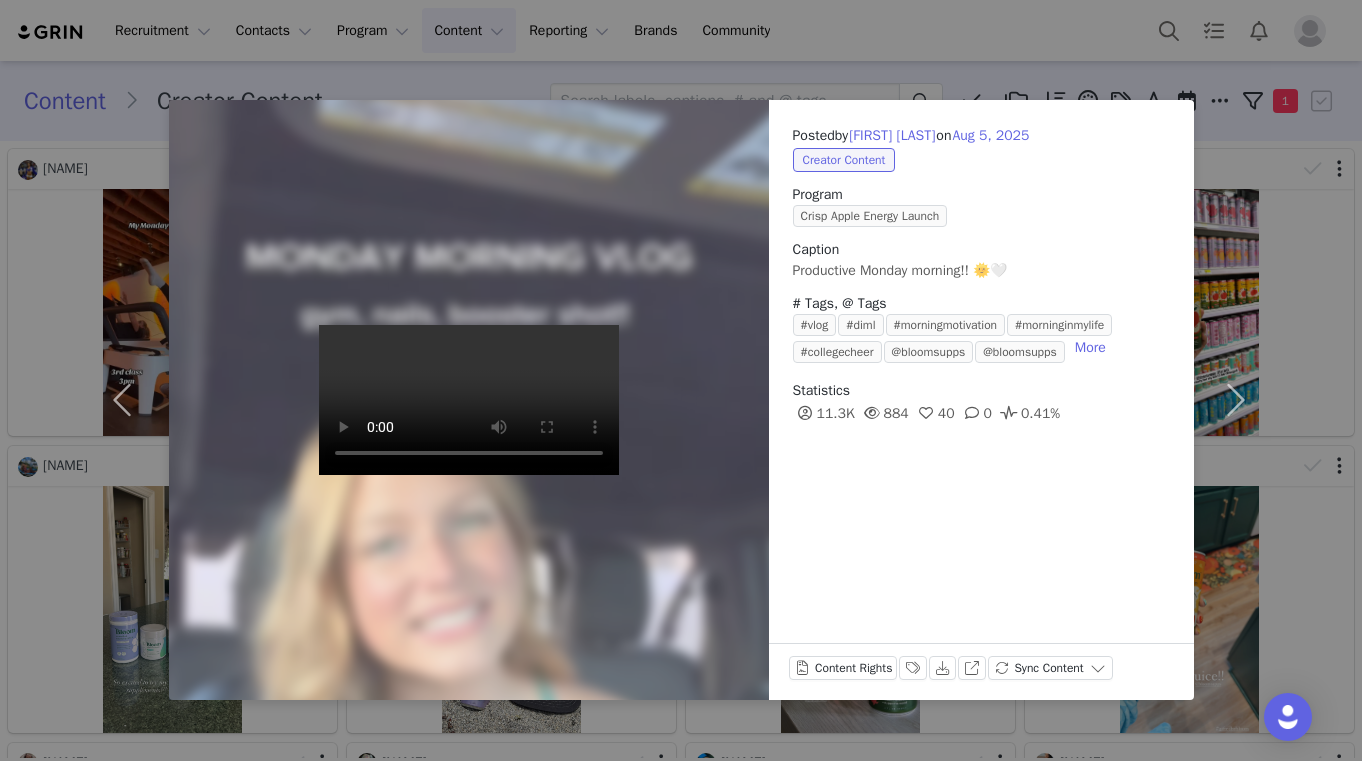 click on "Posted  by  [NAME]  on  Aug 5, 2025  Creator Content  Program Crisp Apple Energy Launch Caption Productive Monday morning!! 🌞🤍
# Tags, @ Tags  #vlog   #diml   #morningmotivation   #morninginmylife   #collegecheer   @bloomsupps   @bloomsupps  More     Statistics 11.3K  884  40  0  0.41%  Content Rights Labels & Tags Download View on Instagram Sync Content" at bounding box center (681, 380) 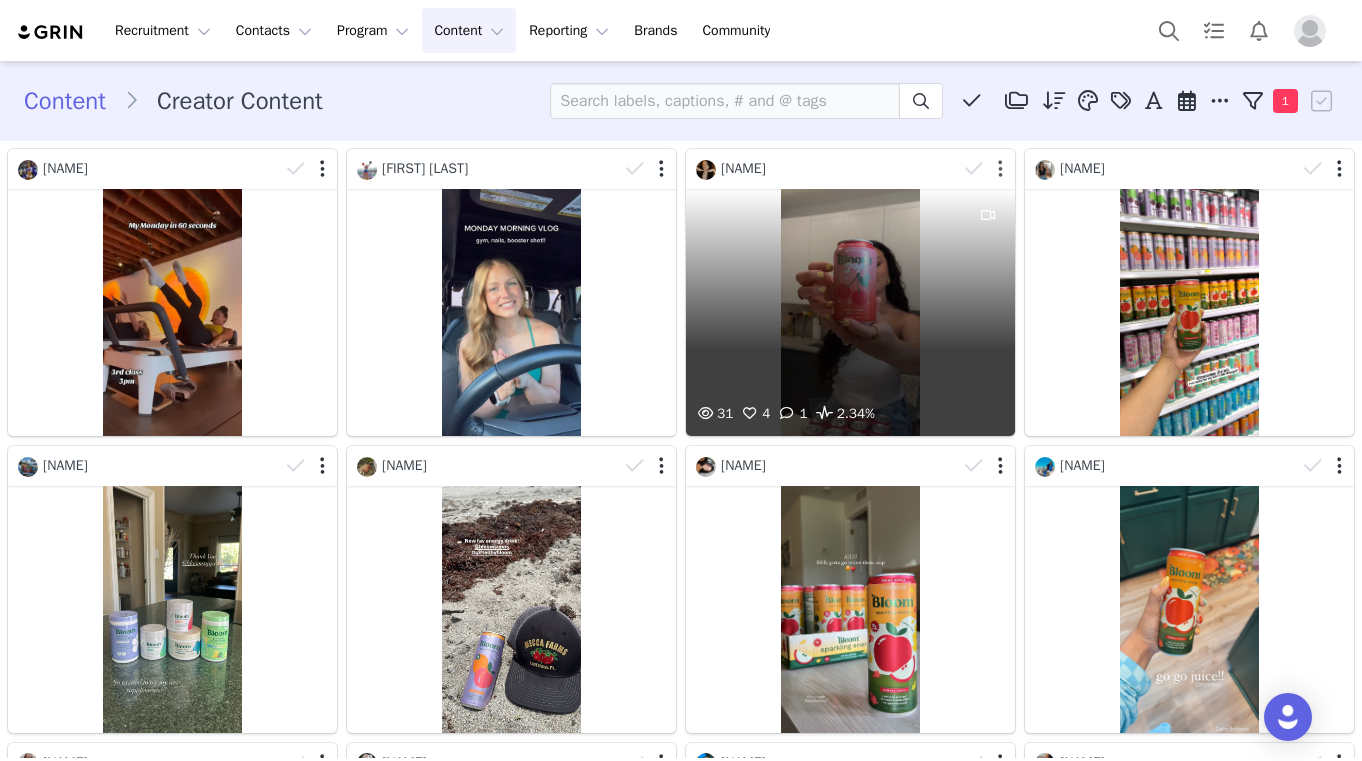 click at bounding box center [1000, 169] 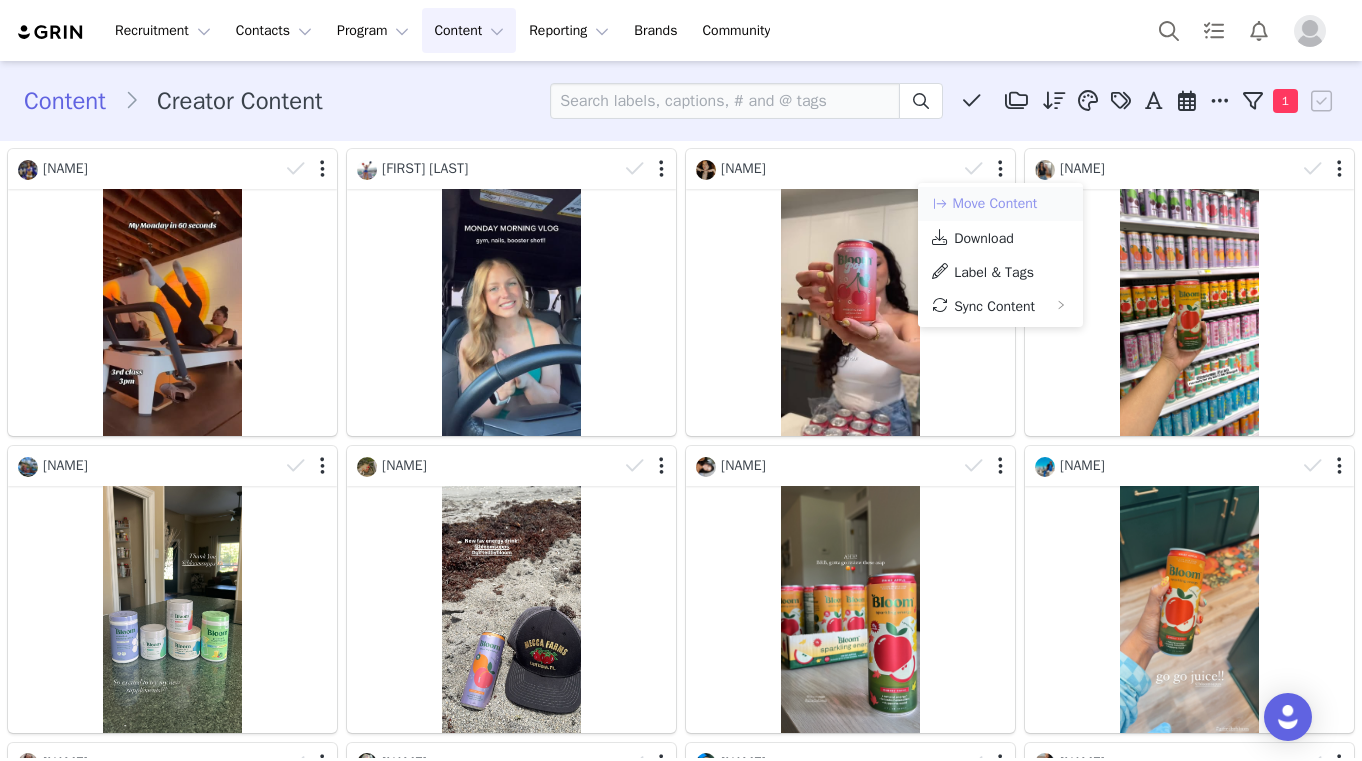 click on "Move Content" at bounding box center (984, 204) 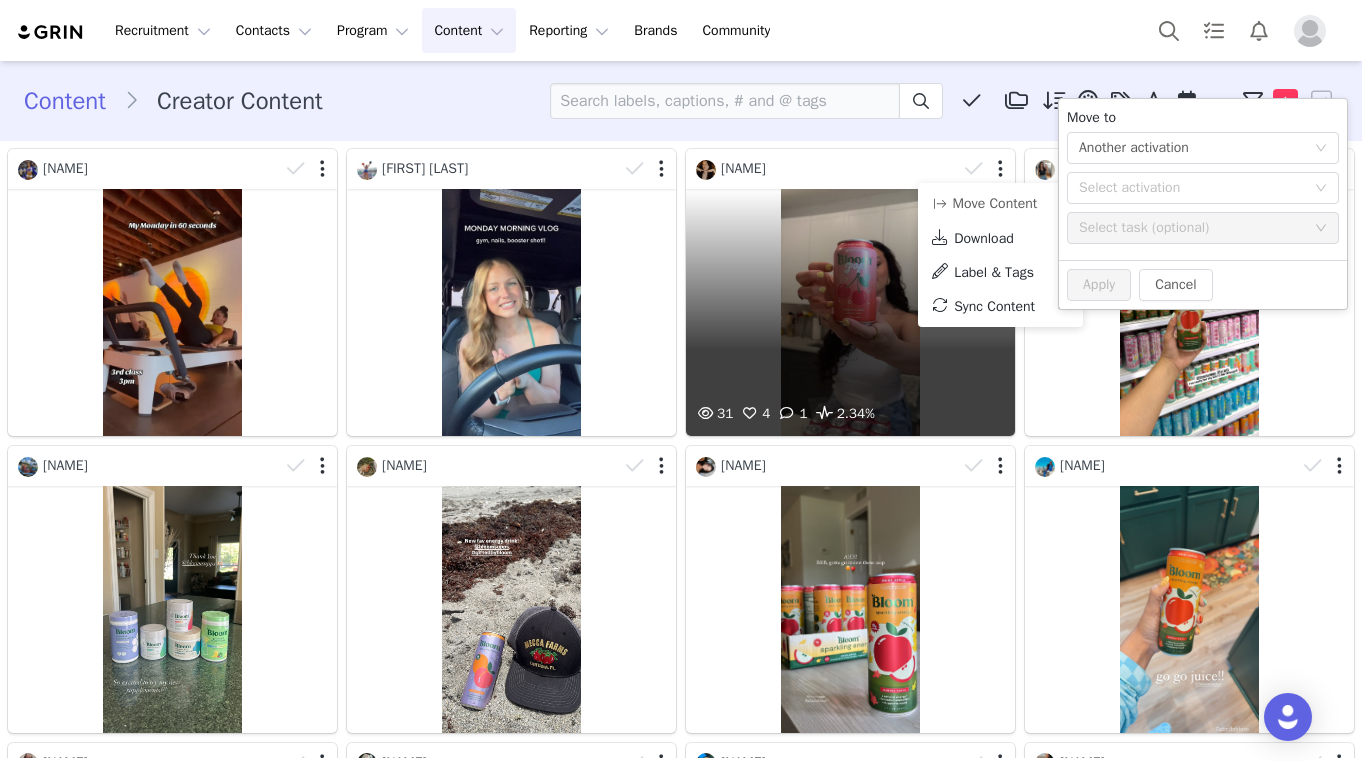 click on "31  4  1  2.34%" at bounding box center [850, 312] 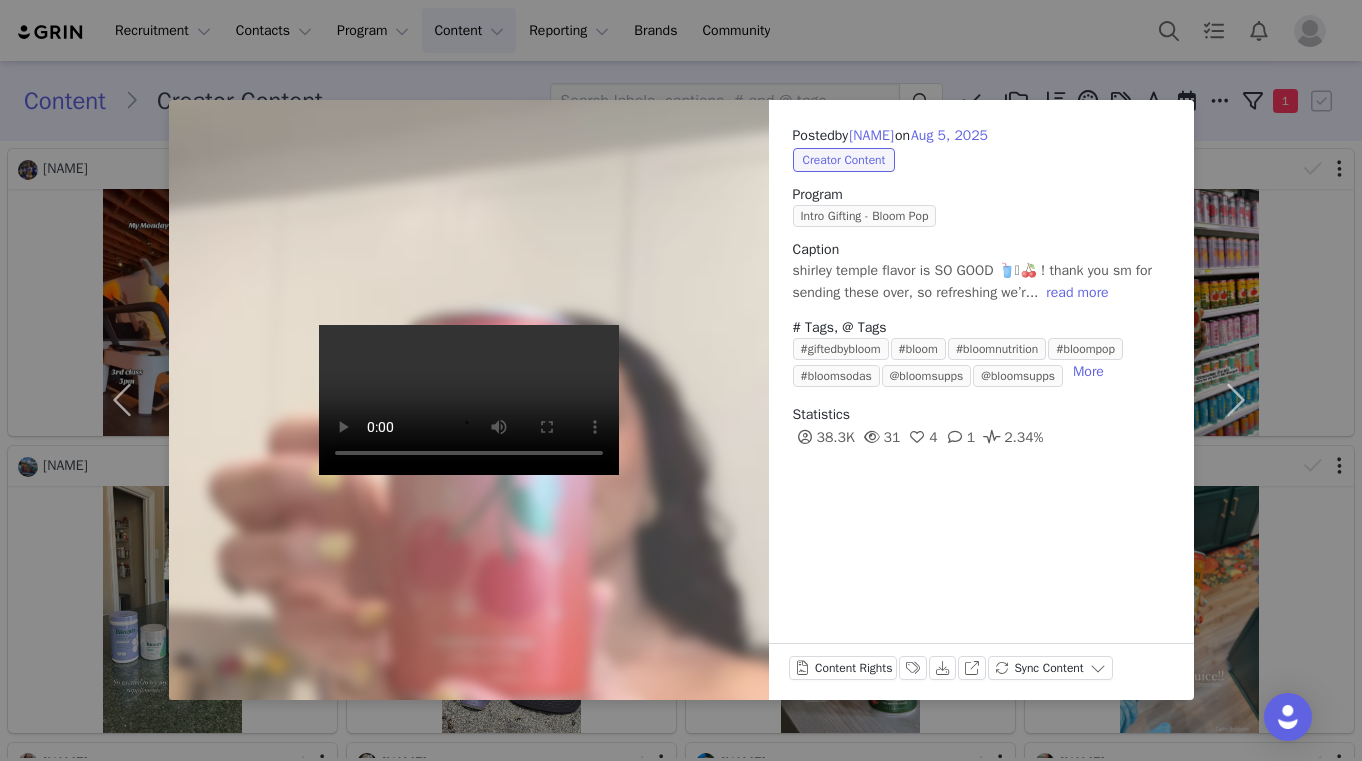 click on "Posted  by  Sophi Tamayo  on  Aug 5, 2025  Creator Content  Program Intro Gifting - Bloom Pop Caption  shirley temple flavor is SO GOOD 🥤🫧🍒 ! thank you sm   for sending these over, so refreshing we’r... read more # Tags, @ Tags  #giftedbybloom   #bloom   #bloomnutrition   #bloompop   #bloomsodas   @bloomsupps   @bloomsupps  More     Statistics 38.3K  31  4  1  2.34%  Content Rights Labels & Tags Download View on Instagram Sync Content" at bounding box center (681, 380) 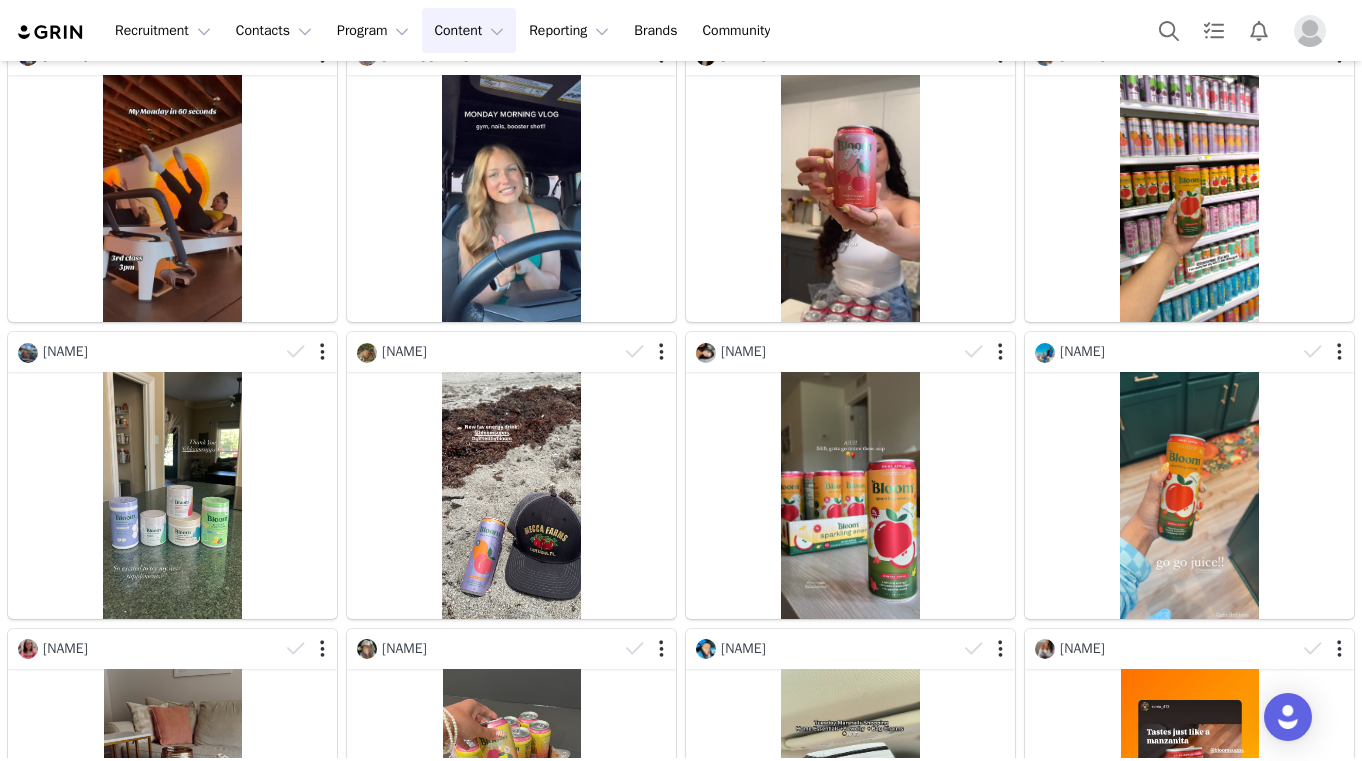 scroll, scrollTop: 124, scrollLeft: 0, axis: vertical 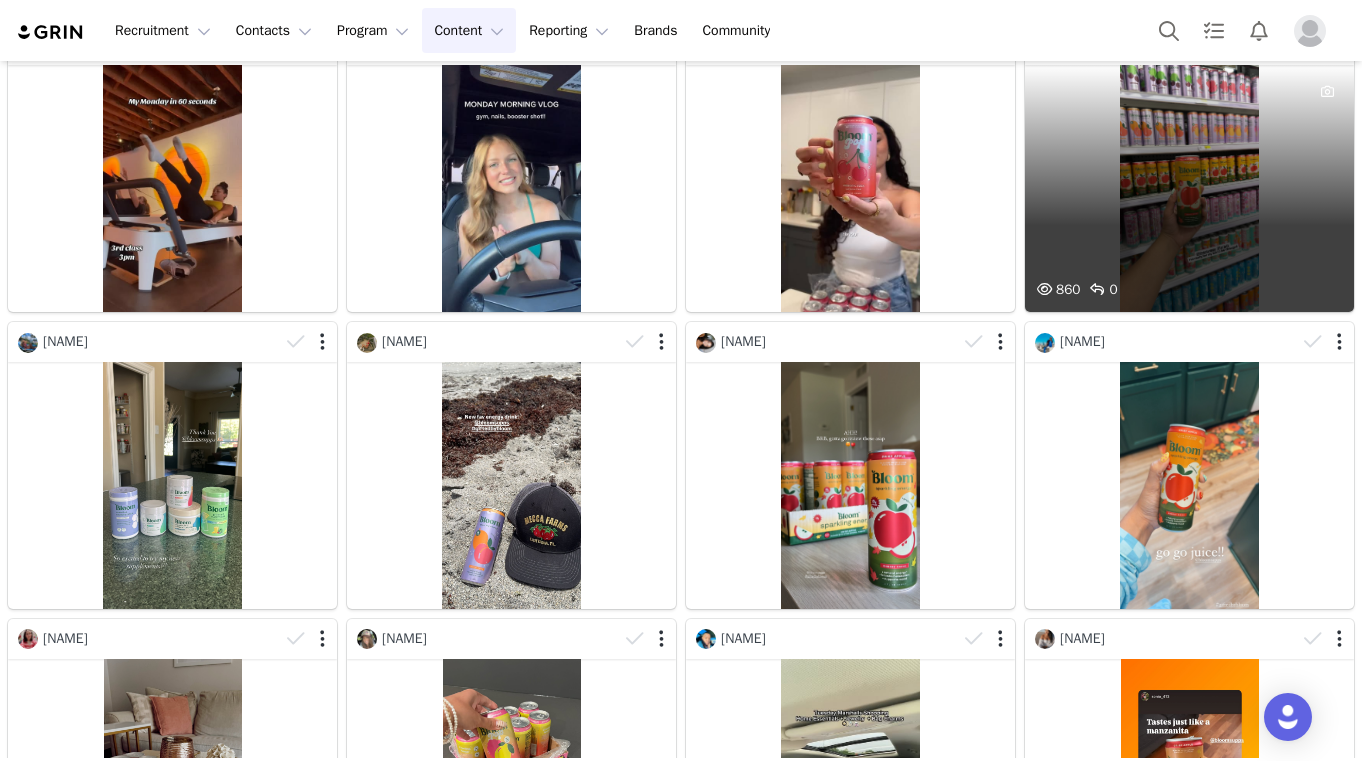 click on "860  0" at bounding box center [1189, 188] 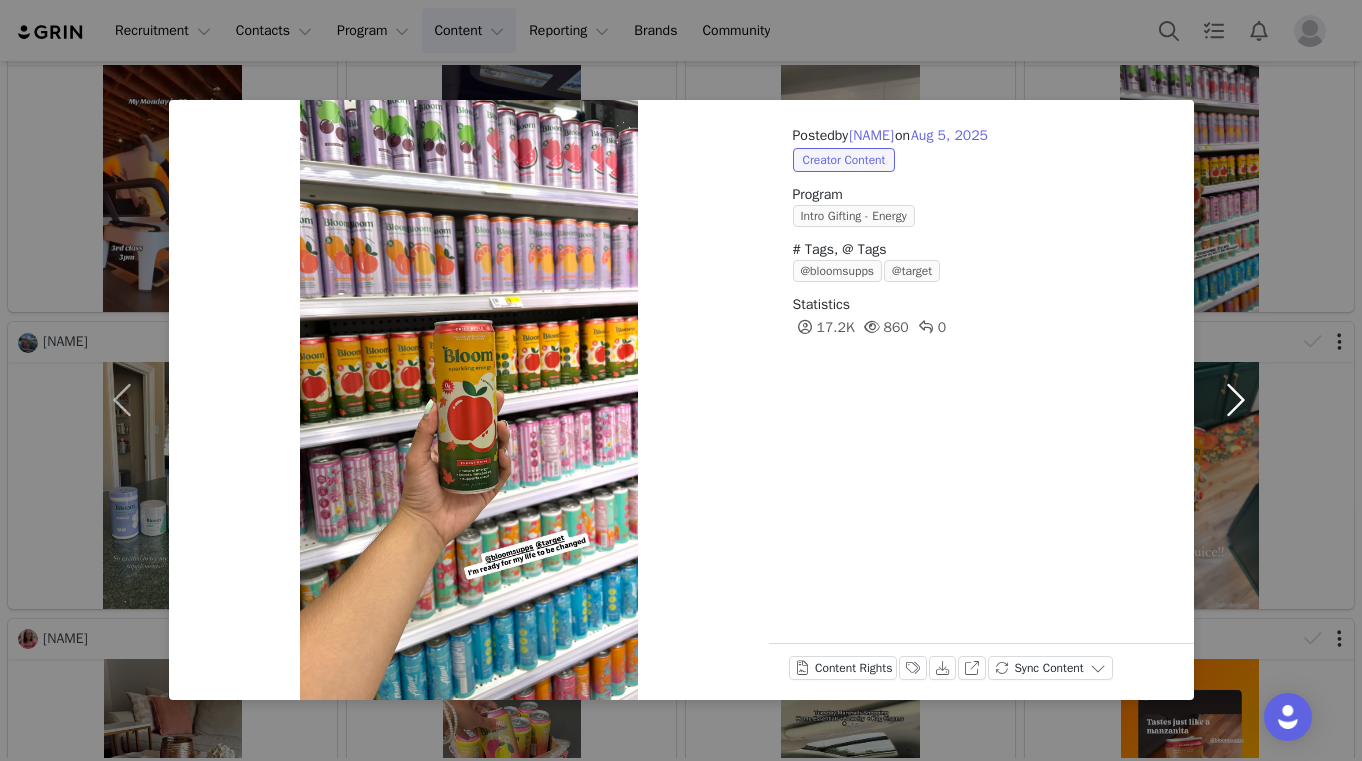 click at bounding box center [1236, 400] 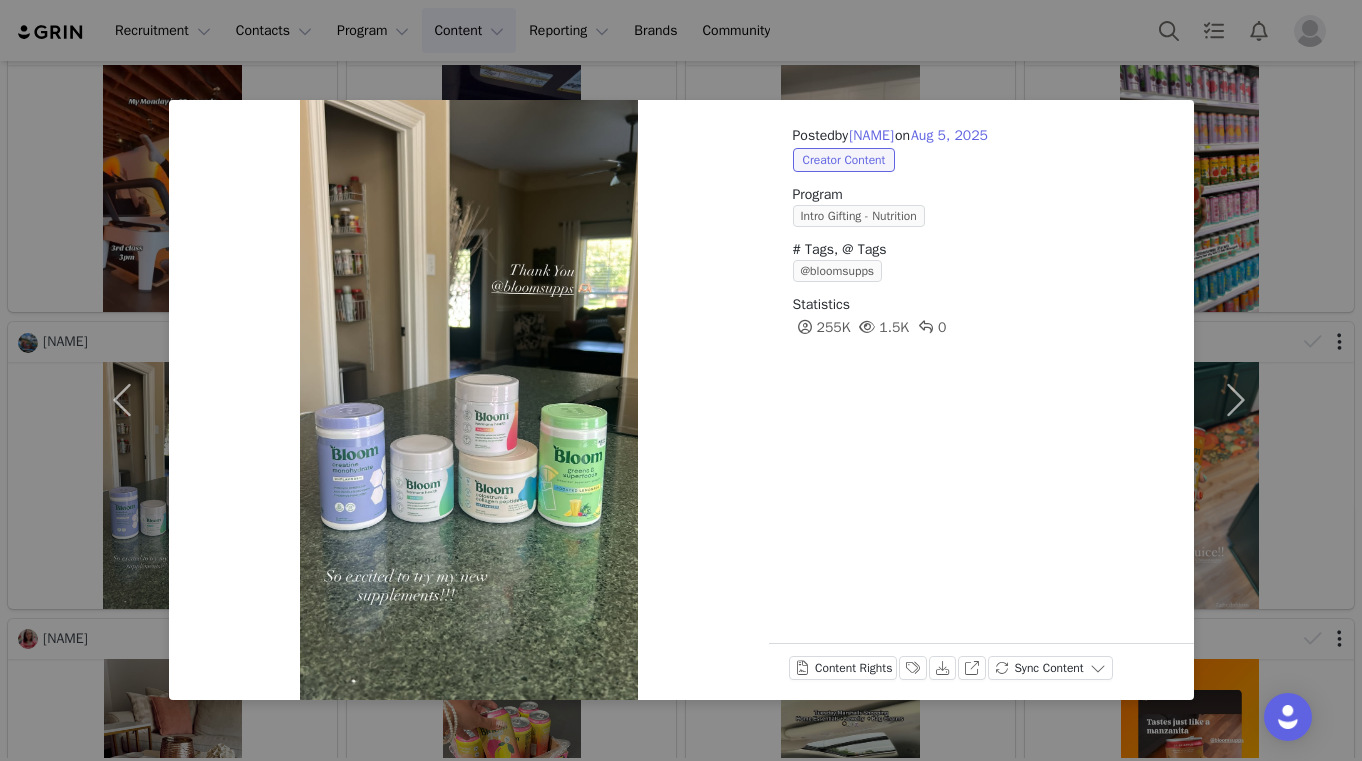 click on "Posted  by  [FIRST] [LAST]  on  [DATE]  Creator Content  Program Intro Gifting - Nutrition # Tags, @ Tags  @bloomsupps      Statistics 255K  1.5K  0  Content Rights Labels & Tags Download View on Instagram Sync Content" at bounding box center (681, 380) 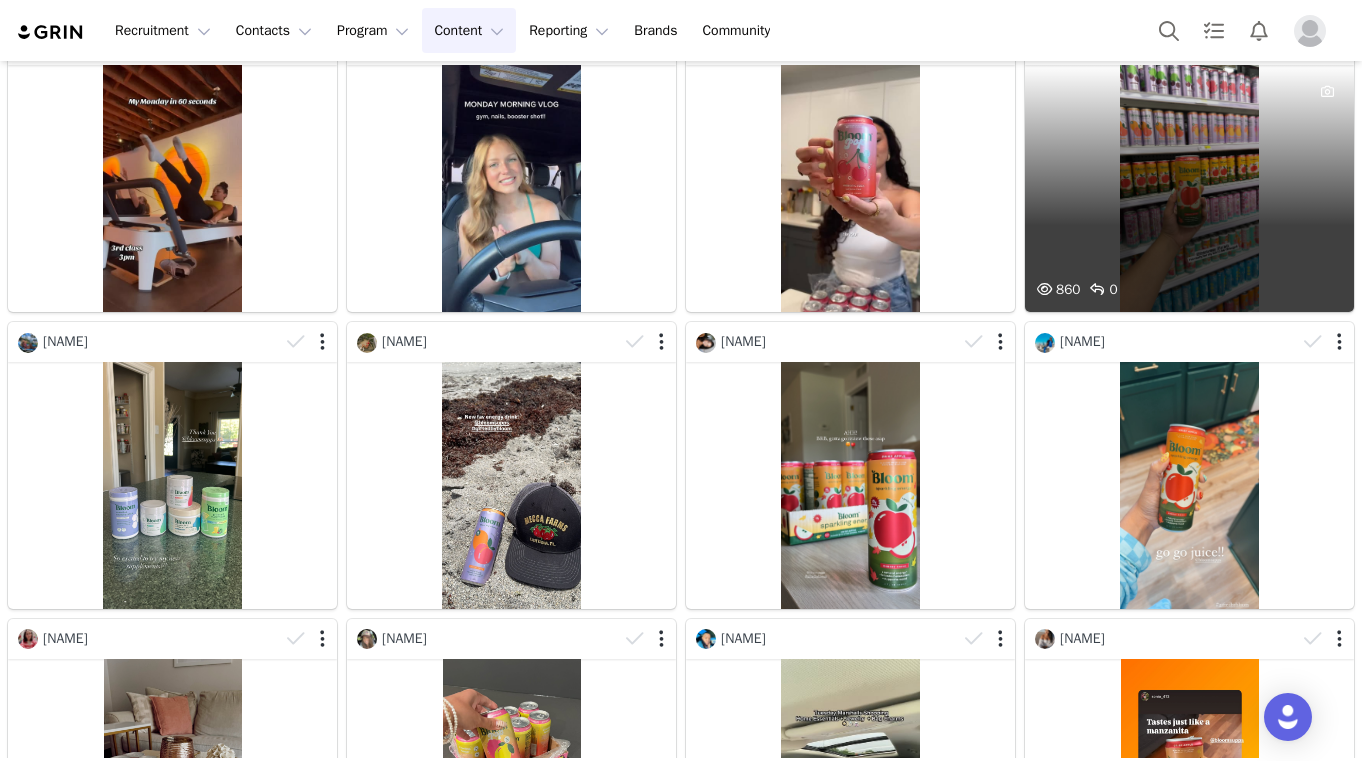 click on "860  0" at bounding box center (1189, 188) 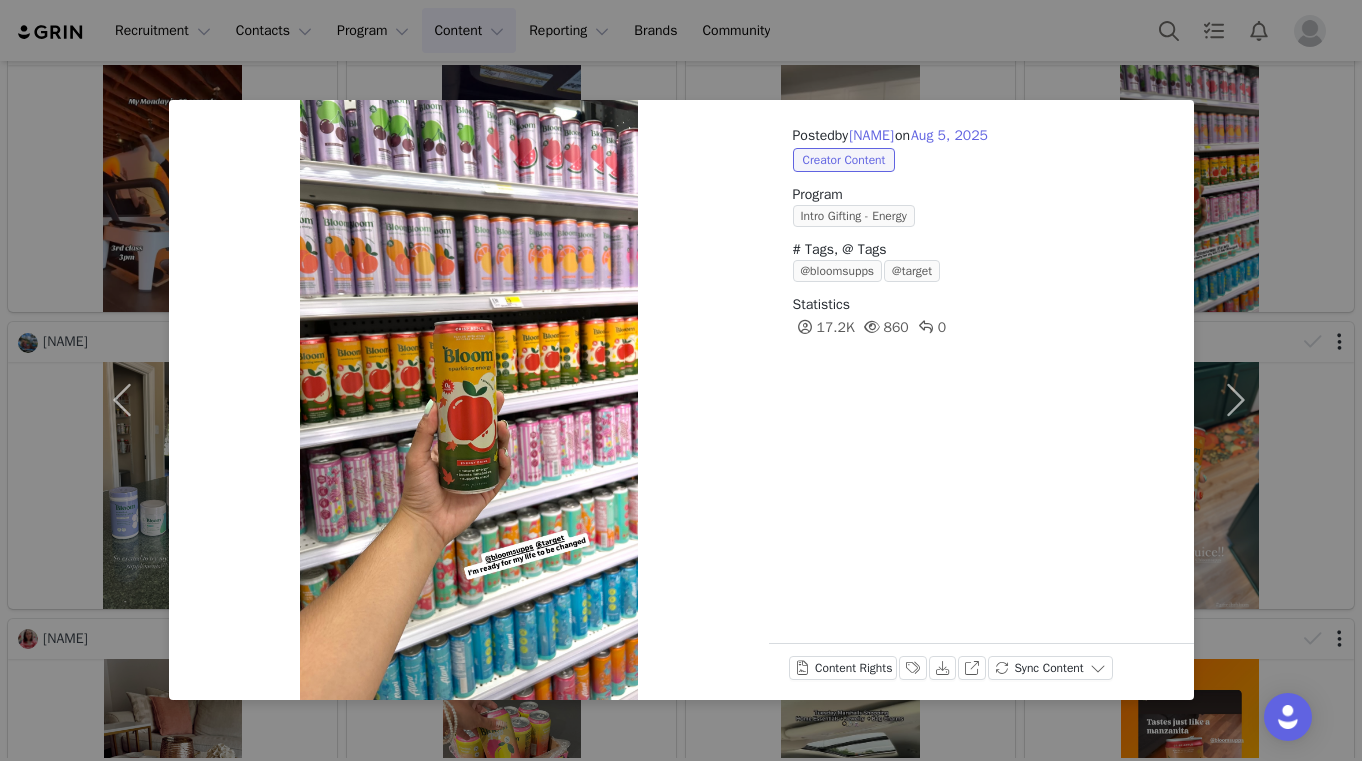 click on "Posted  by  [NAME]  on  Aug 5, 2025  Creator Content  Program Intro Gifting - Energy # Tags, @ Tags  @bloomsupps   @target      Statistics 17.2K  860  0  Content Rights Labels & Tags Download View on Instagram Sync Content" at bounding box center (681, 380) 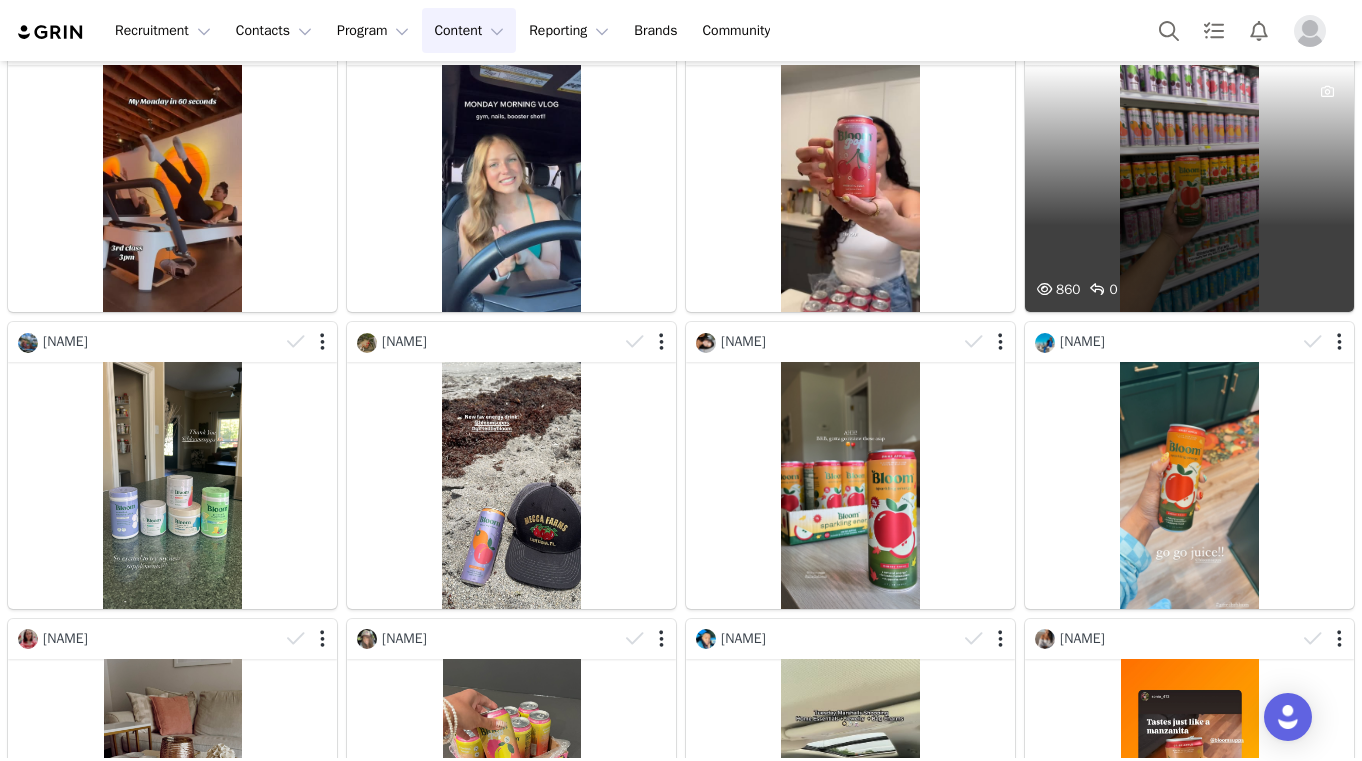scroll, scrollTop: 0, scrollLeft: 0, axis: both 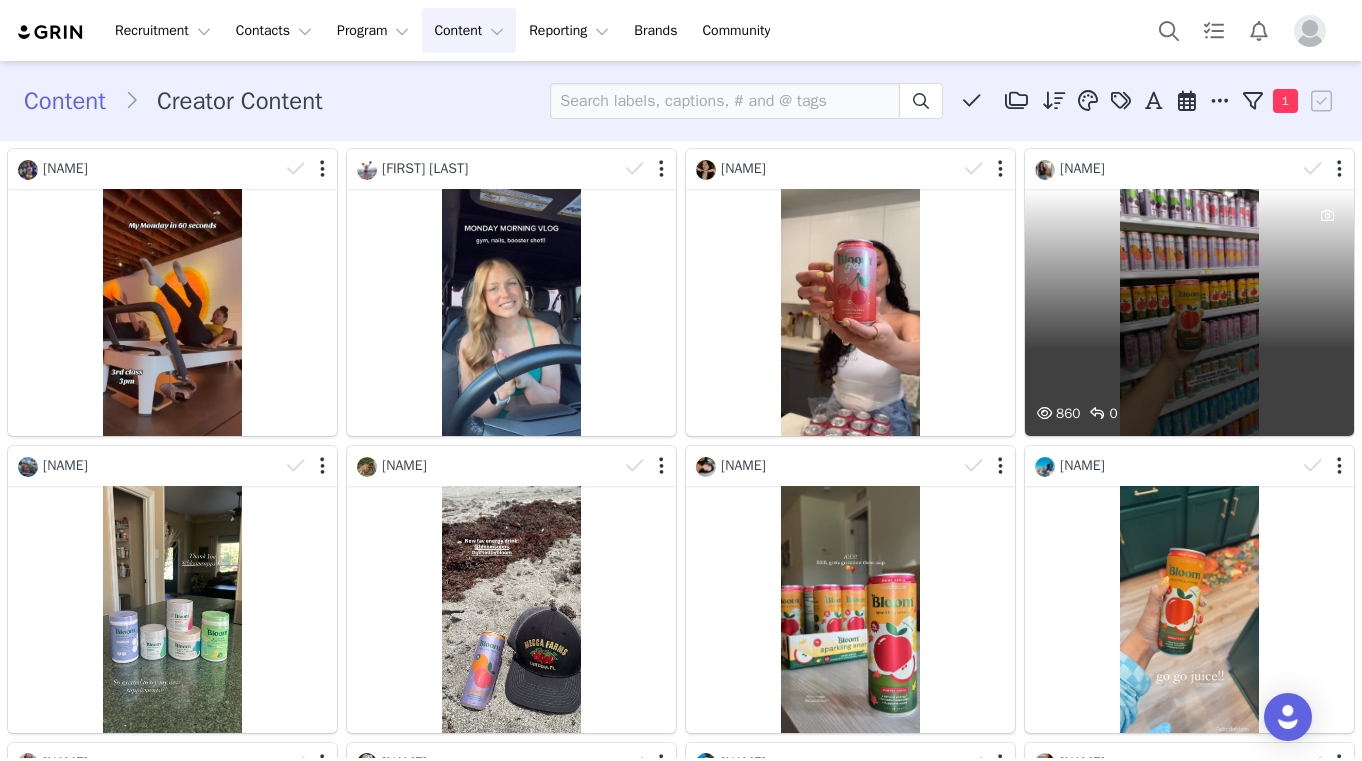 click at bounding box center [1325, 169] 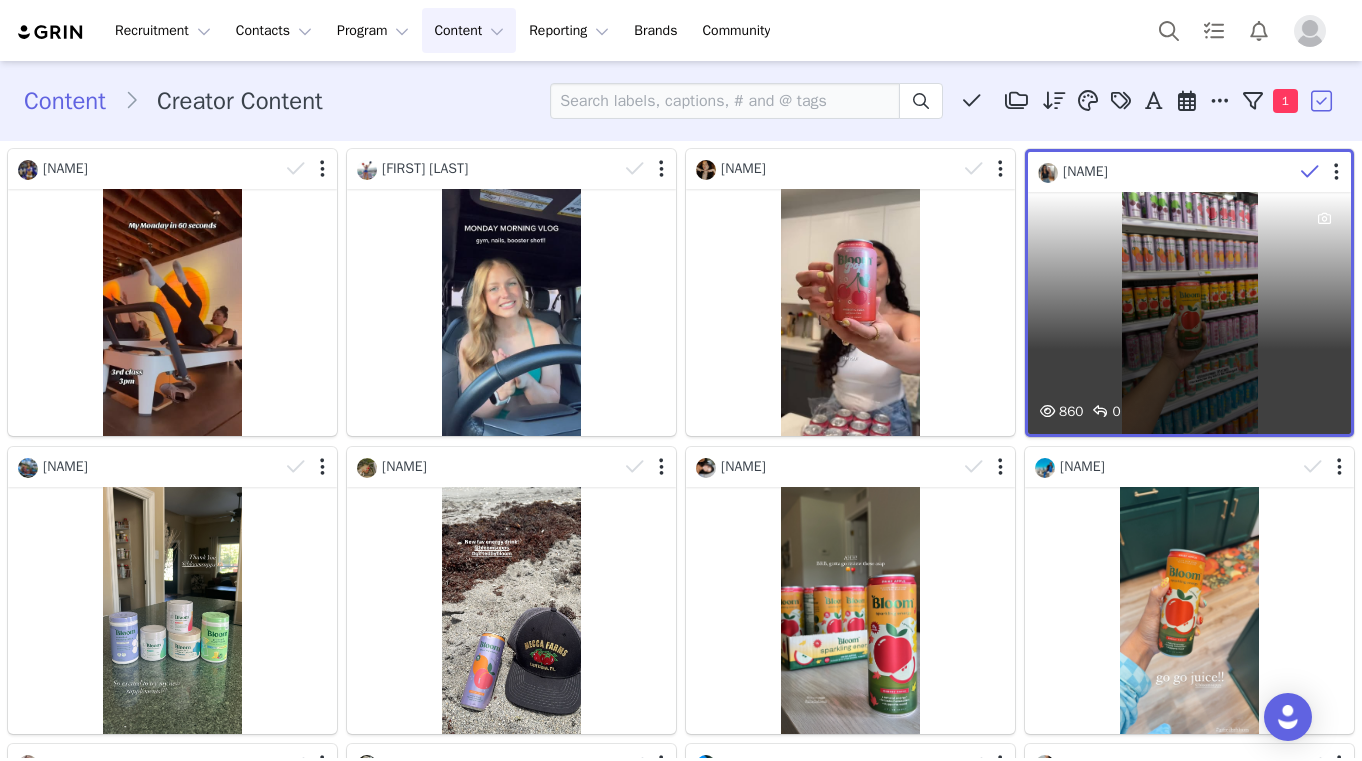click at bounding box center [1322, 172] 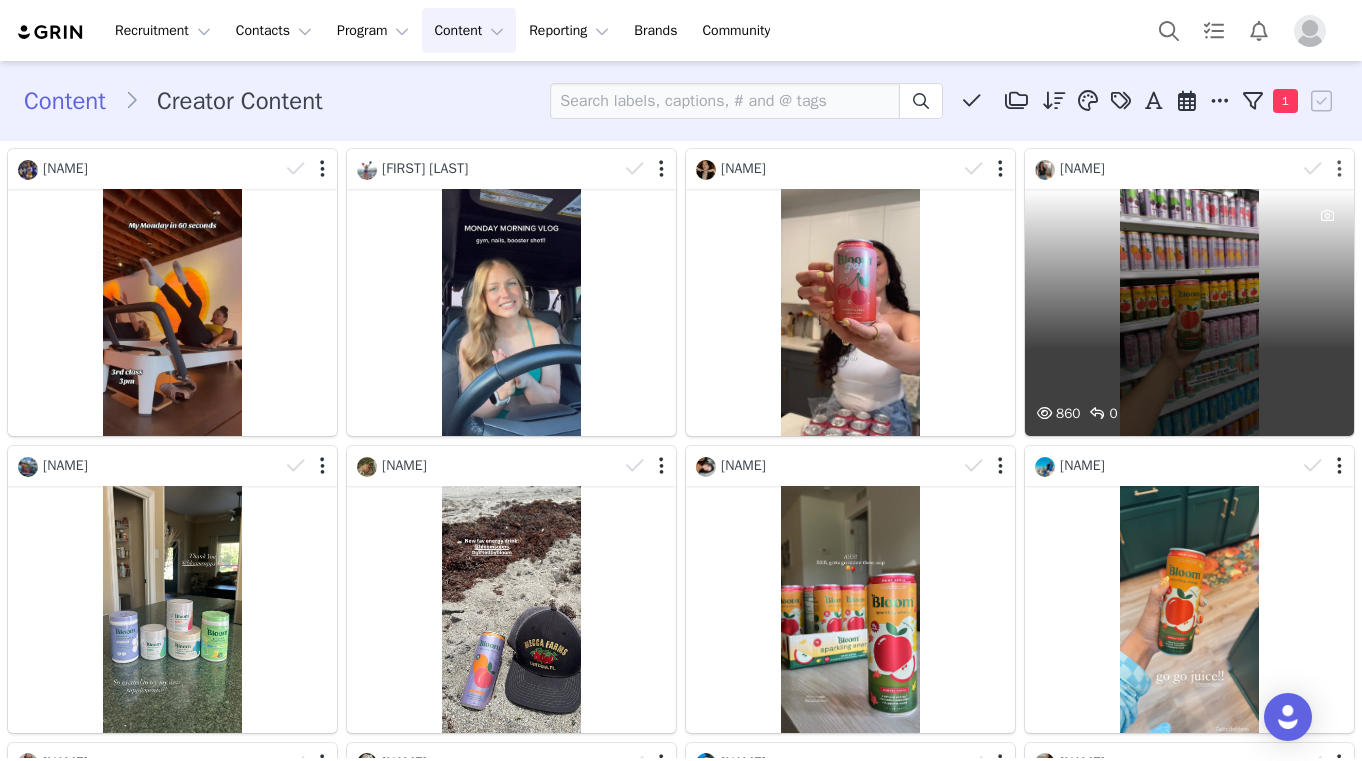 click at bounding box center (1339, 169) 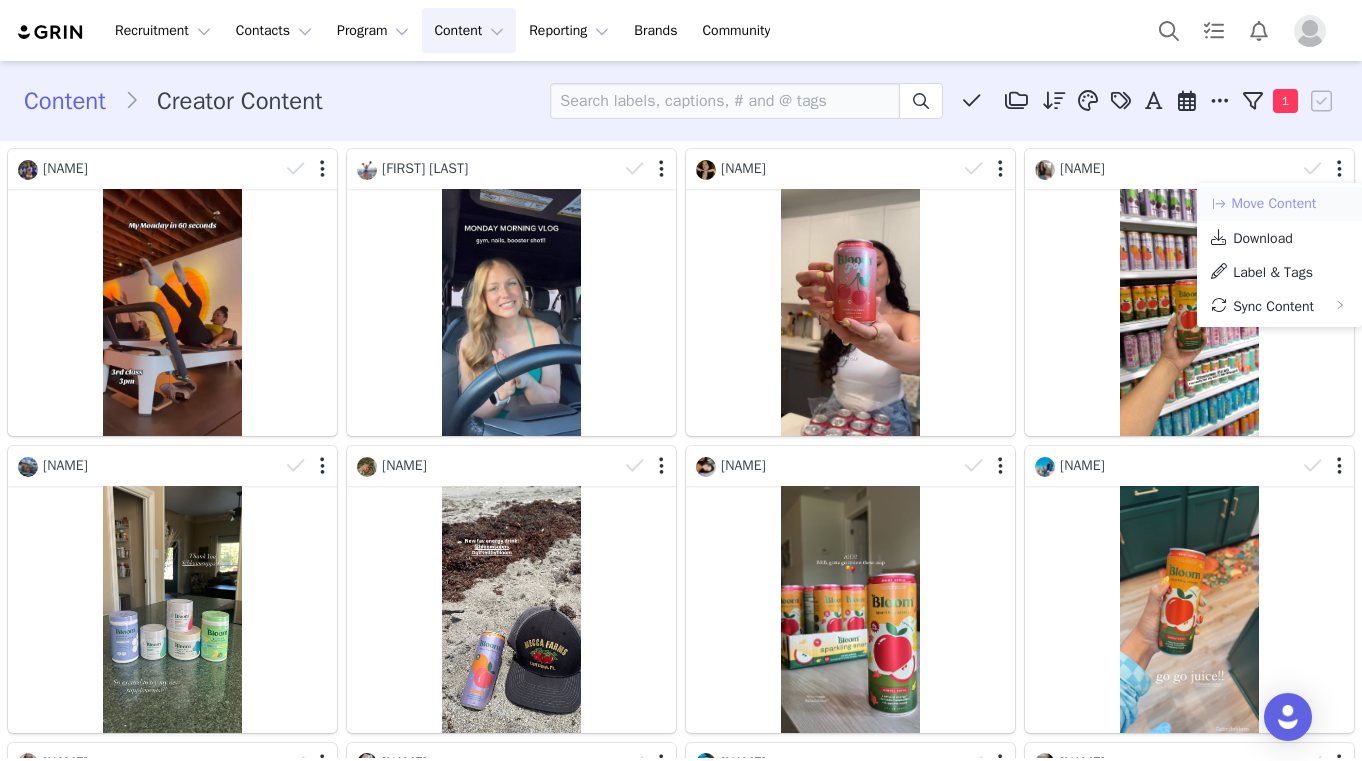 click on "Move Content" at bounding box center [1263, 204] 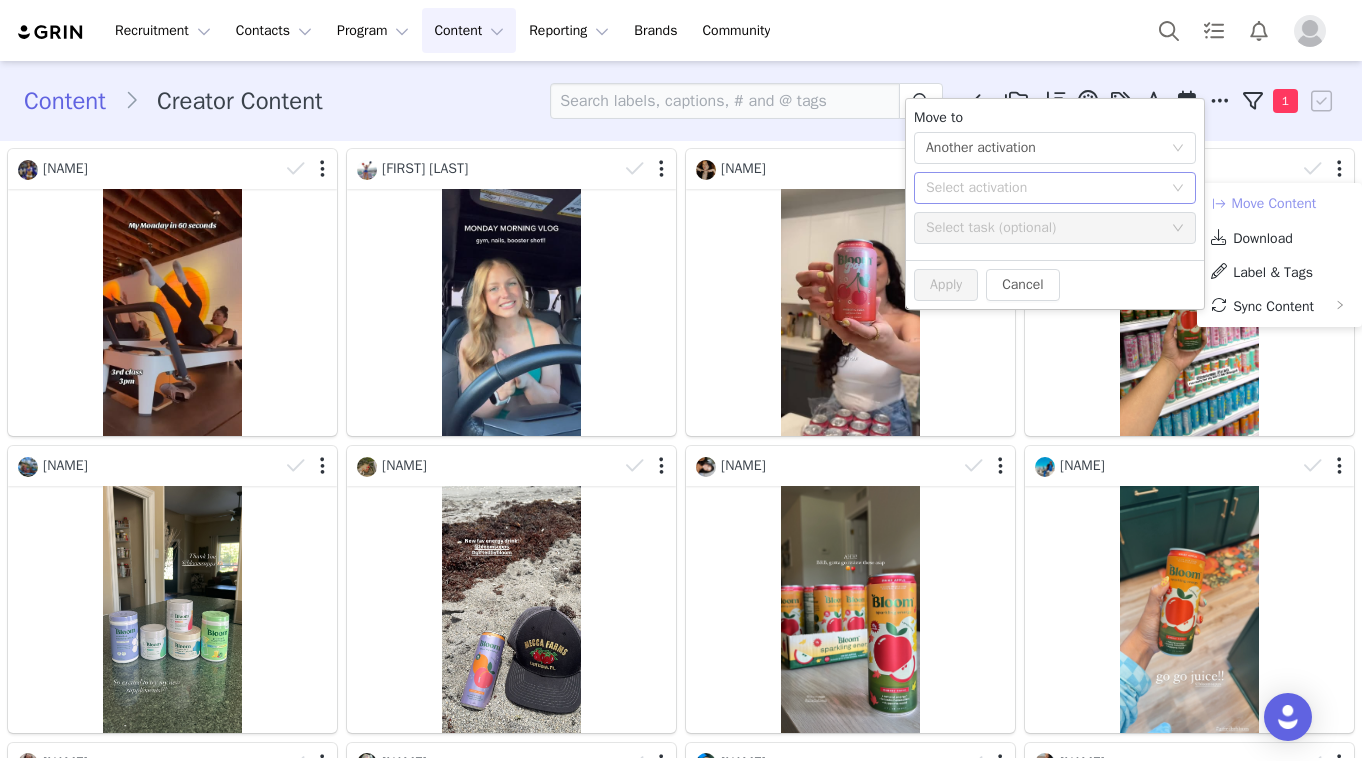 click on "Select activation" at bounding box center (1044, 188) 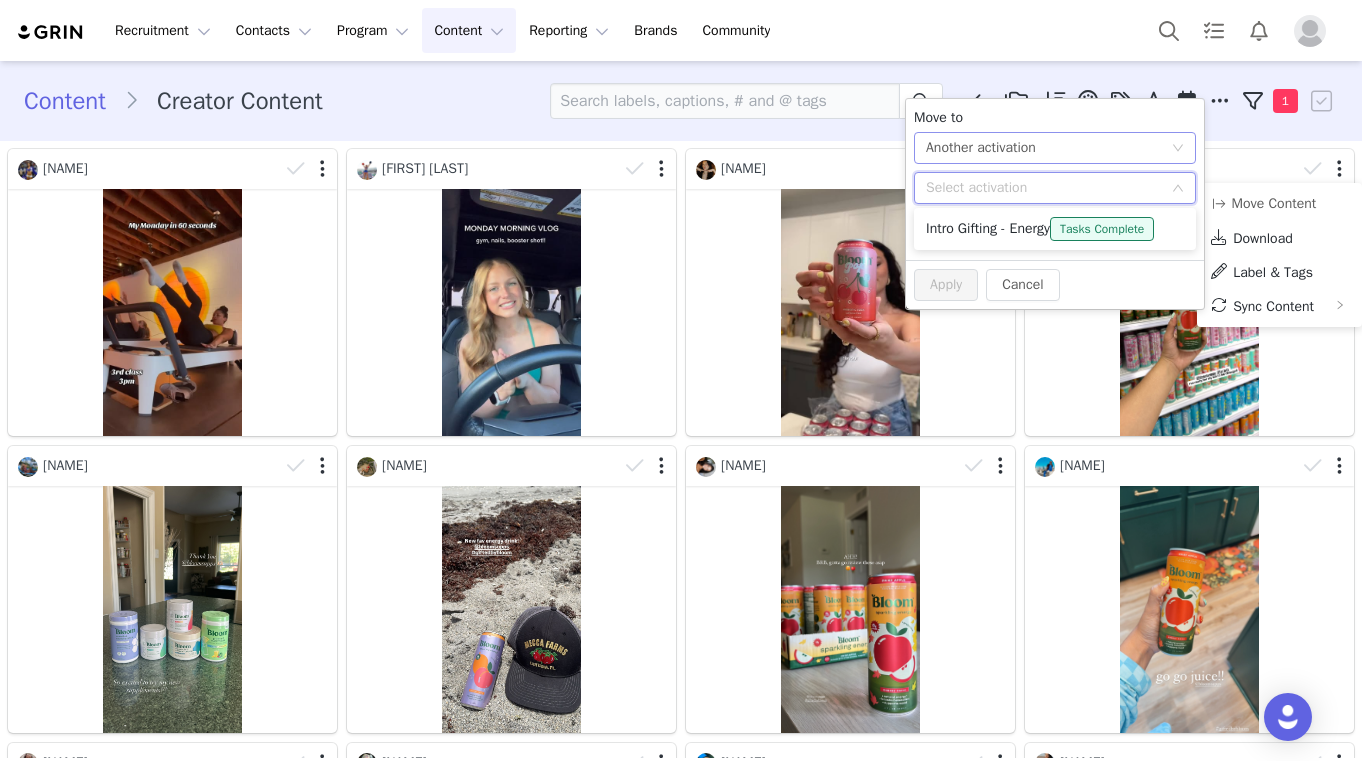 click on "Another activation" at bounding box center [981, 148] 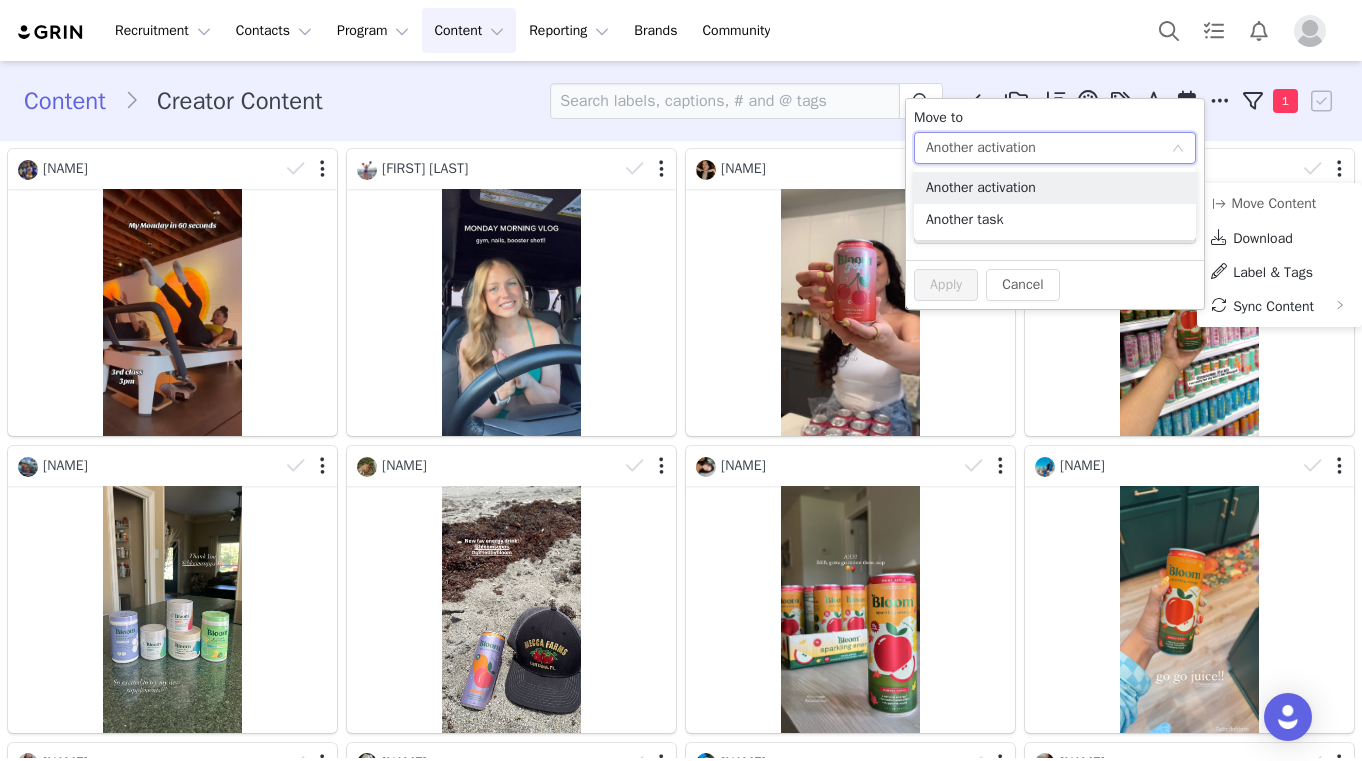 drag, startPoint x: 1026, startPoint y: 186, endPoint x: 1035, endPoint y: 128, distance: 58.694122 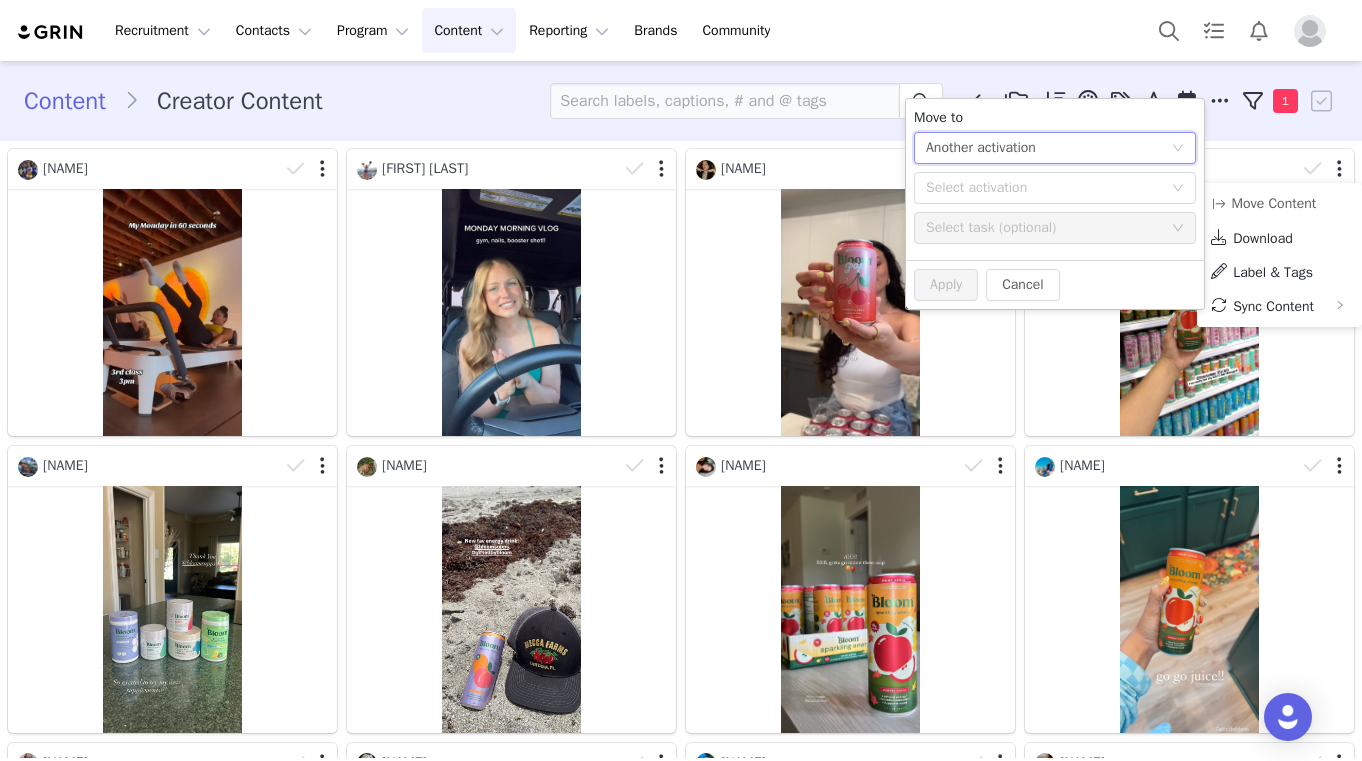 click on "Move to" at bounding box center (1055, 117) 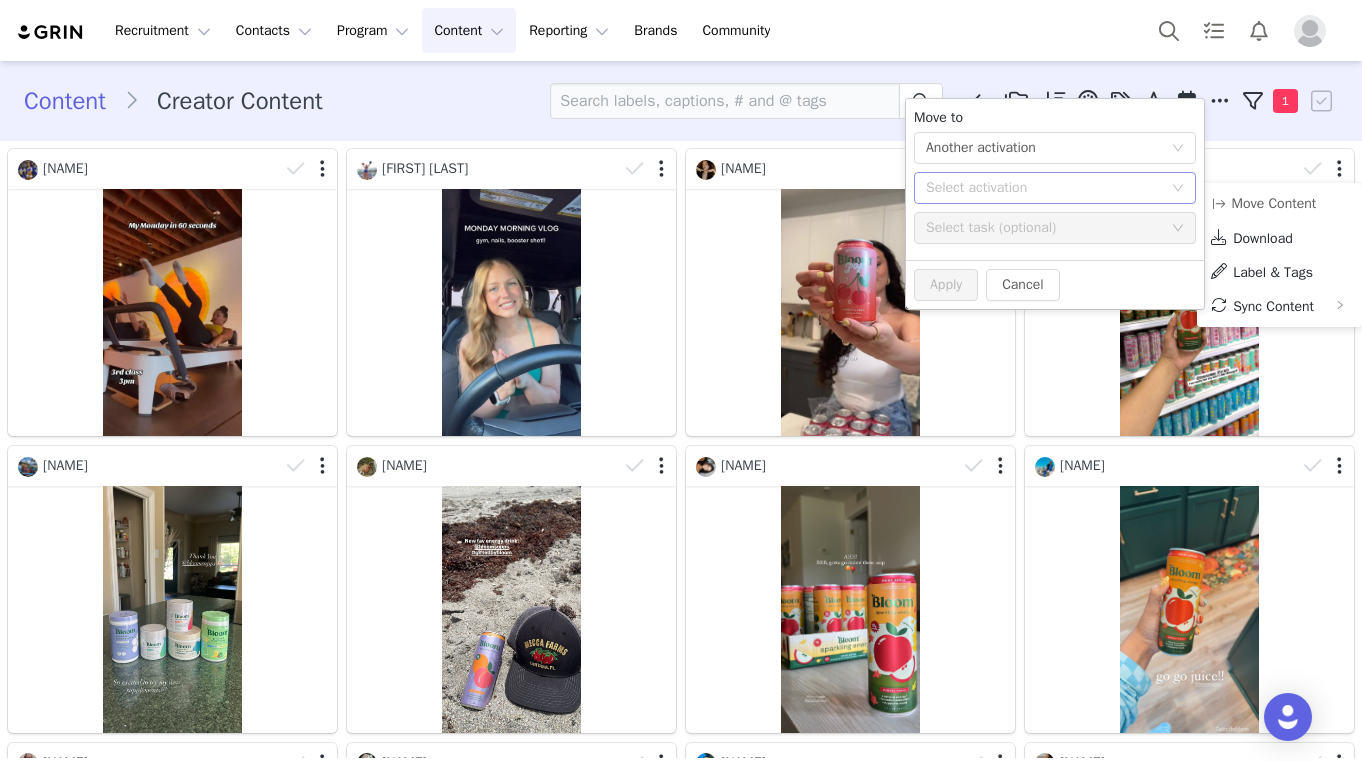 click on "Select activation" at bounding box center [1044, 188] 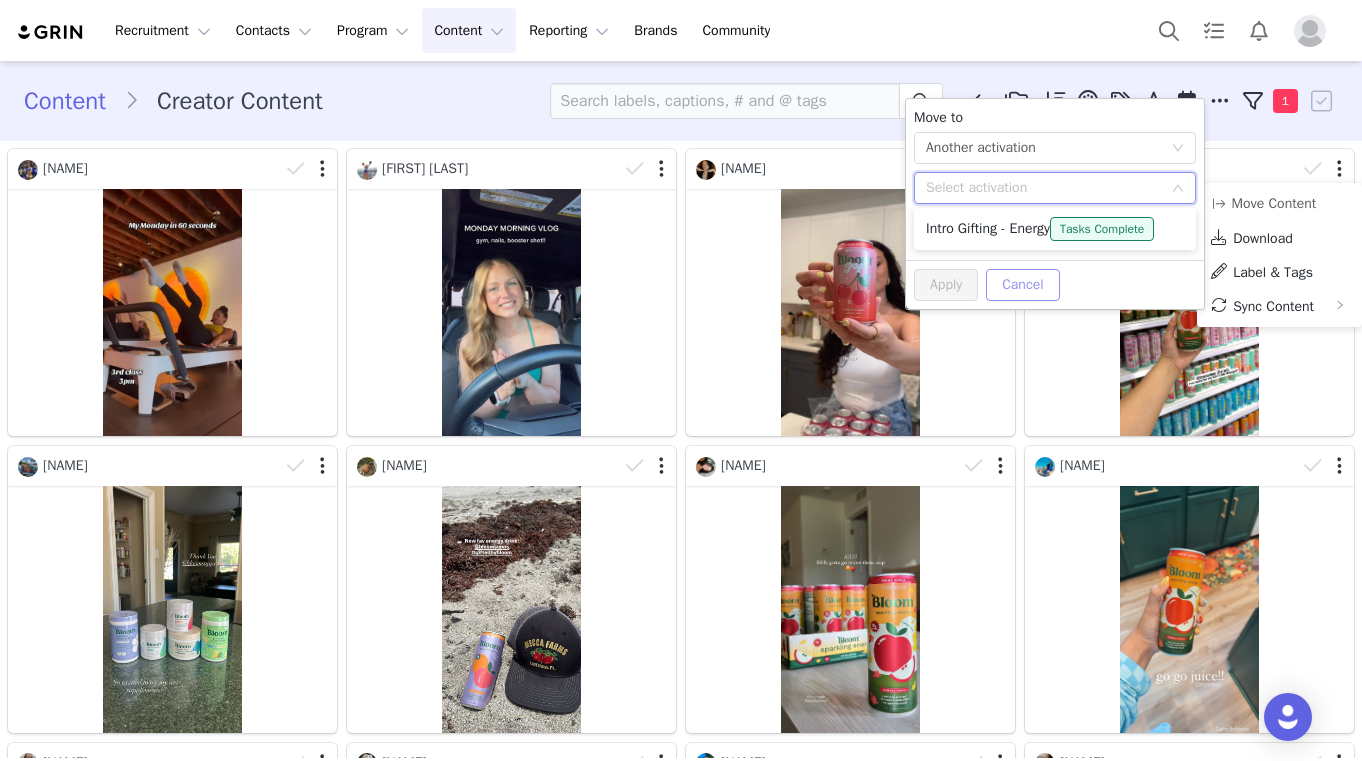 click on "Cancel" at bounding box center [1022, 285] 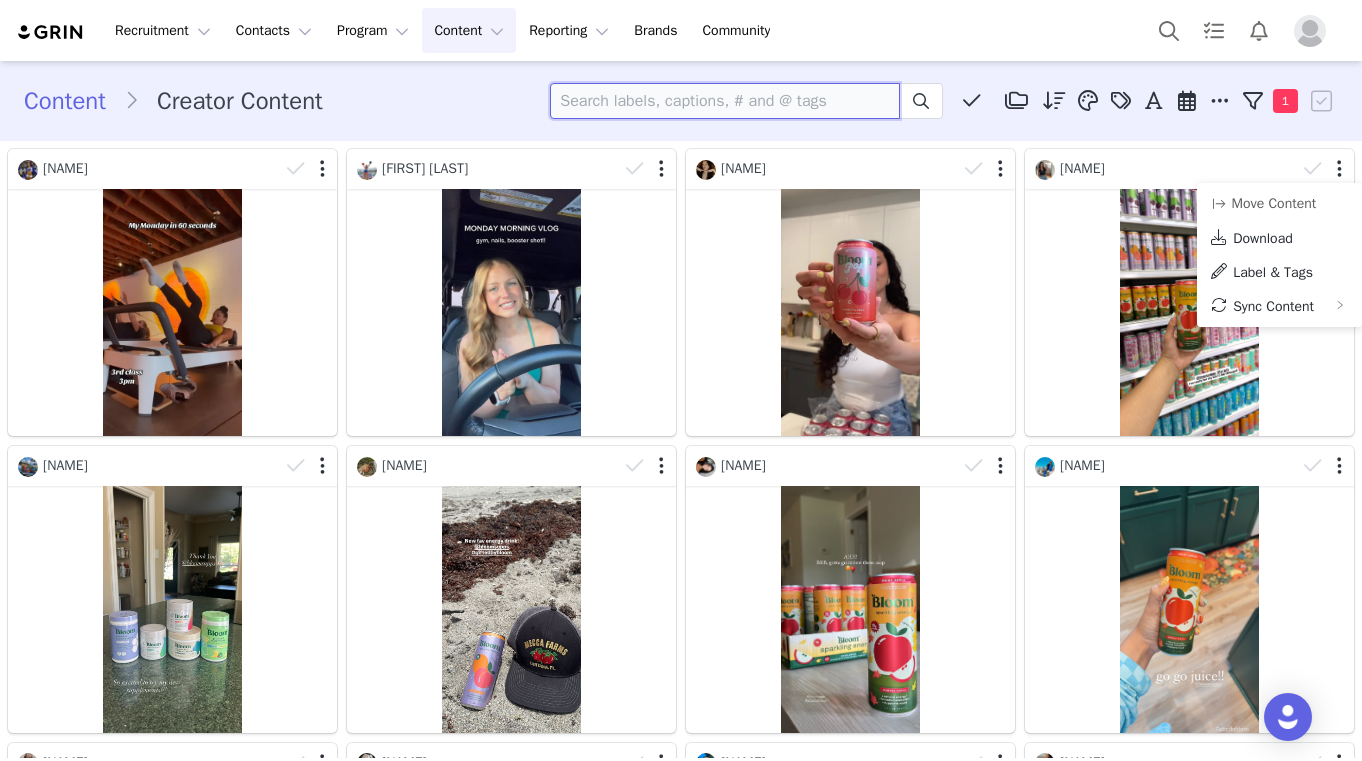 click at bounding box center [725, 101] 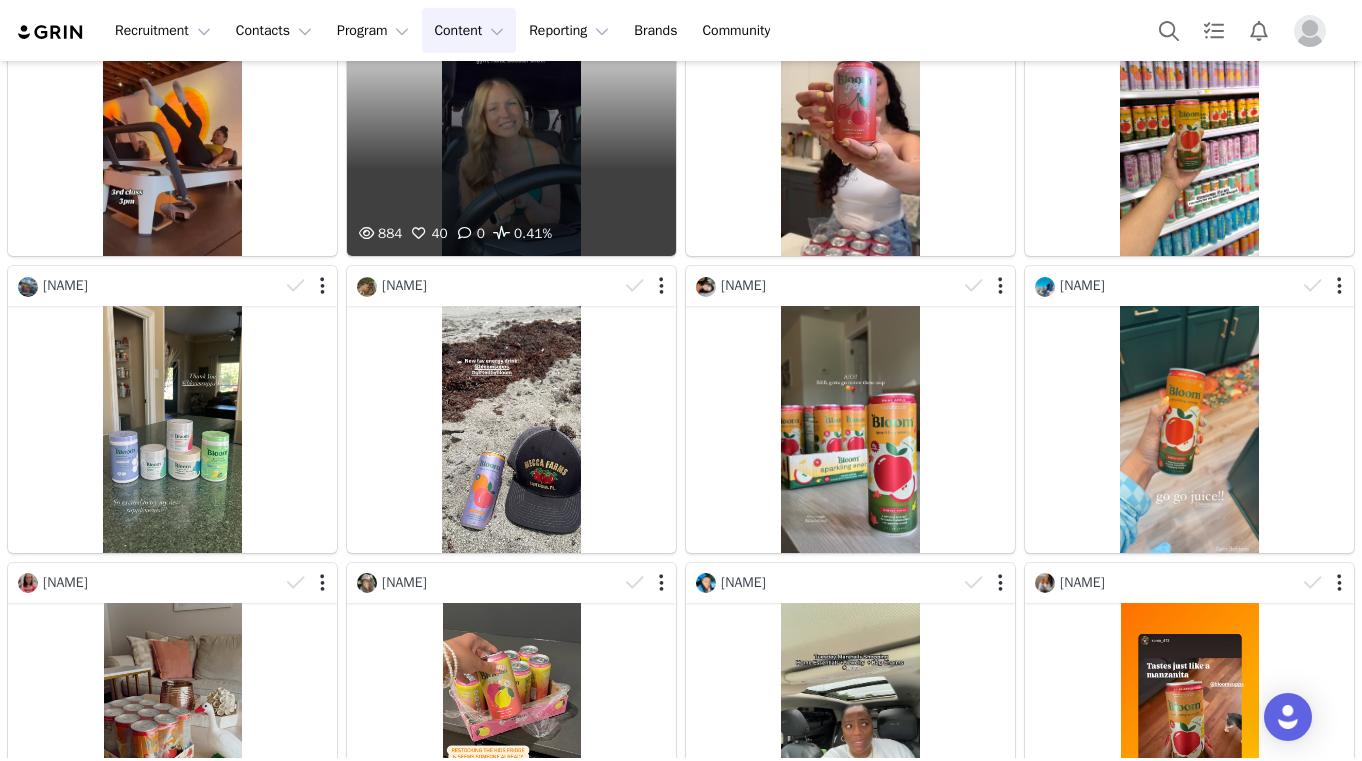 scroll, scrollTop: 182, scrollLeft: 0, axis: vertical 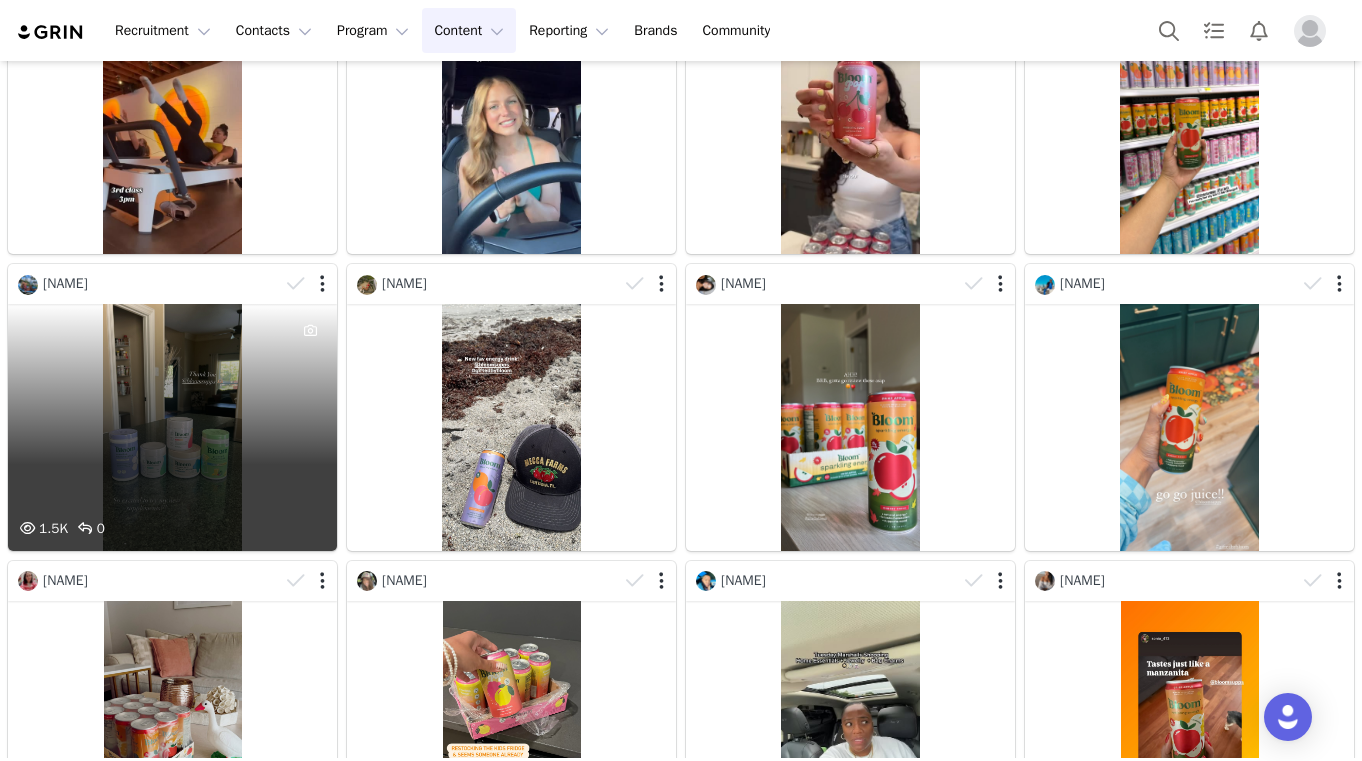 click on "1.5K  0" at bounding box center [172, 427] 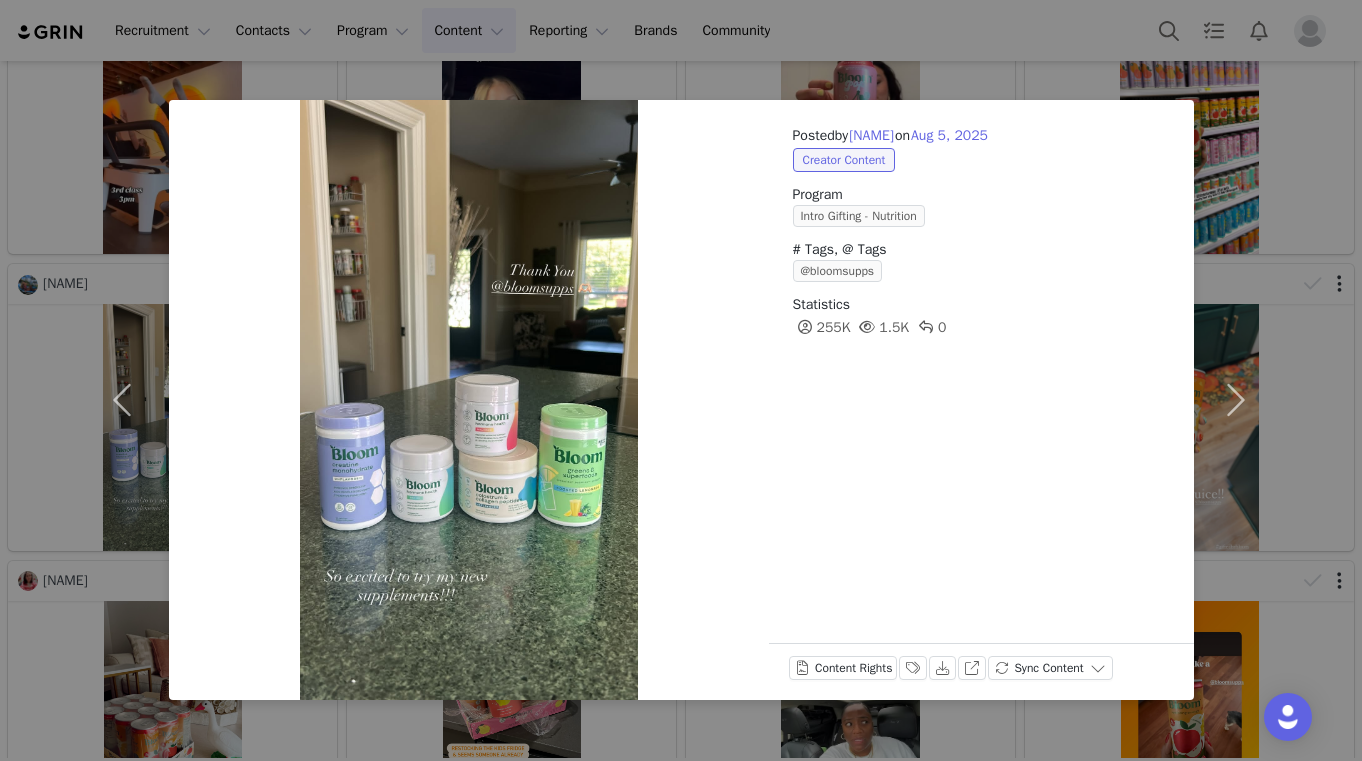 click on "Posted  by  [FIRST] [LAST]  on  [DATE]  Creator Content  Program Intro Gifting - Nutrition # Tags, @ Tags  @bloomsupps      Statistics 255K  1.5K  0  Content Rights Labels & Tags Download View on Instagram Sync Content" at bounding box center (681, 380) 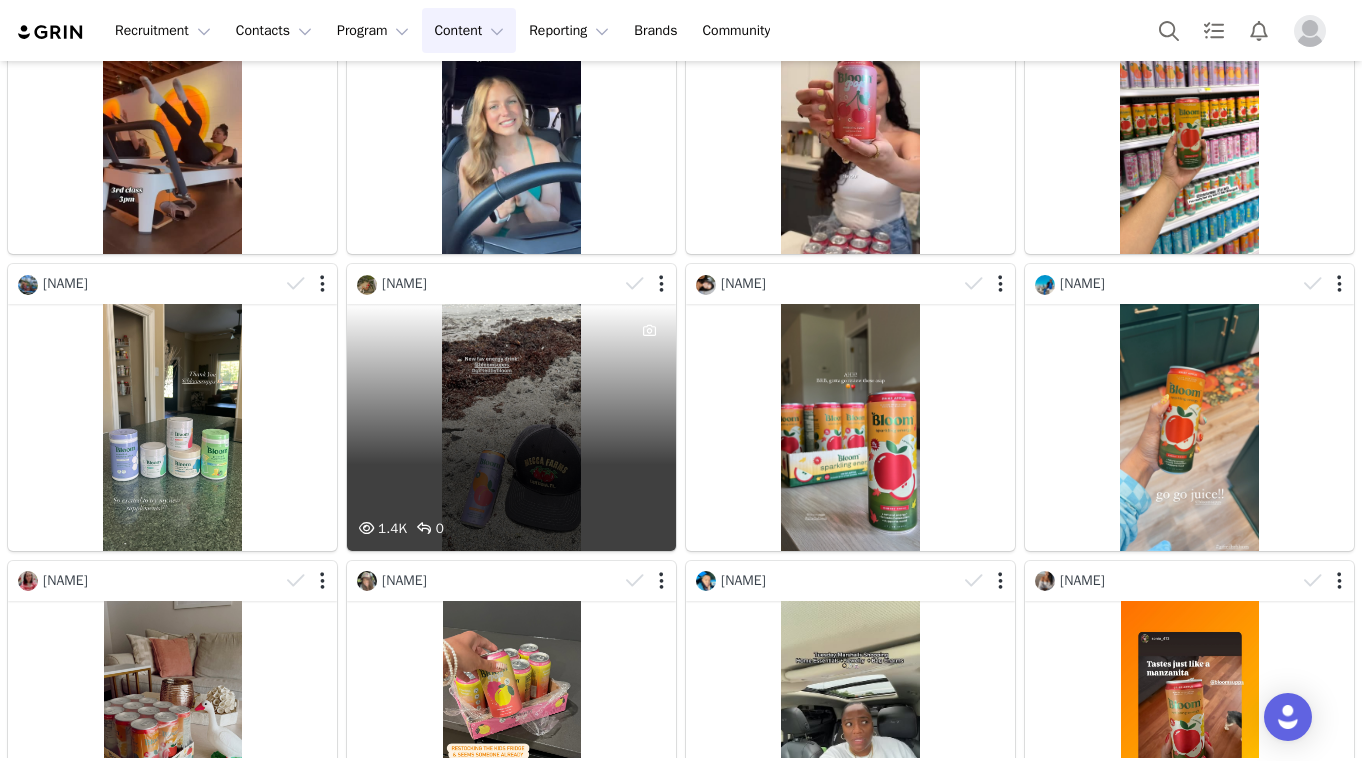 click on "1.4K  0" at bounding box center [511, 427] 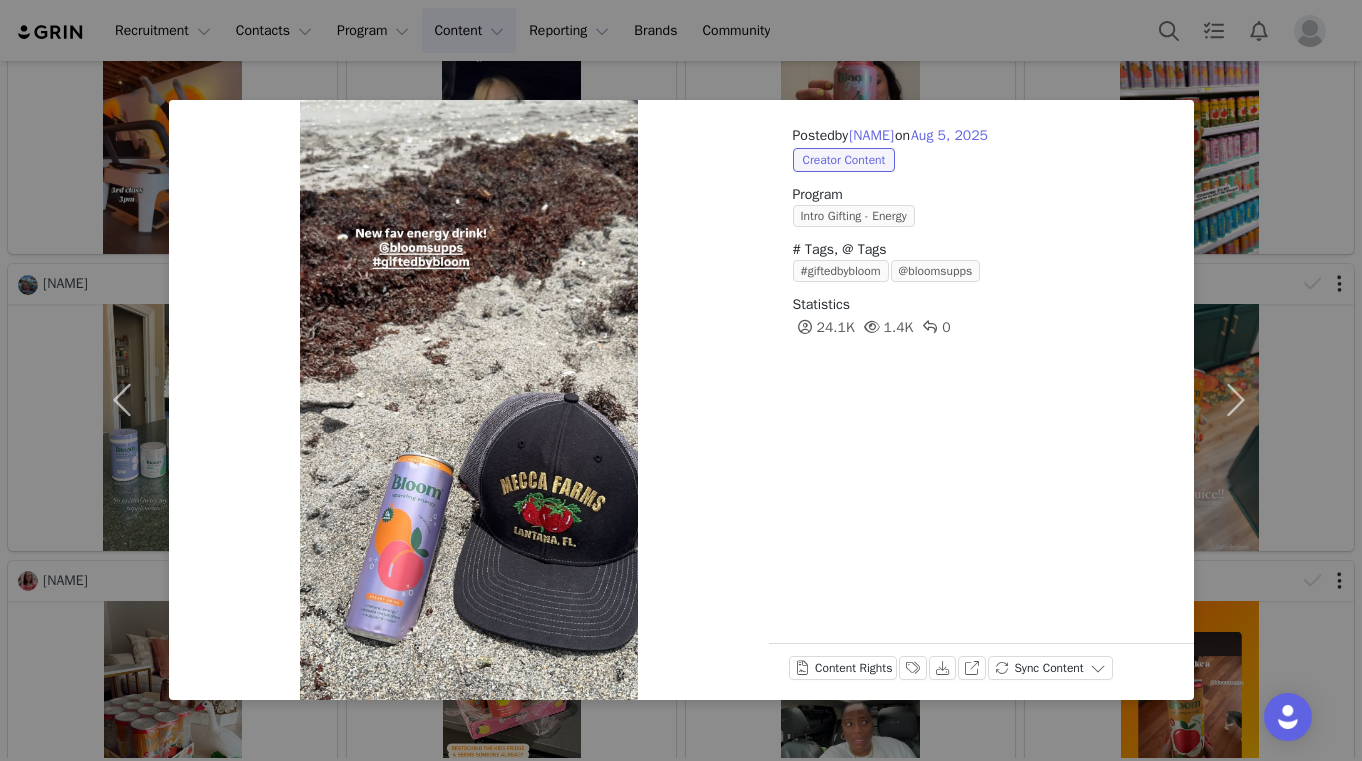 click on "Posted  by  [FIRST] [LAST]  on  Aug 5, 2025  Creator Content  Program Intro Gifting - Energy # Tags, @ Tags  #giftedbybloom   @bloomsupps      Statistics 24.1K  1.4K  0  Content Rights Labels & Tags Download View on Instagram Sync Content" at bounding box center [681, 380] 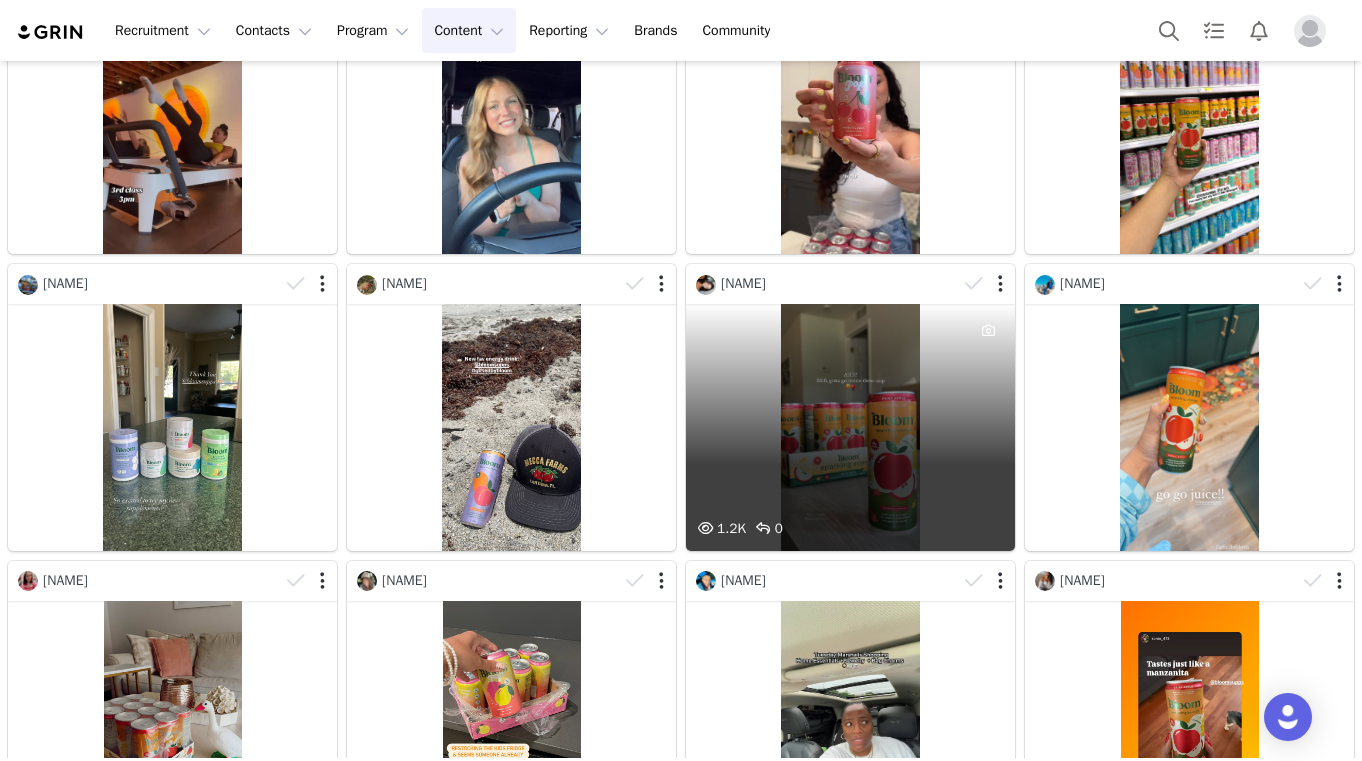 click on "1.2K  0" at bounding box center [850, 427] 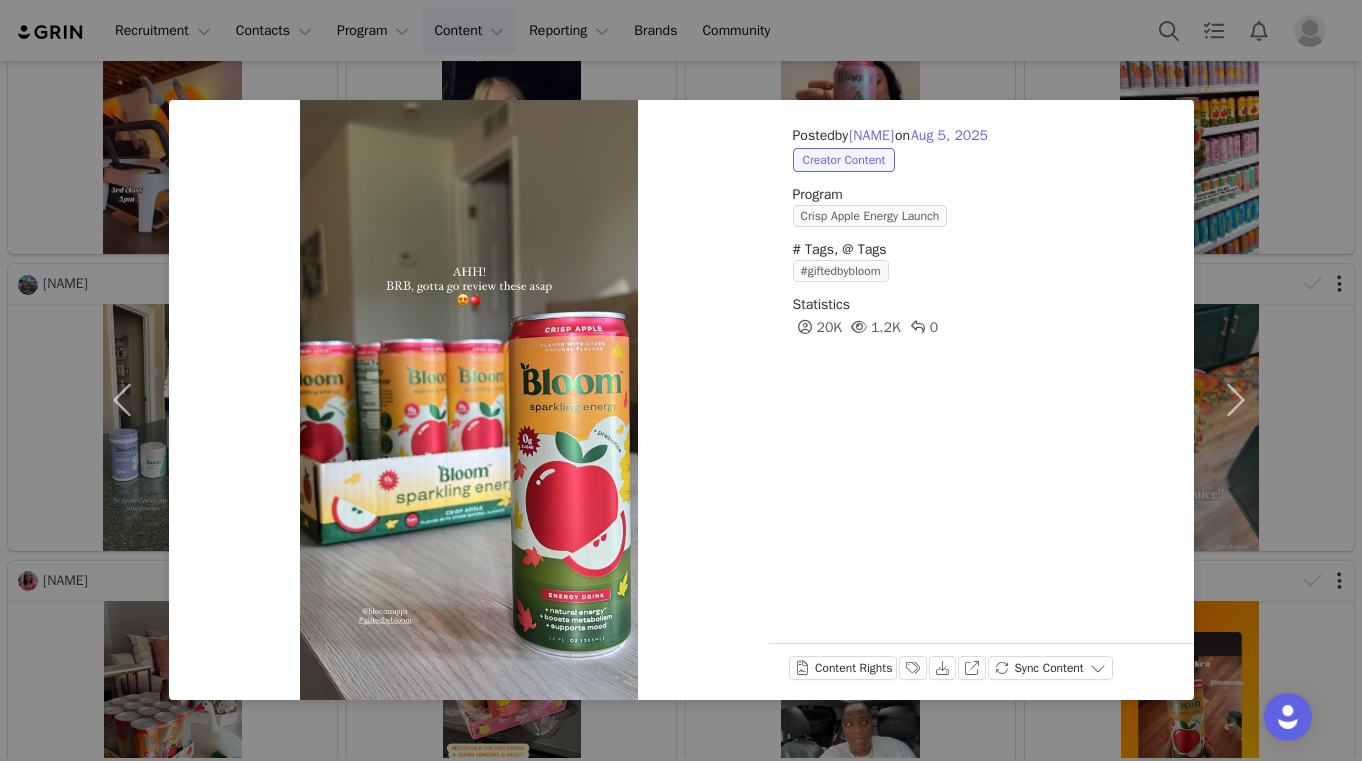 click on "Posted  by  [NAME]  on  Aug 5, 2025  Creator Content  Program Crisp Apple Energy Launch # Tags, @ Tags  #giftedbybloom      Statistics 20K  1.2K  0  Content Rights Labels & Tags Download View on Instagram Sync Content" at bounding box center (681, 380) 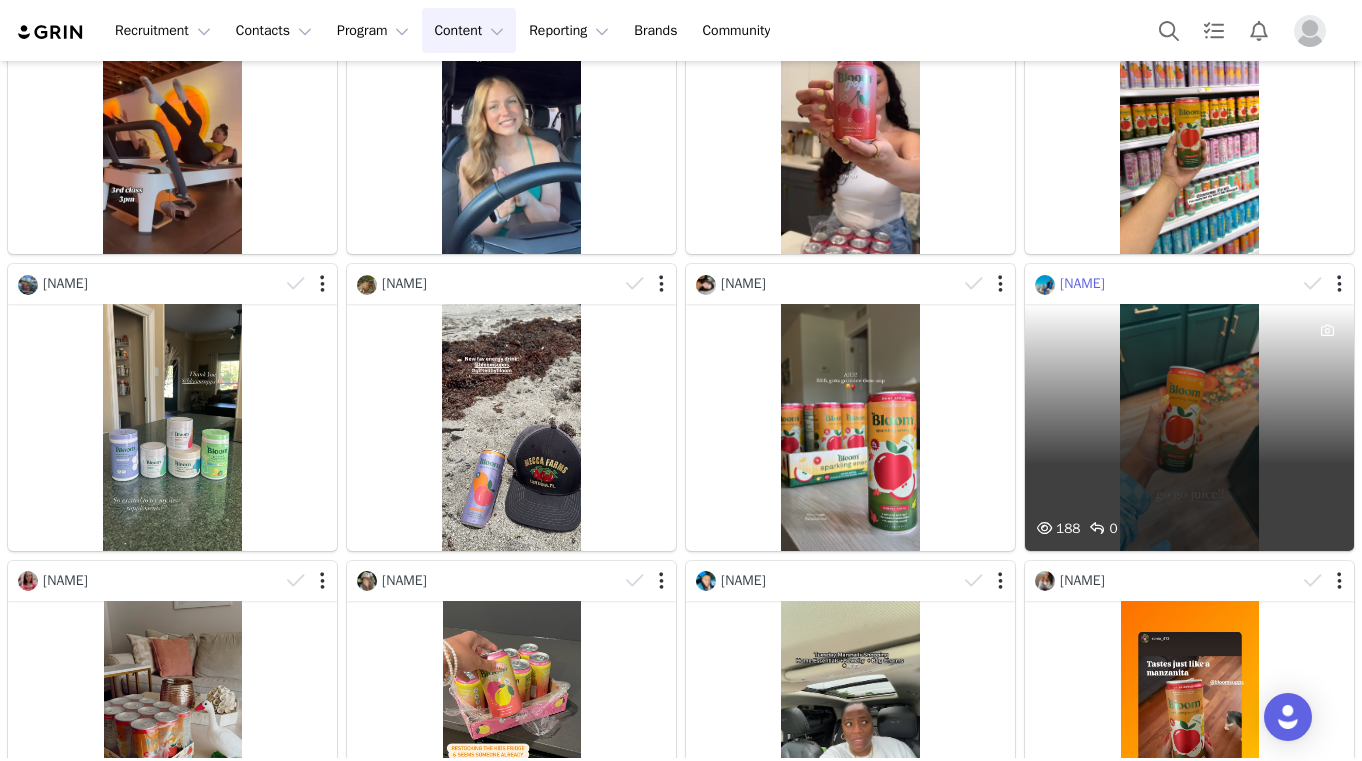 click on "188  0" at bounding box center [1189, 427] 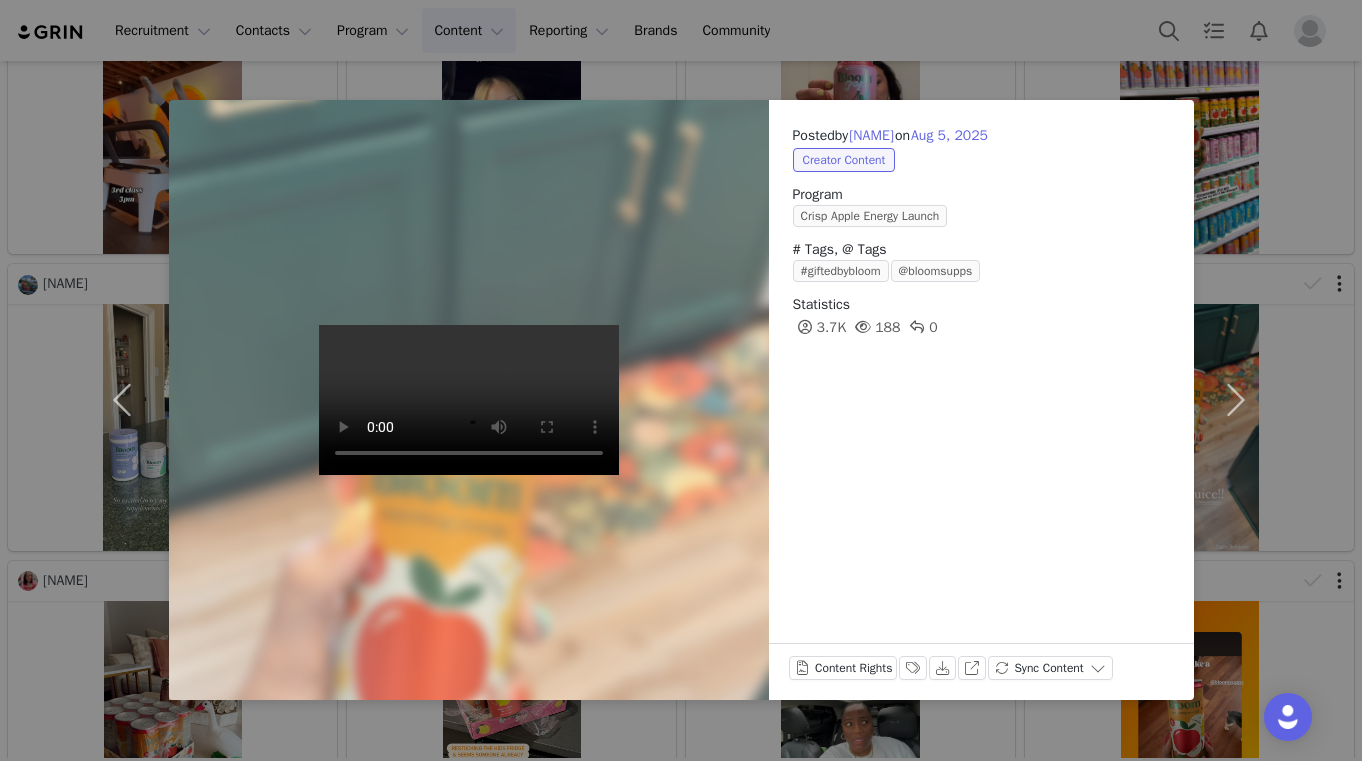click on "Posted  by  [NAME]  on  Aug 5, 2025  Creator Content  Program Crisp Apple Energy Launch # Tags, @ Tags  #giftedbybloom   @bloomsupps      Statistics 3.7K  188  0  Content Rights Labels & Tags Download View on Instagram Sync Content" at bounding box center [681, 380] 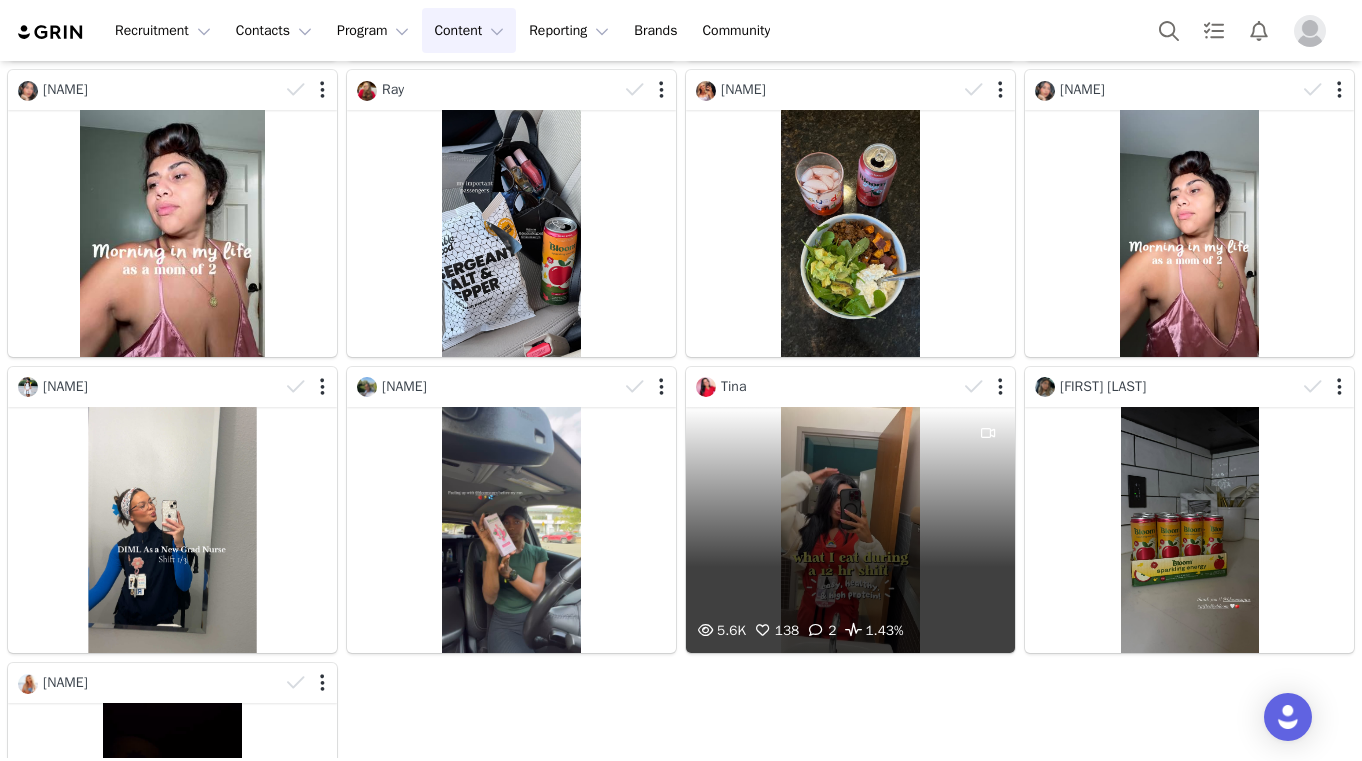 scroll, scrollTop: 2745, scrollLeft: 0, axis: vertical 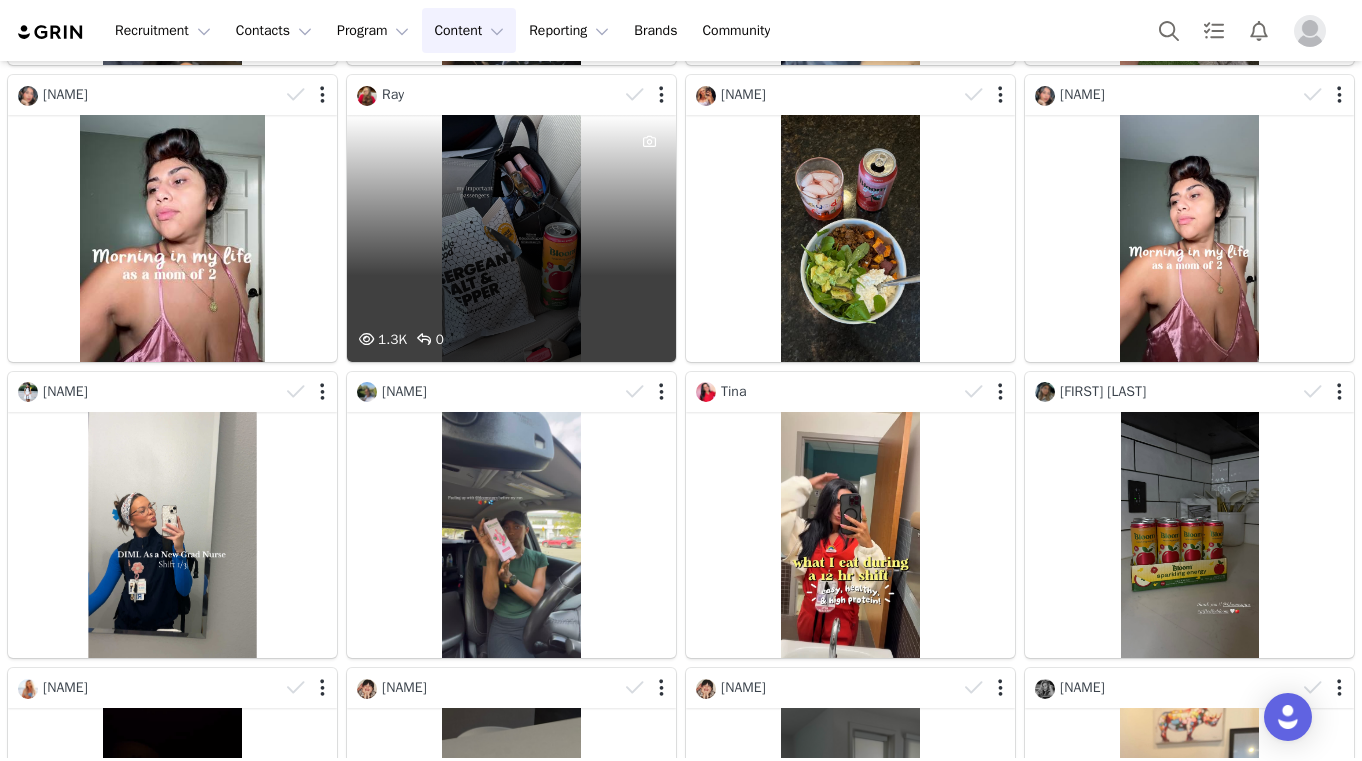 click on "1.3K  0" at bounding box center (511, 238) 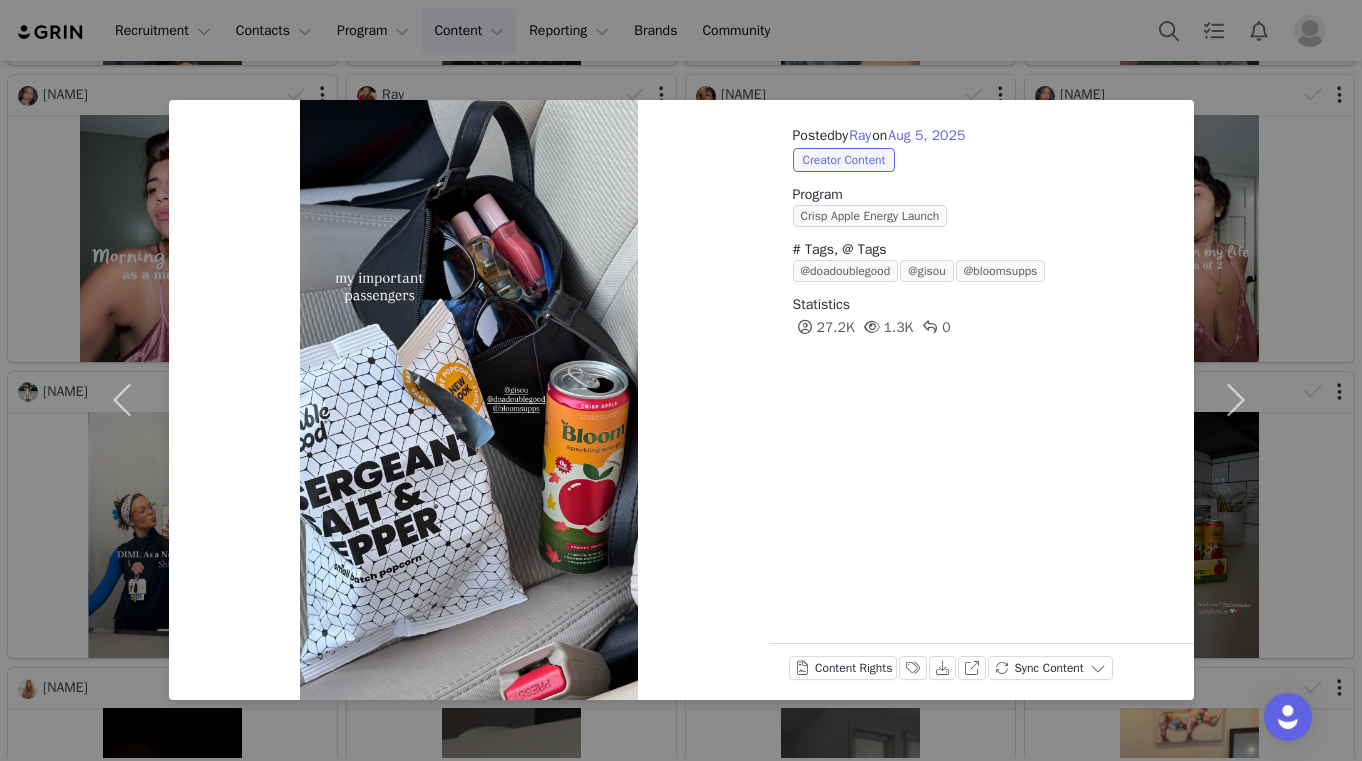 click on "Posted  by  [NAME]  on  Aug 5, 2025  Creator Content  Program Crisp Apple Energy Launch # Tags, @ Tags  @doadoublegood   @gisou   @bloomsupps      Statistics 27.2K  1.3K  0  Content Rights Labels & Tags Download View on Instagram Sync Content" at bounding box center (681, 380) 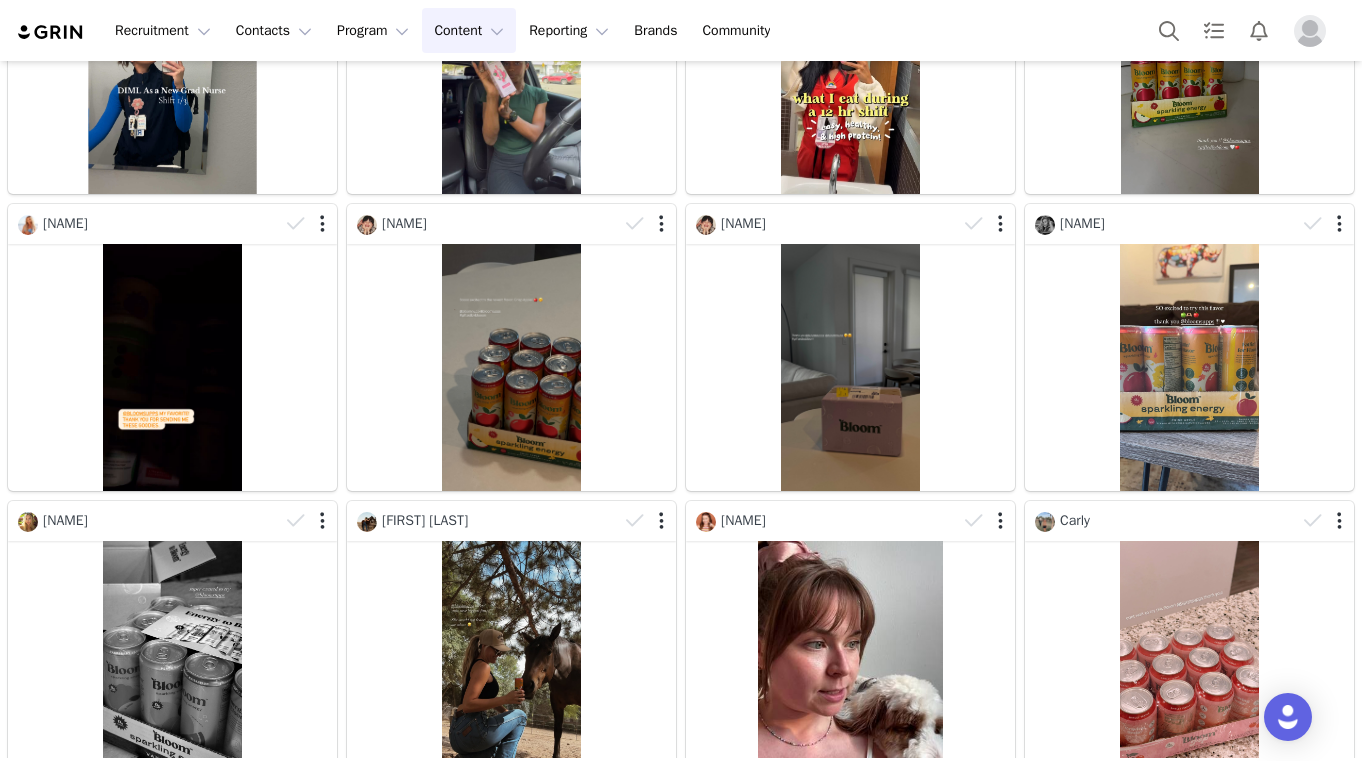 scroll, scrollTop: 3214, scrollLeft: 0, axis: vertical 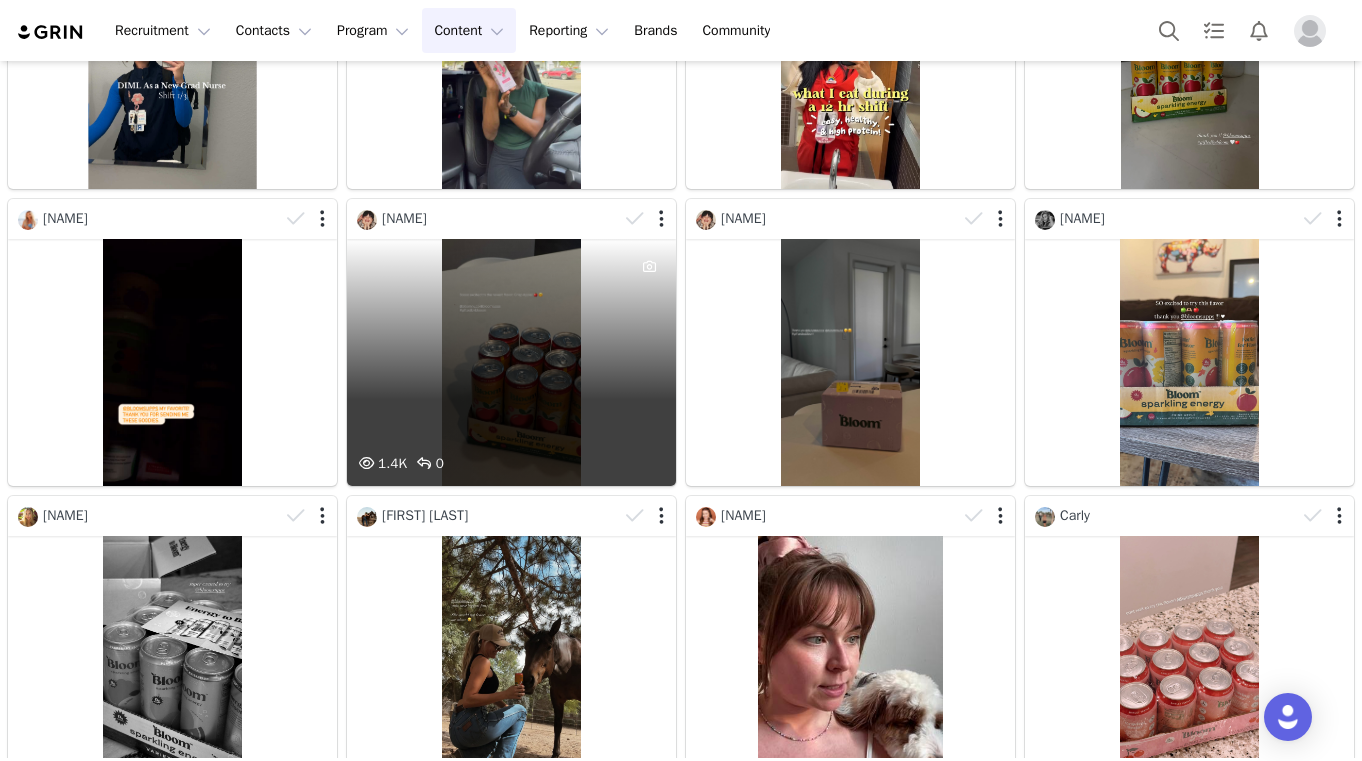 click at bounding box center [649, 345] 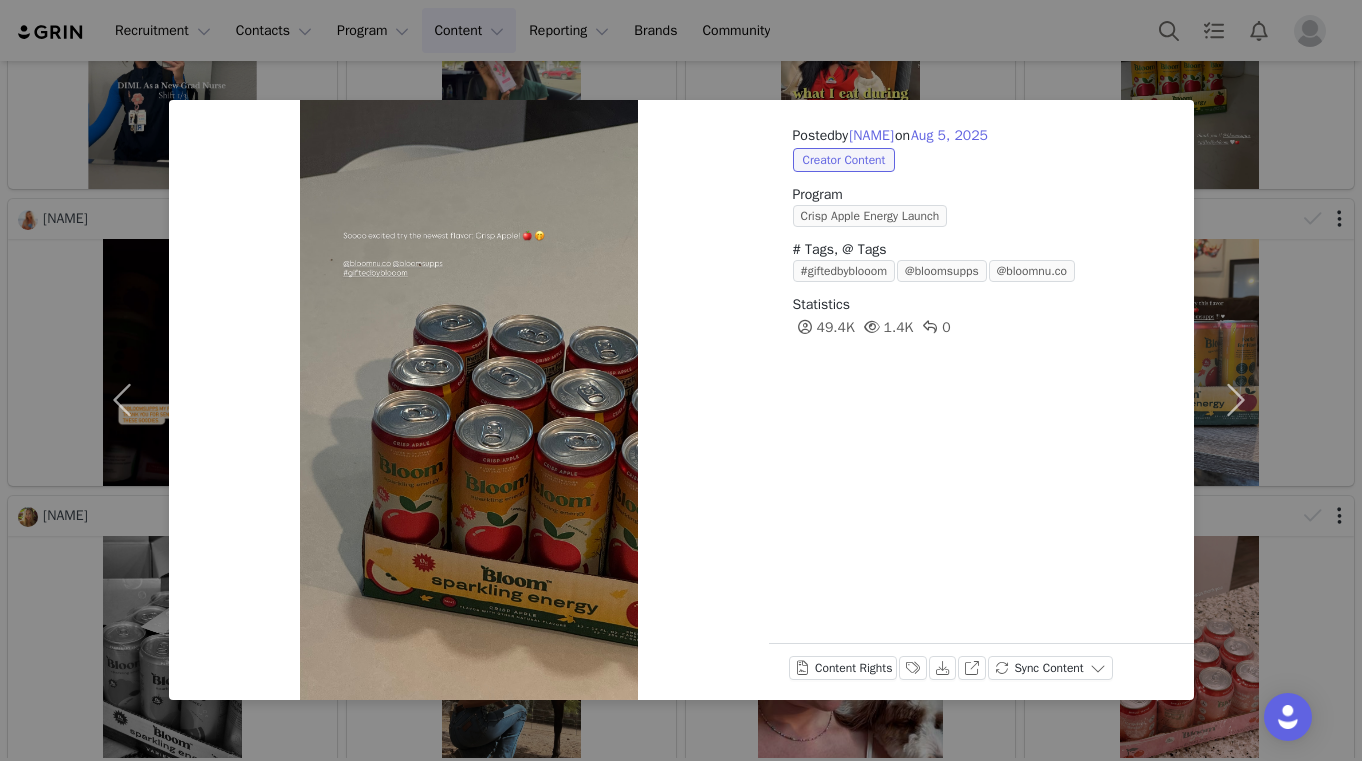 click on "Posted  by  [NAME]  on  Aug 5, 2025  Creator Content  Program Crisp Apple Energy Launch # Tags, @ Tags  #giftedbyblooom   @bloomsupps   @bloomnu.co      Statistics 49.4K  1.4K  0  Content Rights Labels & Tags Download View on Instagram Sync Content" at bounding box center [681, 380] 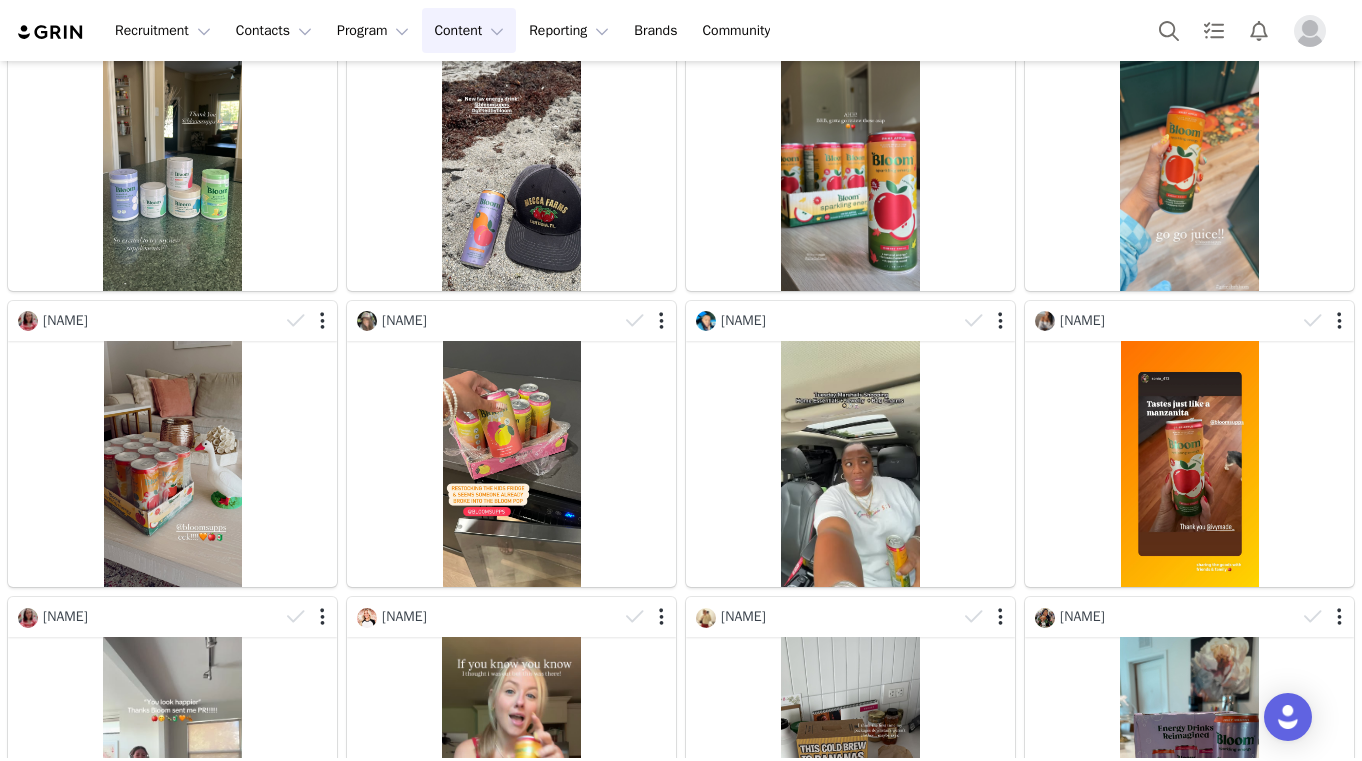 scroll, scrollTop: 0, scrollLeft: 0, axis: both 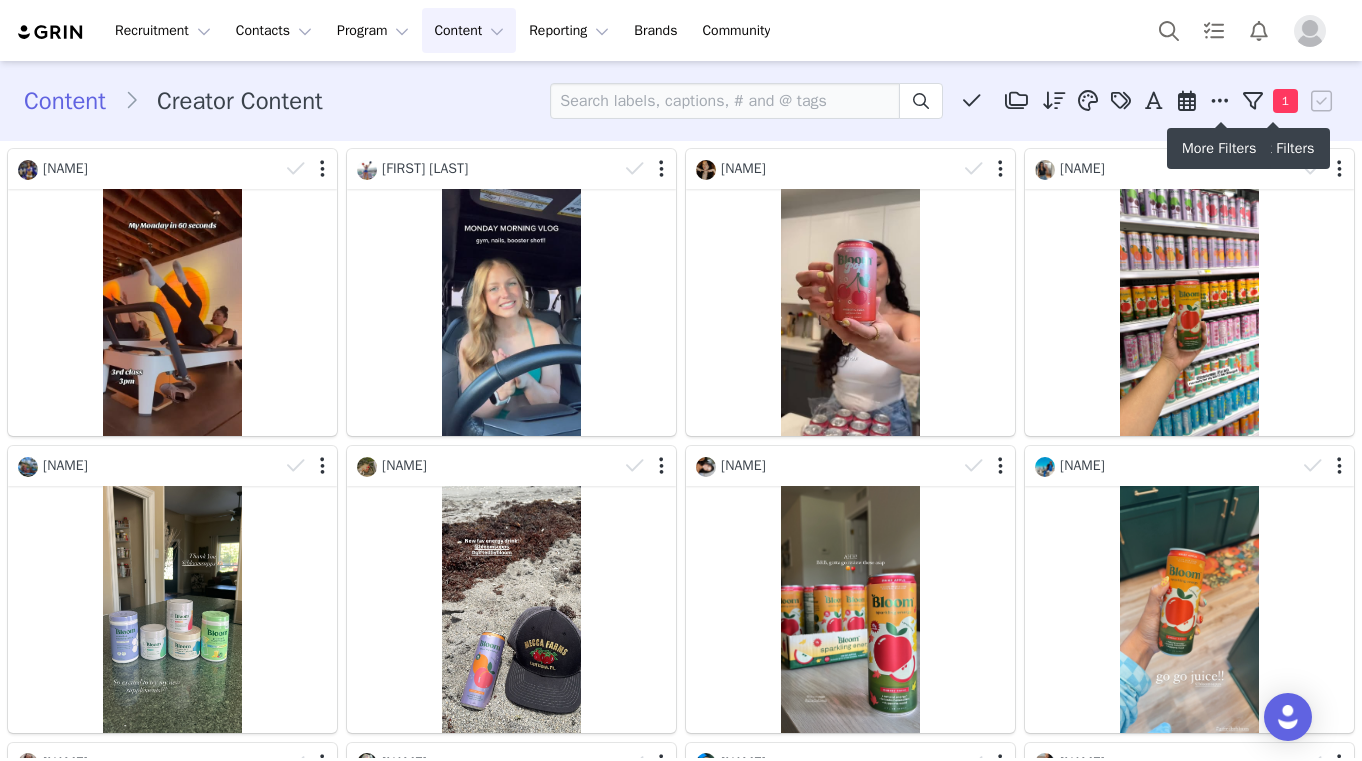 click at bounding box center (1220, 101) 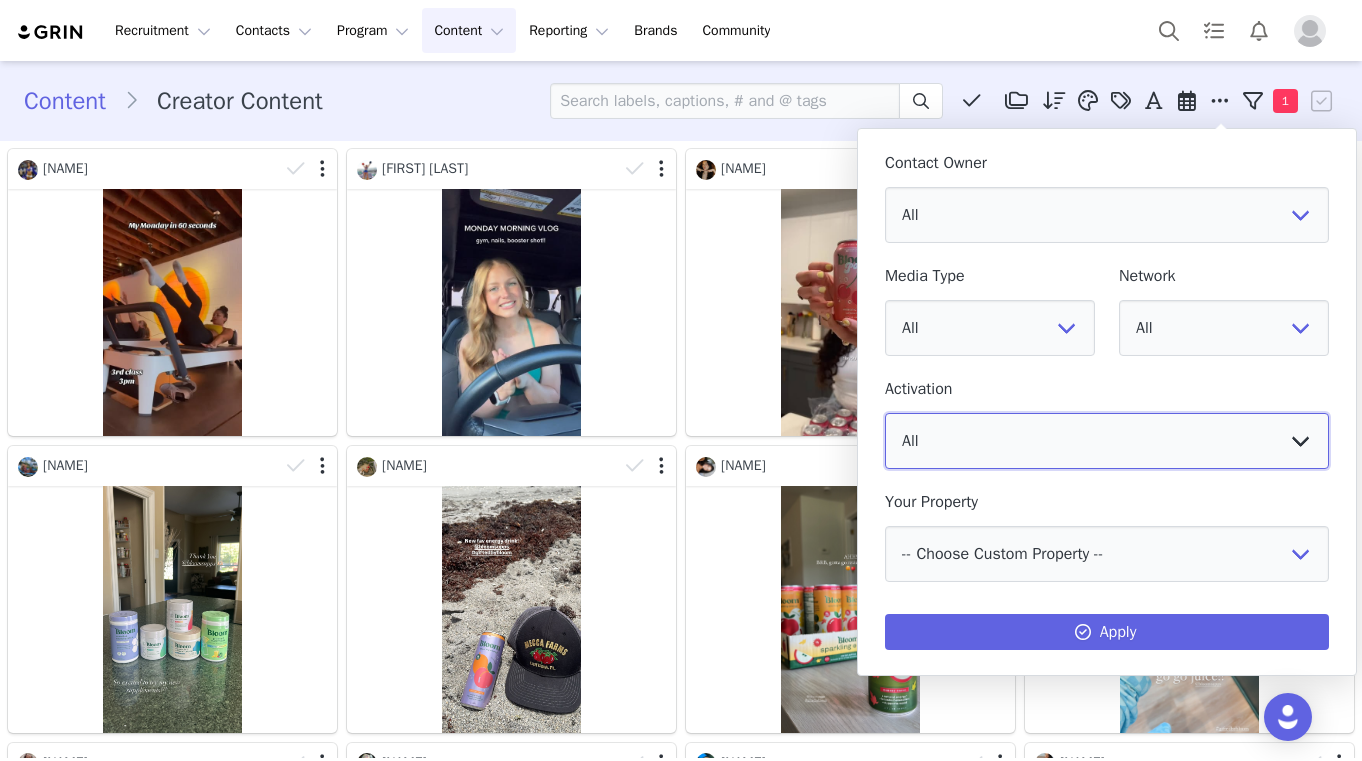 click on "All  Energy Restock   Intro Gifting - Bloom Pop   Intro Gifting - Energy   Crisp Apple Energy Launch   Maman x Bloom Collab   Ulta Launch PR   Intro Gifting - Creatine Gummies   Bloom Pop Restock   Frosted Lemonade PR   Bloom Pop PR   Manually Activated Energy Creators   Nutrition Restock   Intro Gifting - Nutrition" at bounding box center [1107, 441] 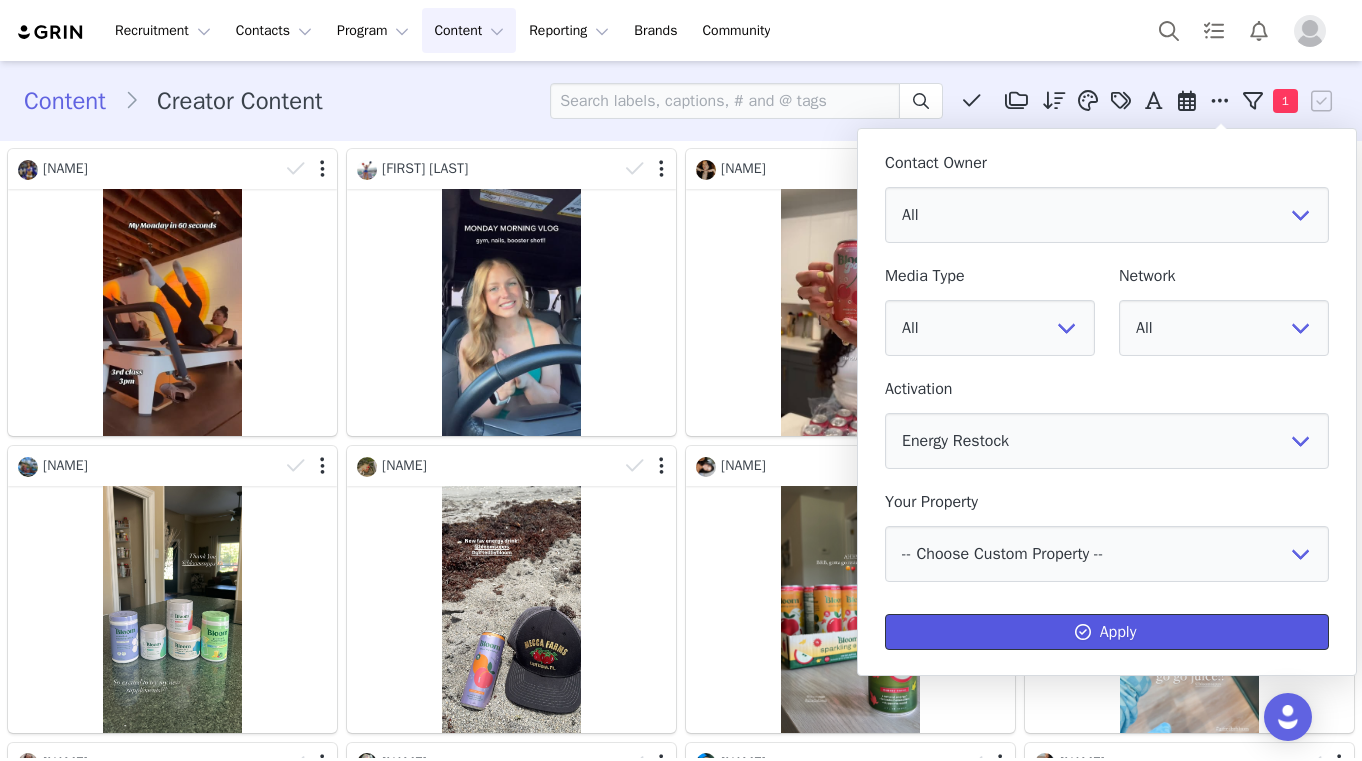 click on "Apply" at bounding box center (1107, 632) 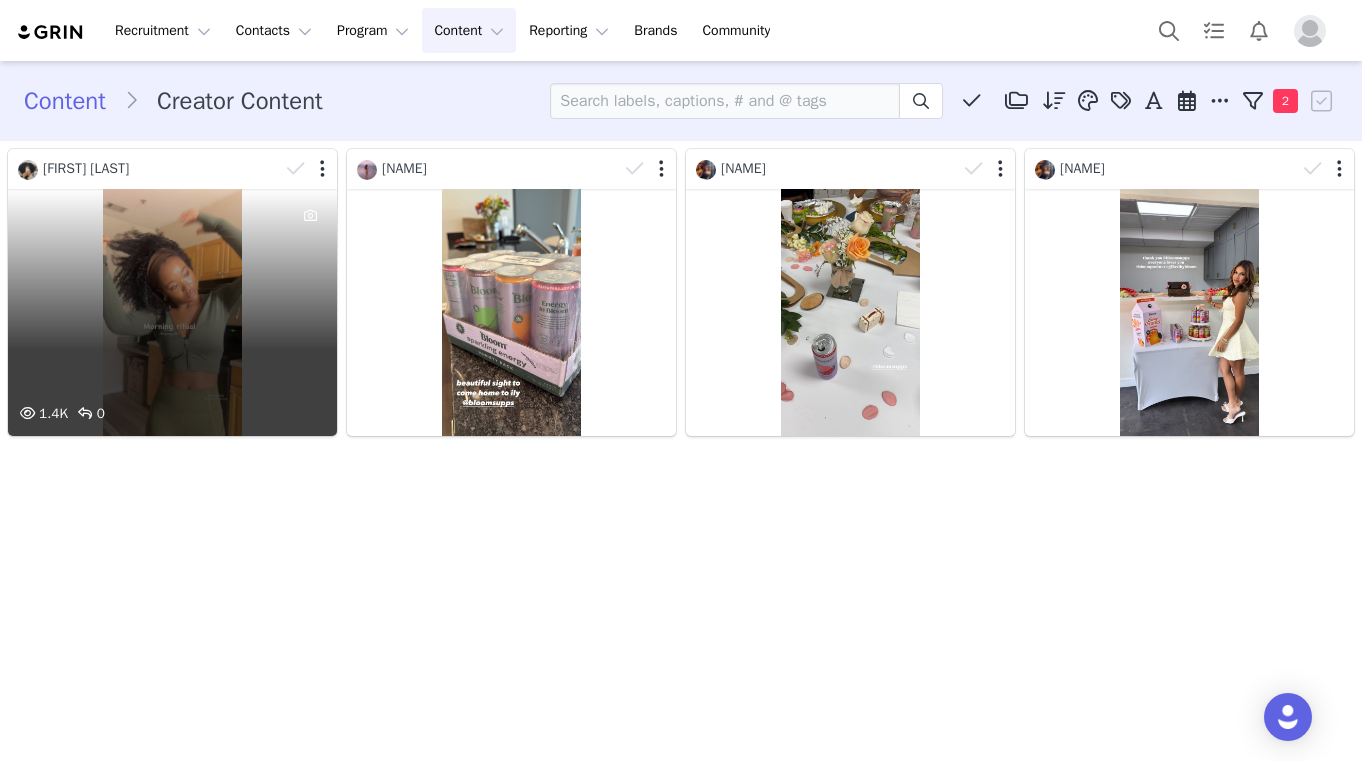 click on "1.4K  0" at bounding box center [172, 312] 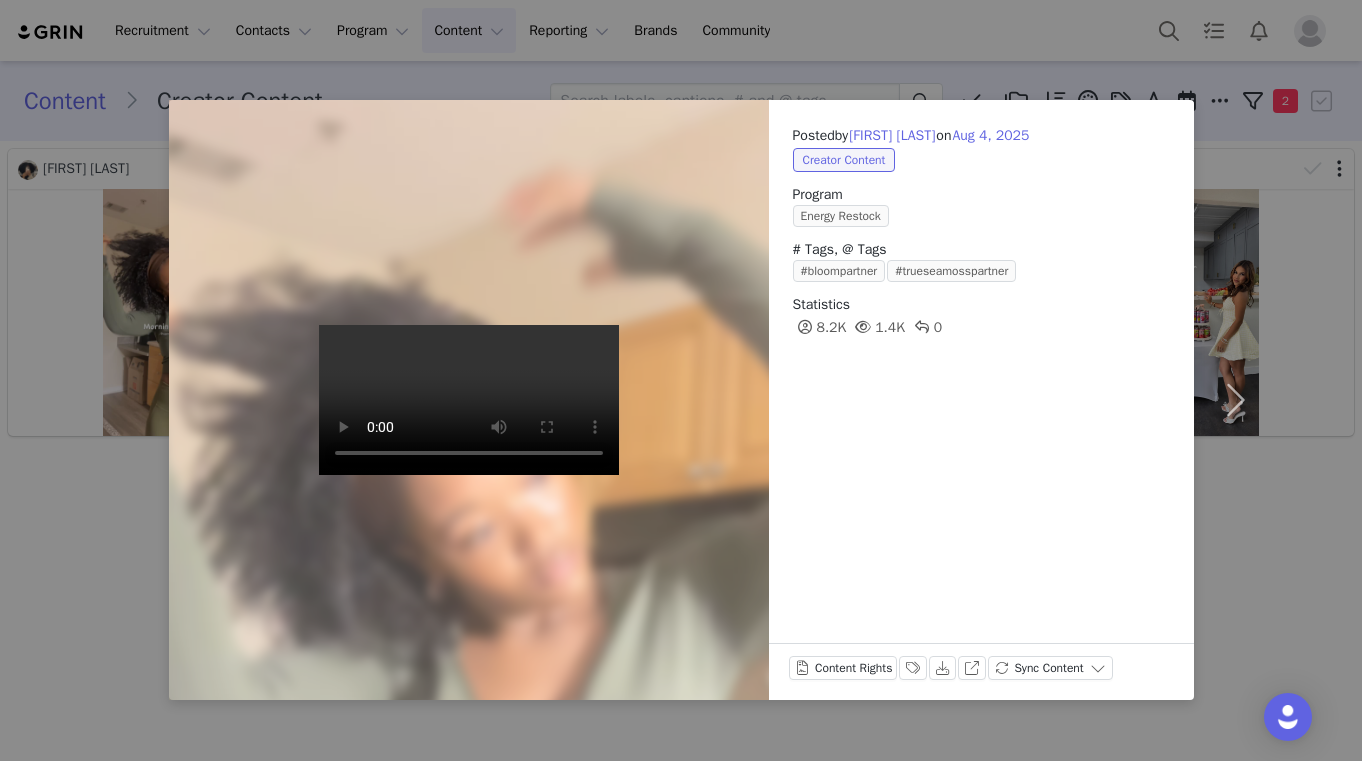 click on "Posted  by  [NAME]  on  Aug 4, 2025  Creator Content  Program Energy Restock # Tags, @ Tags  #bloompartner   #trueseamosspartner      Statistics 8.2K  1.4K  0  Content Rights Labels & Tags Download View on Instagram Sync Content" at bounding box center (681, 380) 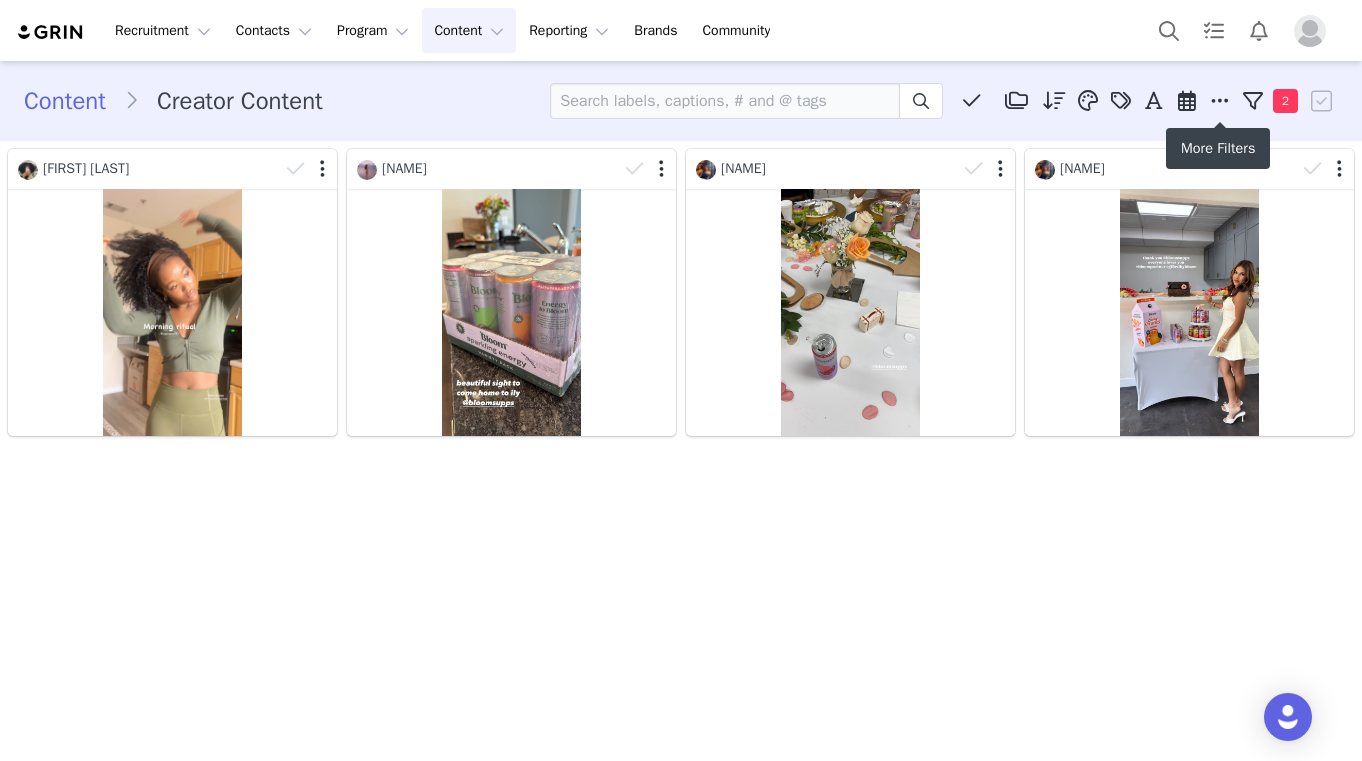 click at bounding box center (1220, 101) 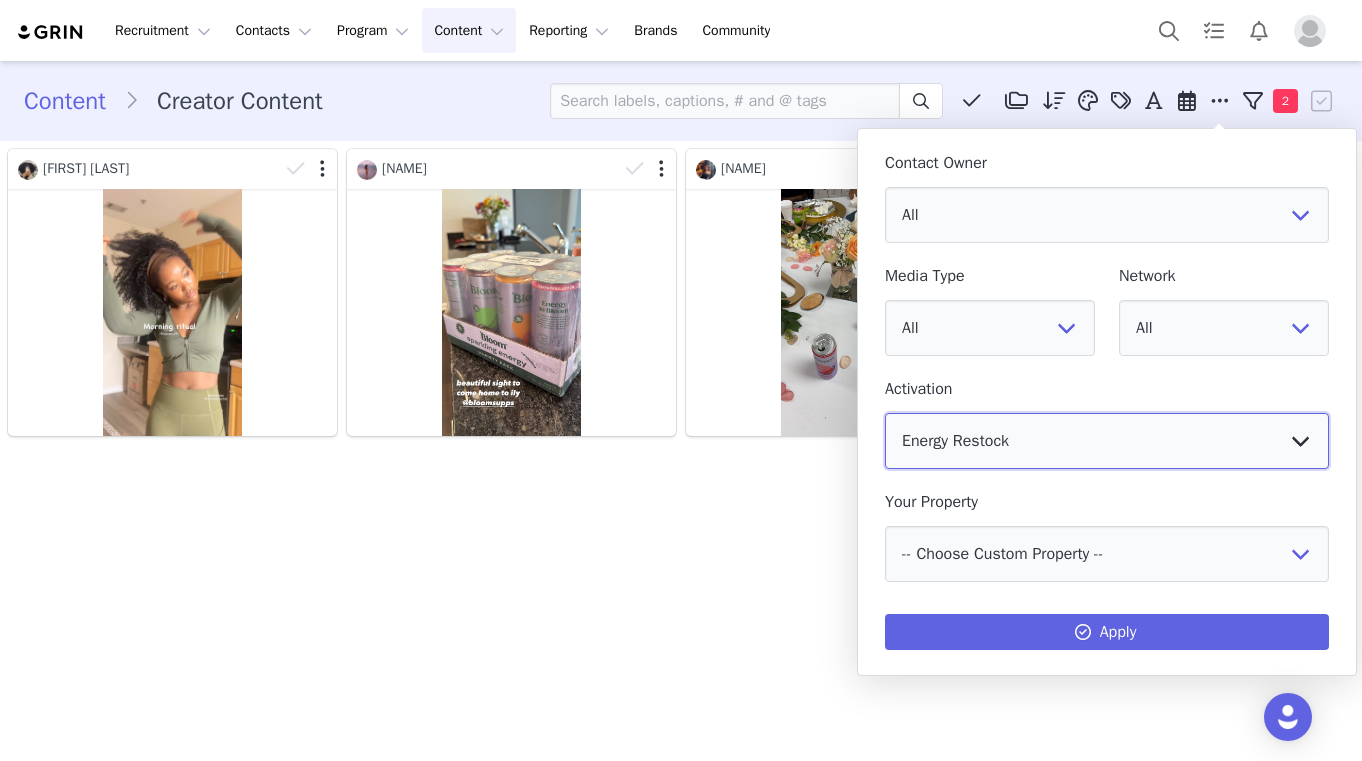 click on "All  Energy Restock   Intro Gifting - Bloom Pop   Intro Gifting - Energy   Crisp Apple Energy Launch   Maman x Bloom Collab   Ulta Launch PR   Intro Gifting - Creatine Gummies   Bloom Pop Restock   Frosted Lemonade PR   Bloom Pop PR   Manually Activated Energy Creators   Nutrition Restock   Intro Gifting - Nutrition" at bounding box center [1107, 441] 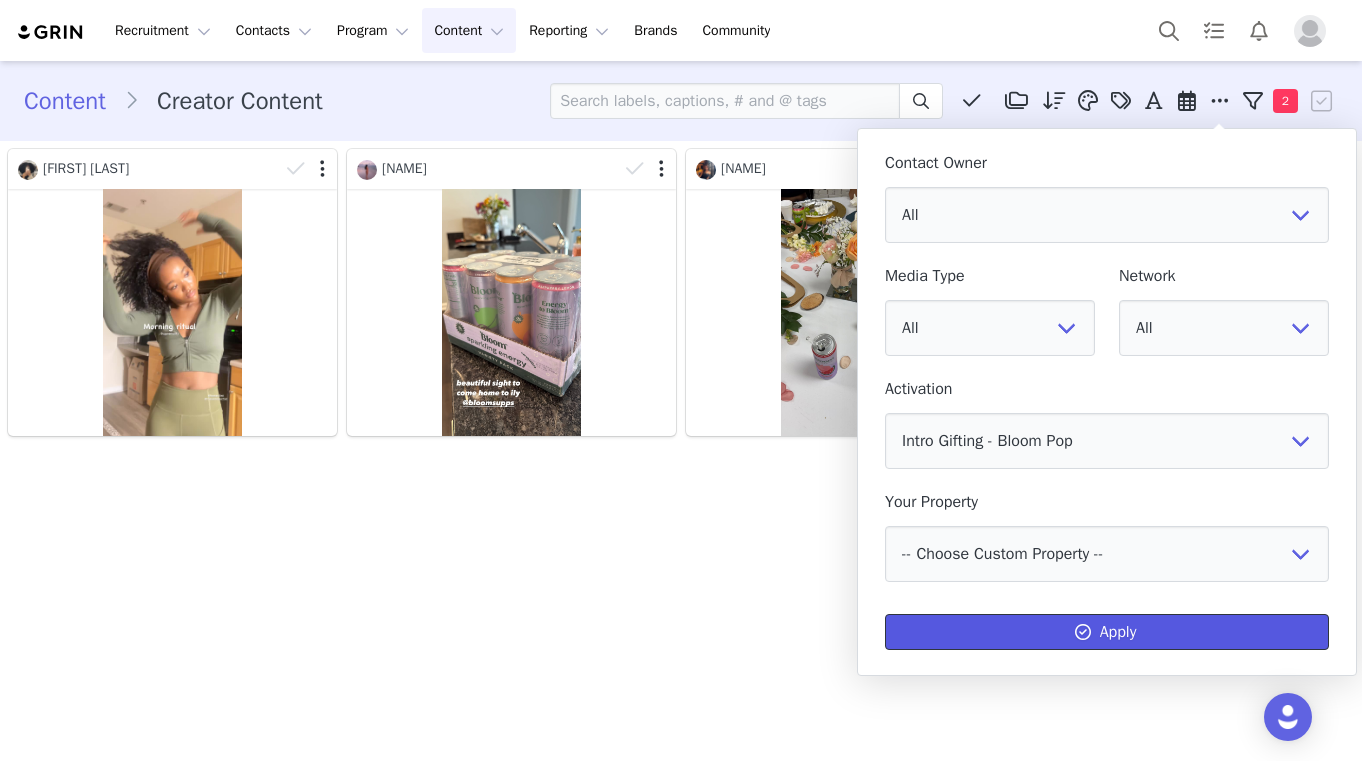 click on "Apply" at bounding box center [1107, 632] 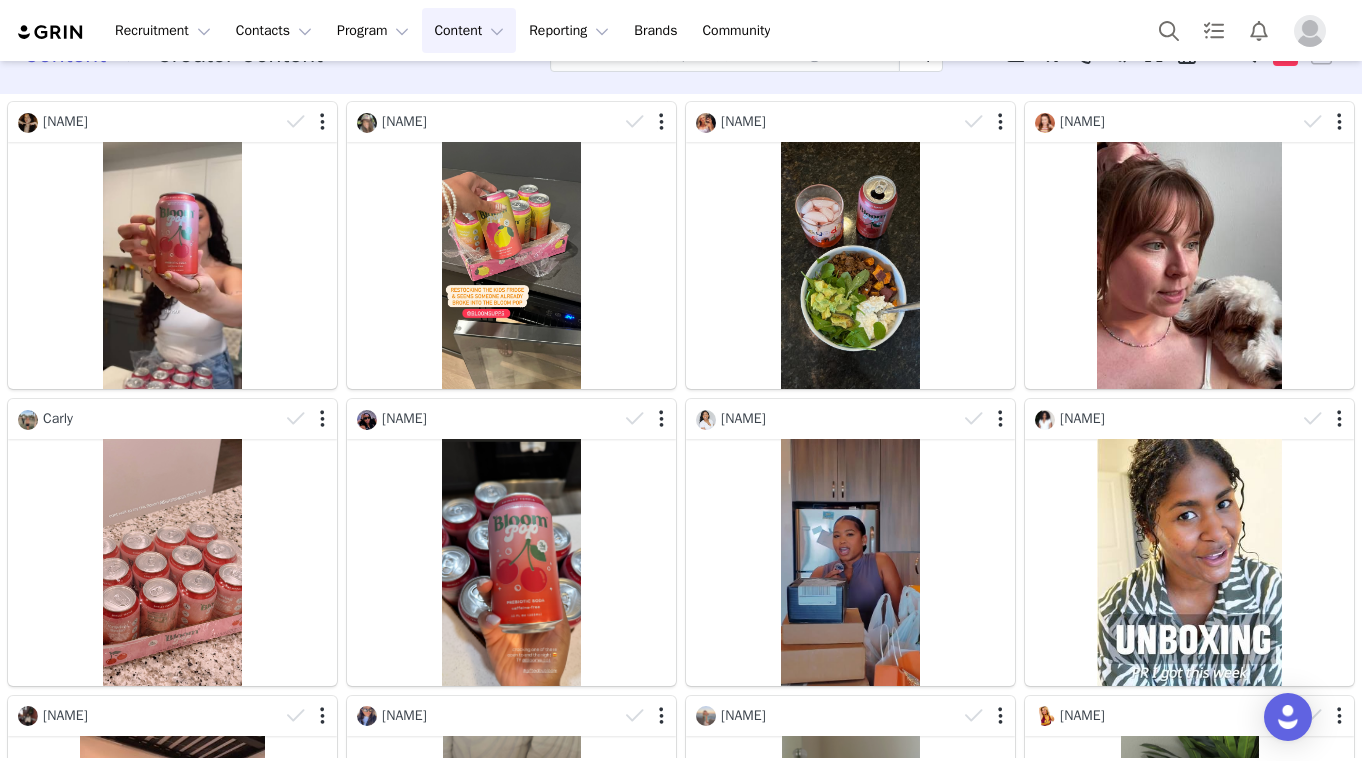 scroll, scrollTop: 0, scrollLeft: 0, axis: both 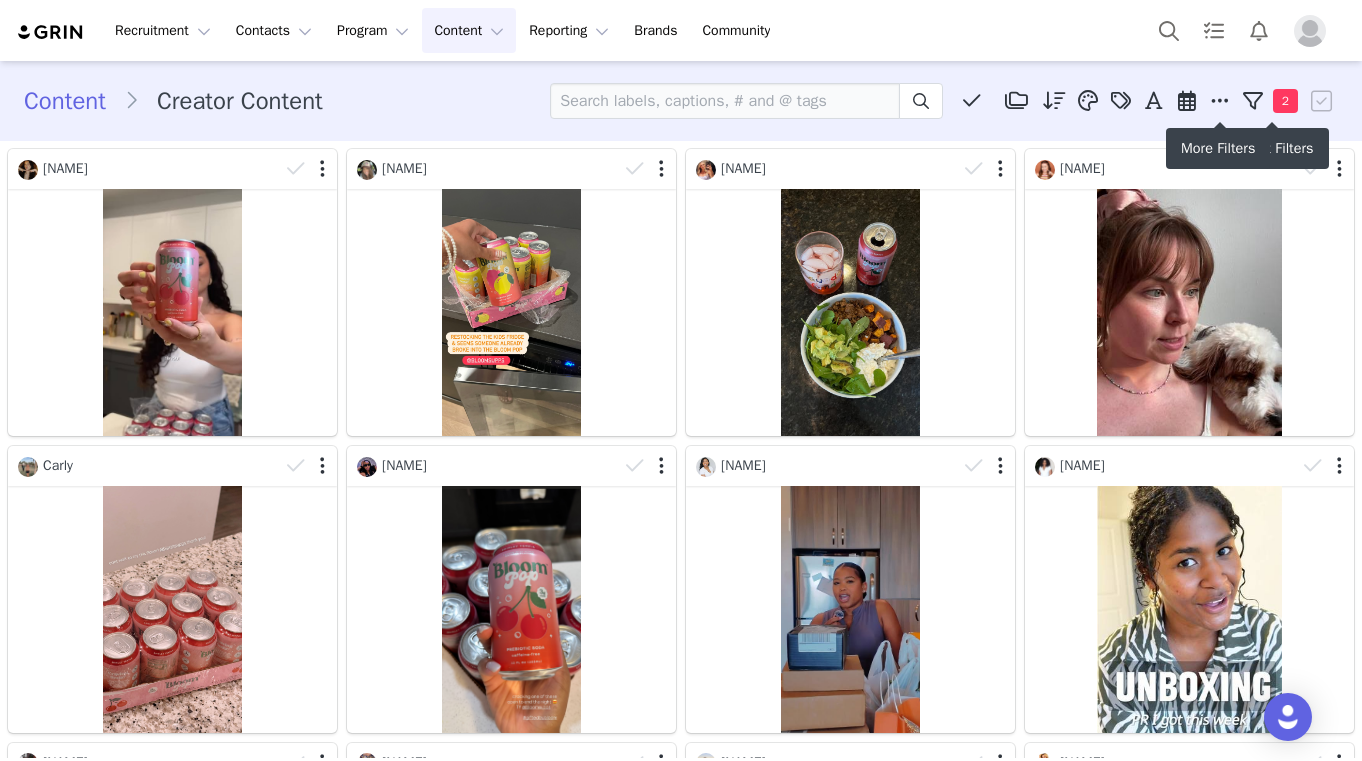 click at bounding box center (1220, 101) 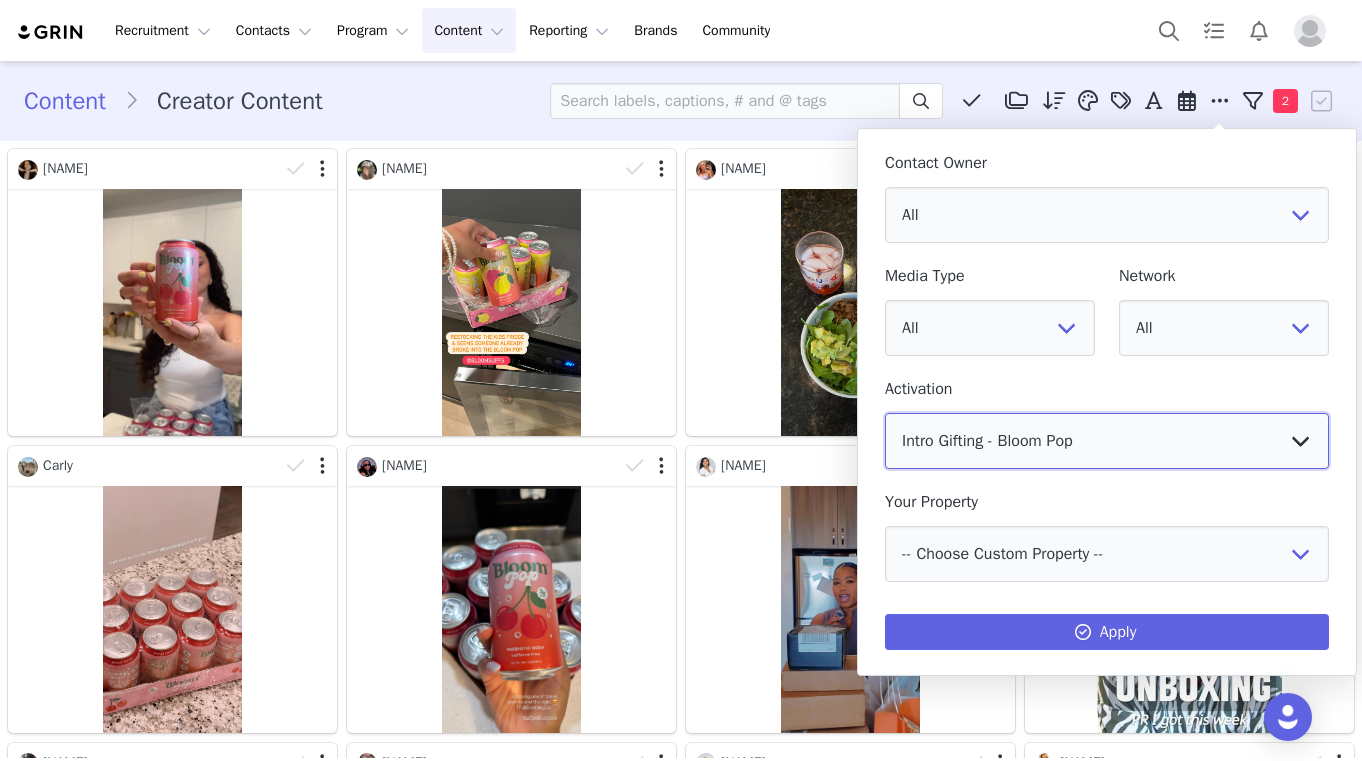 click on "All  Energy Restock   Intro Gifting - Bloom Pop   Intro Gifting - Energy   Crisp Apple Energy Launch   Maman x Bloom Collab   Ulta Launch PR   Intro Gifting - Creatine Gummies   Bloom Pop Restock   Frosted Lemonade PR   Bloom Pop PR   Manually Activated Energy Creators   Nutrition Restock   Intro Gifting - Nutrition" at bounding box center [1107, 441] 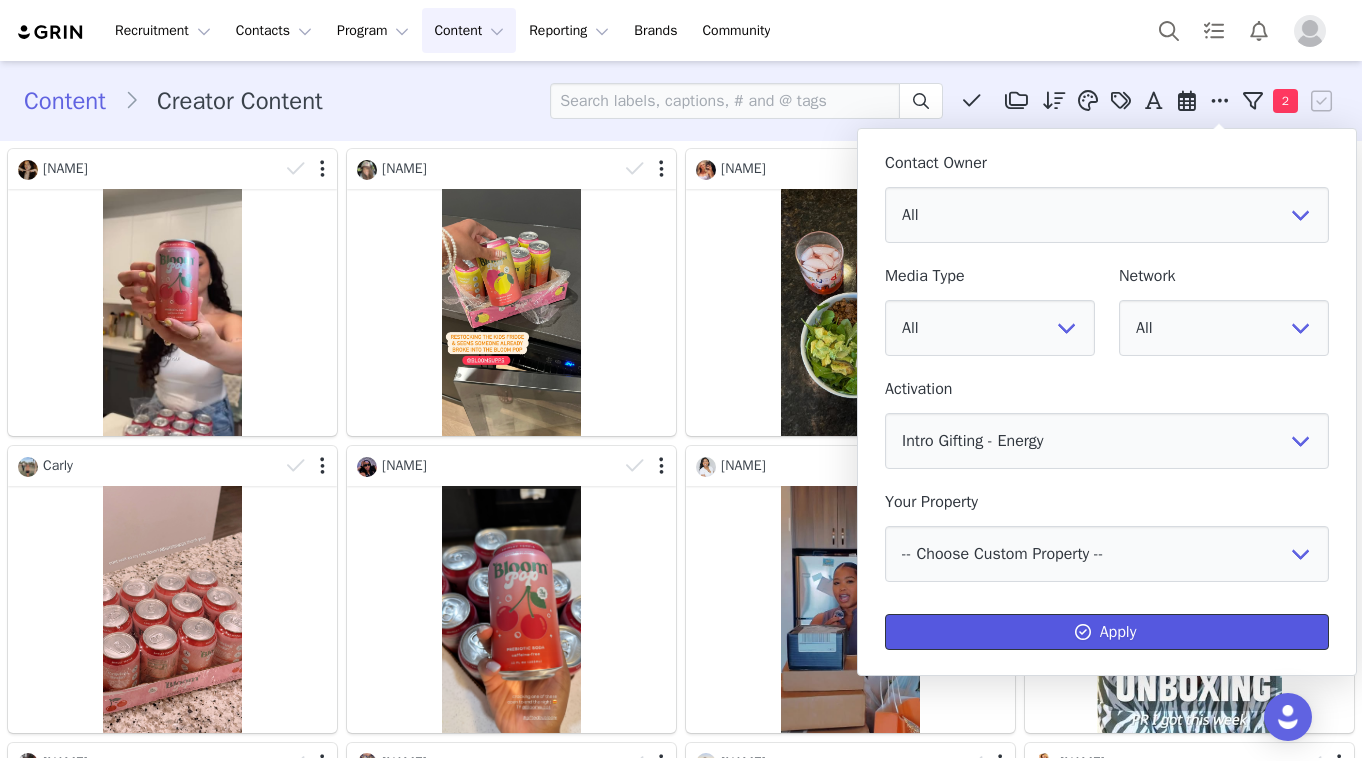 click on "Apply" at bounding box center (1107, 632) 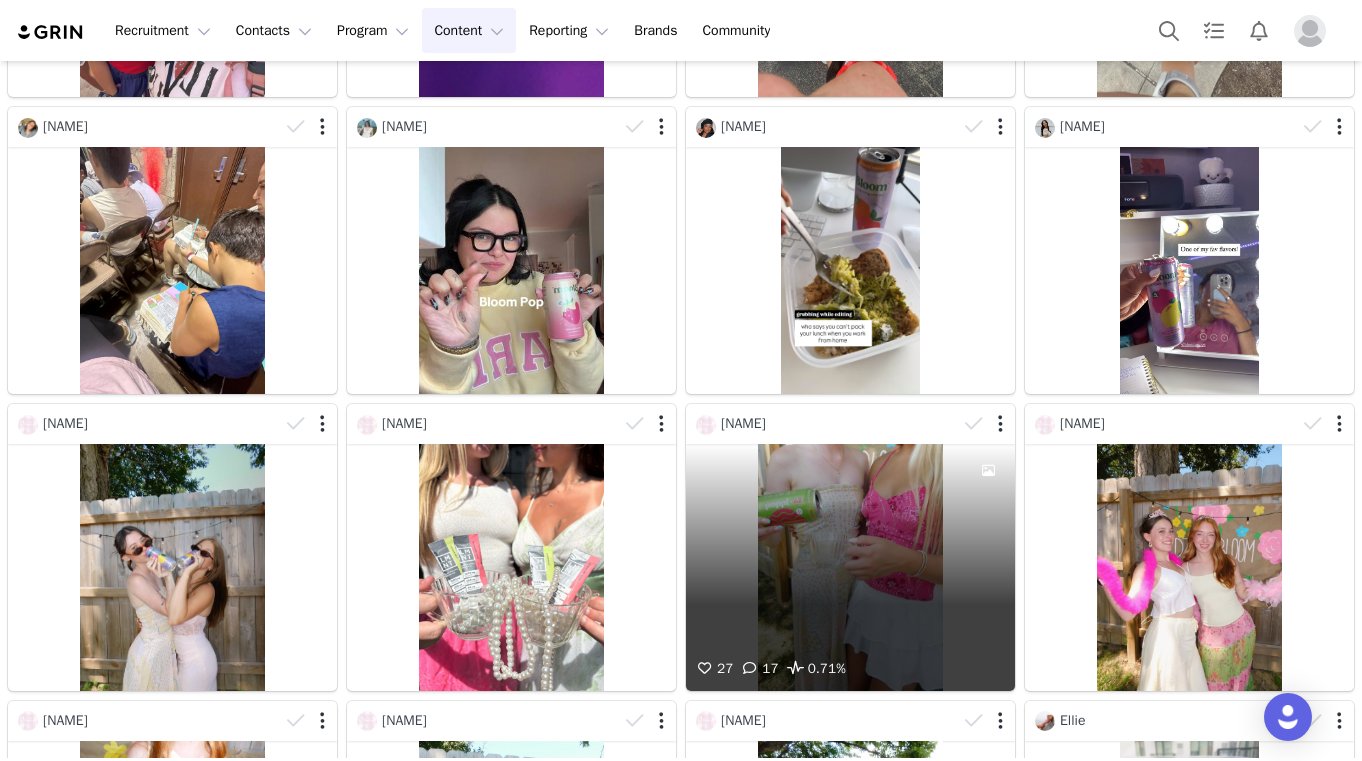 scroll, scrollTop: 2418, scrollLeft: 0, axis: vertical 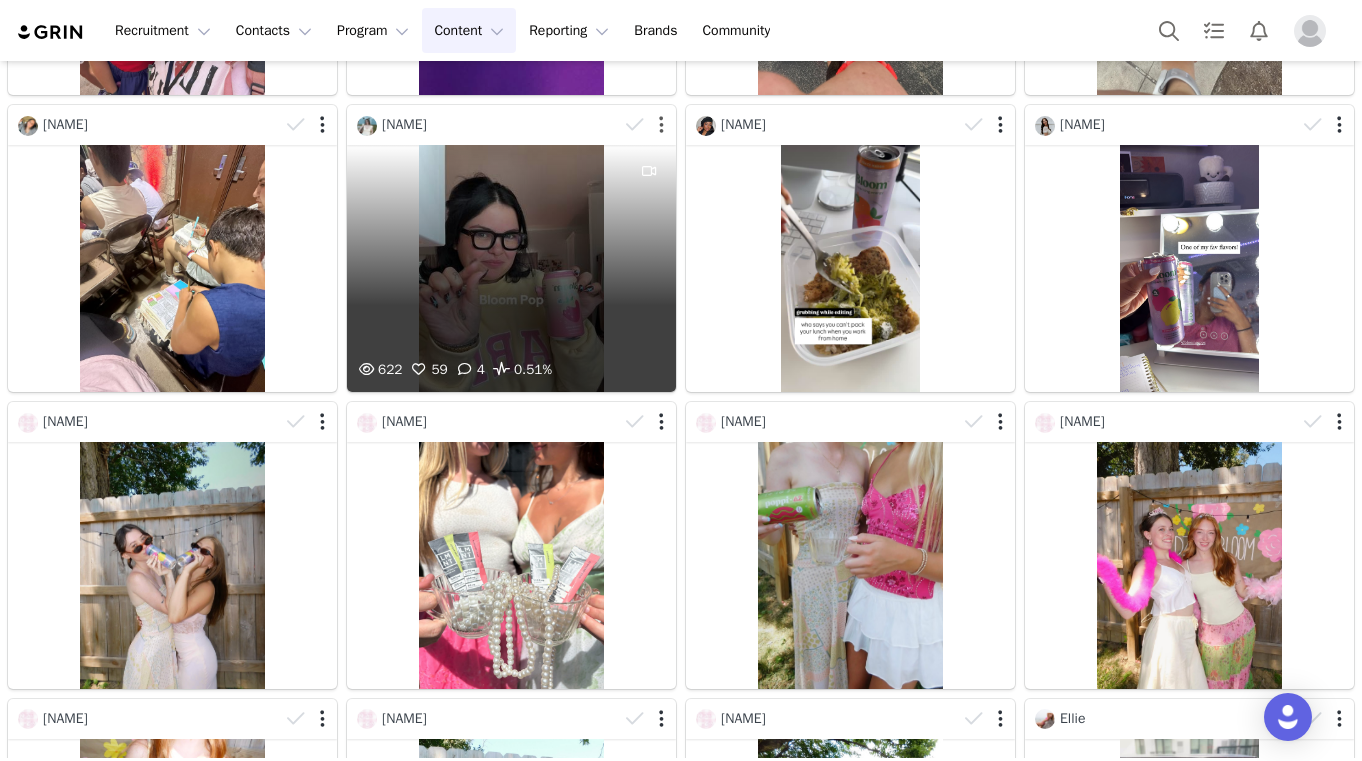 click at bounding box center [661, 125] 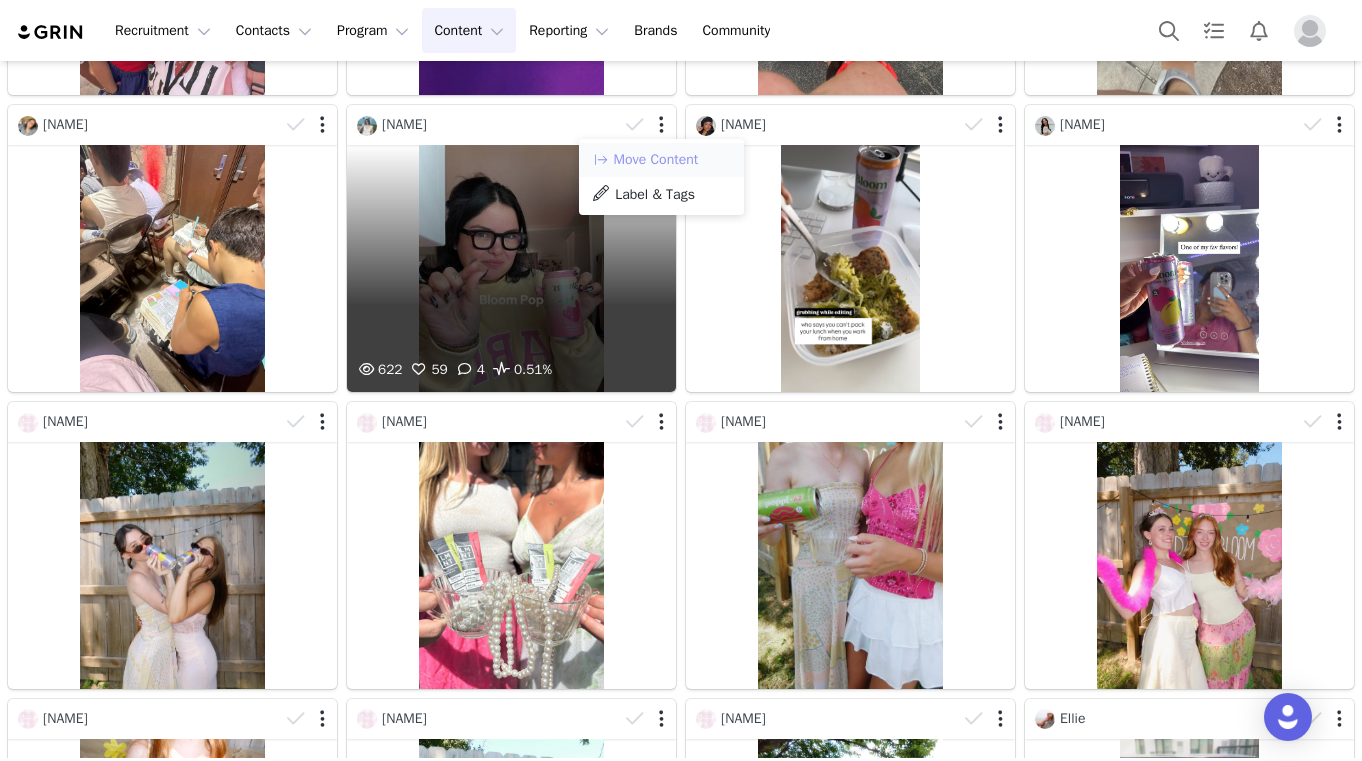 click on "Move Content" at bounding box center (645, 160) 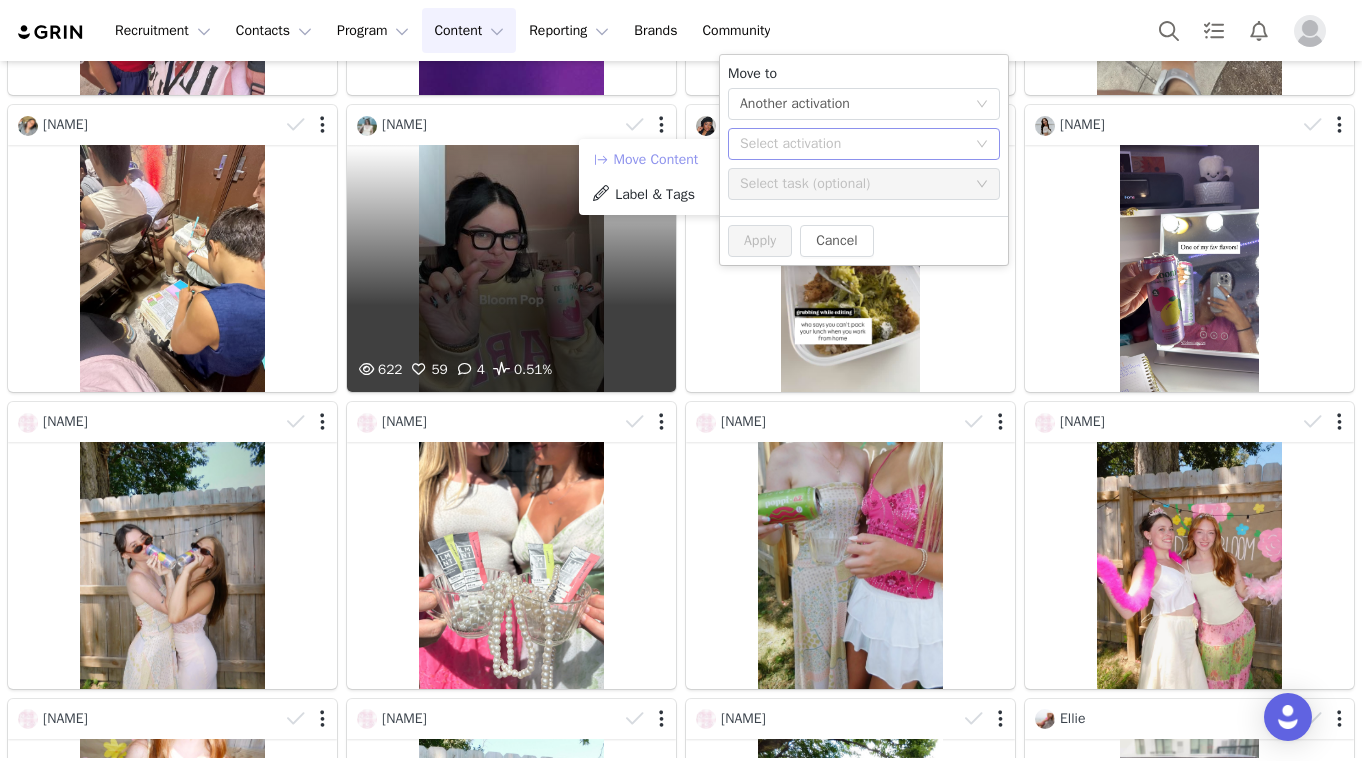 click on "Select activation" at bounding box center [853, 144] 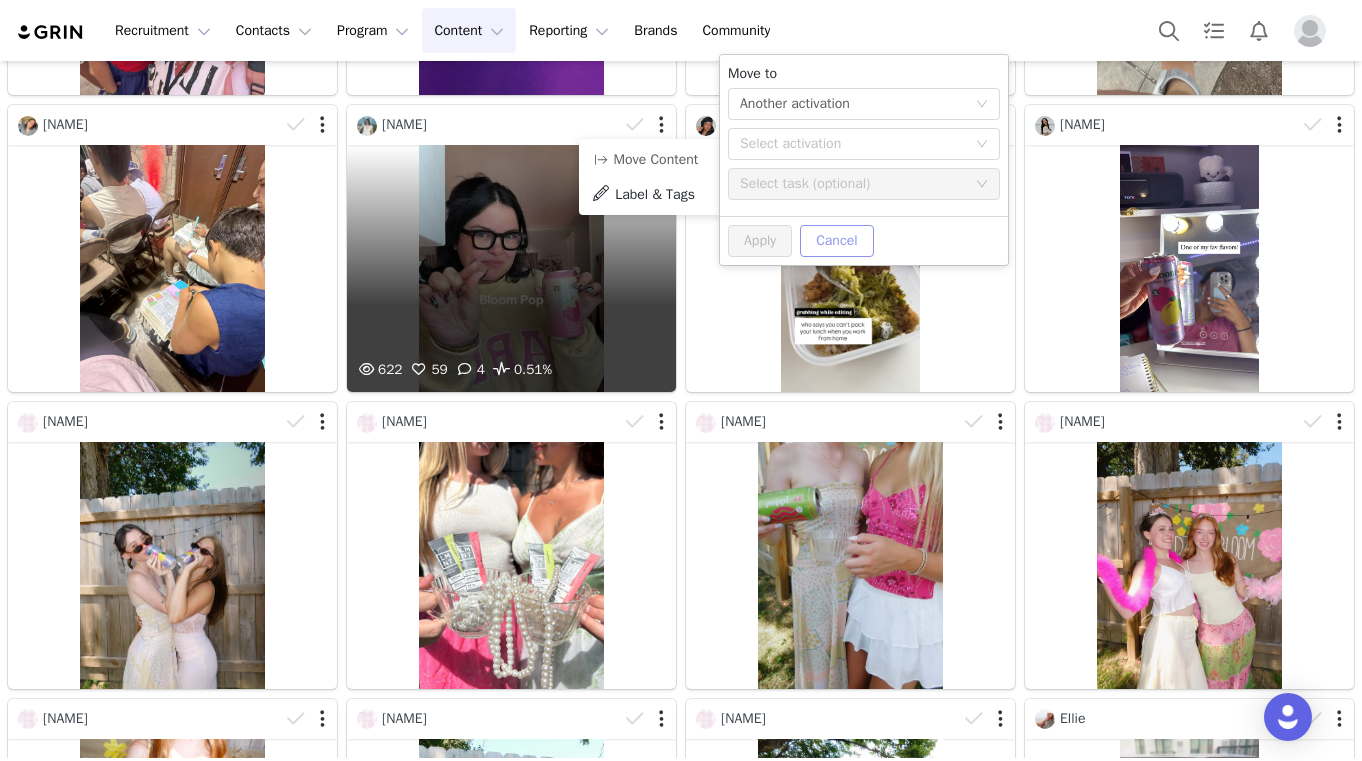 click on "Cancel" at bounding box center (836, 241) 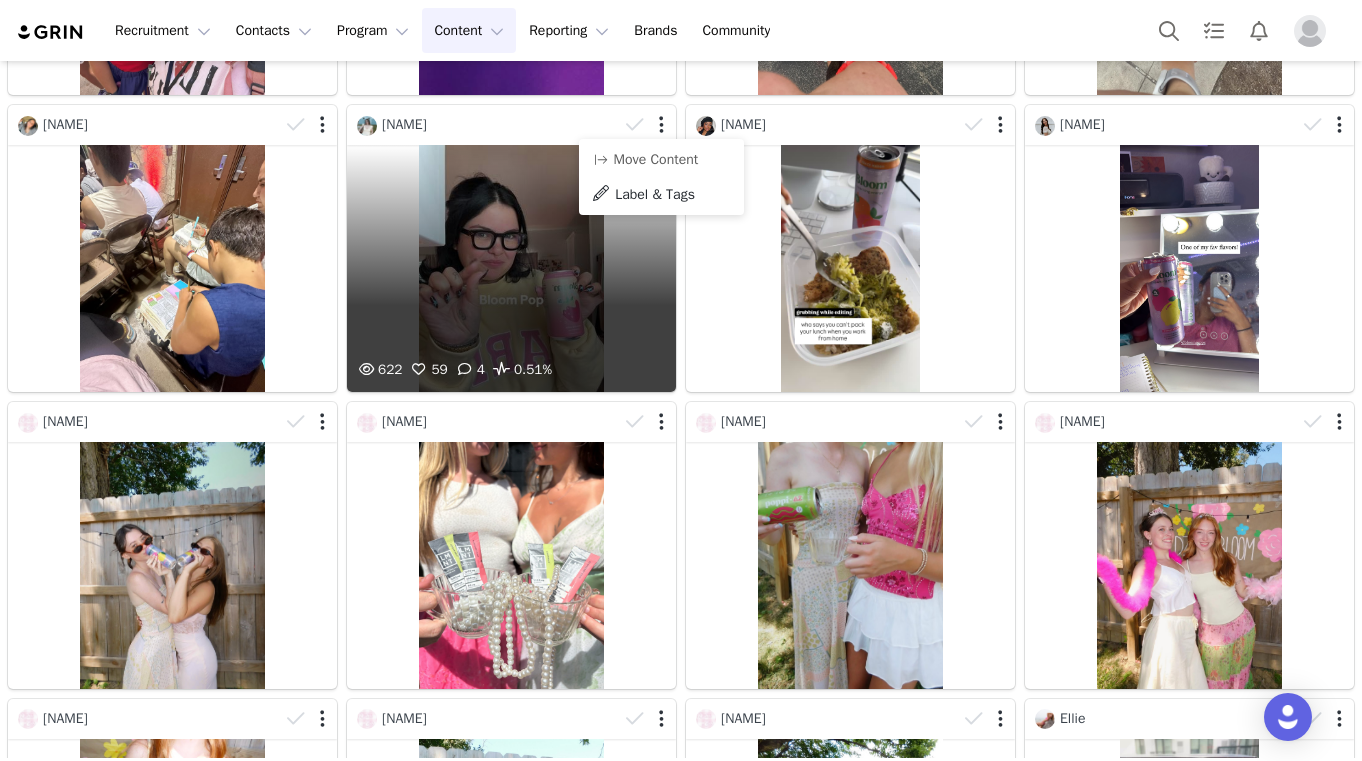 click on "[NAME]" at bounding box center [850, 248] 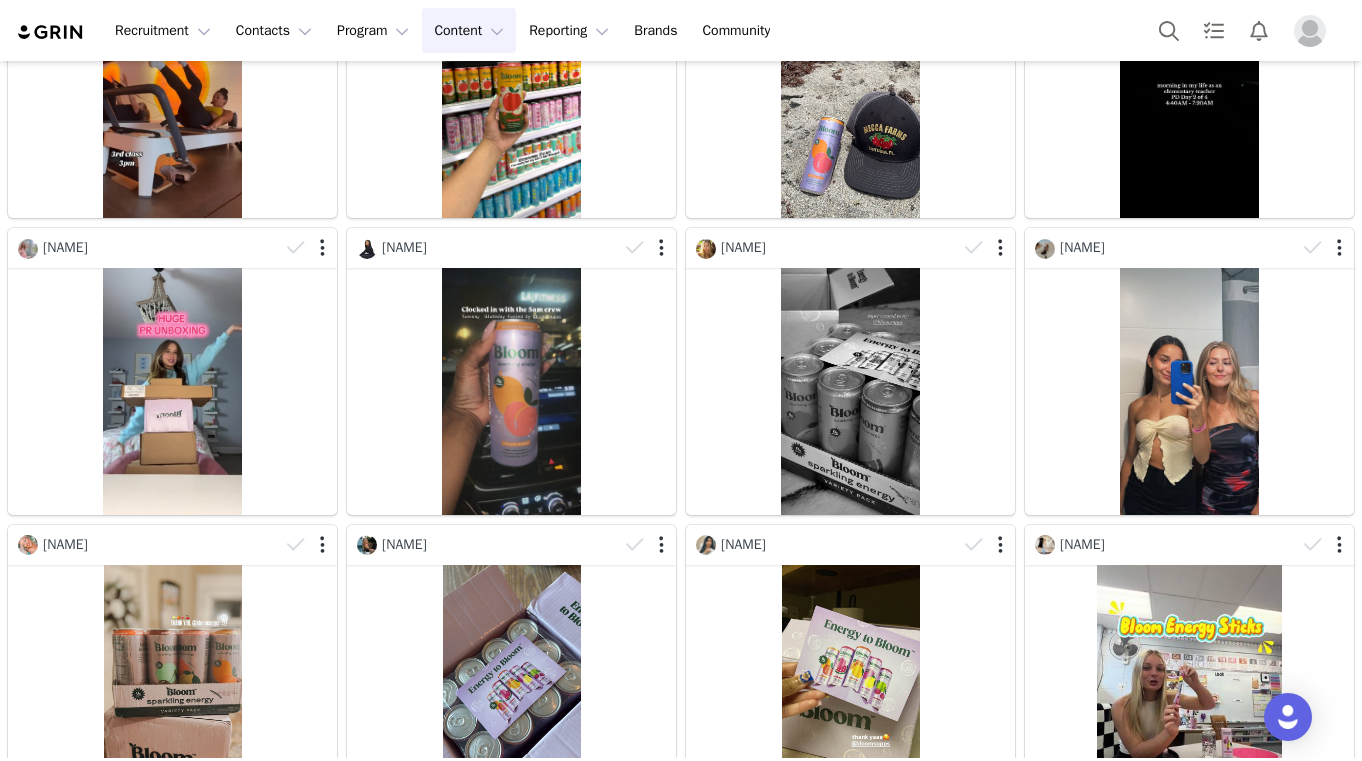 scroll, scrollTop: 0, scrollLeft: 0, axis: both 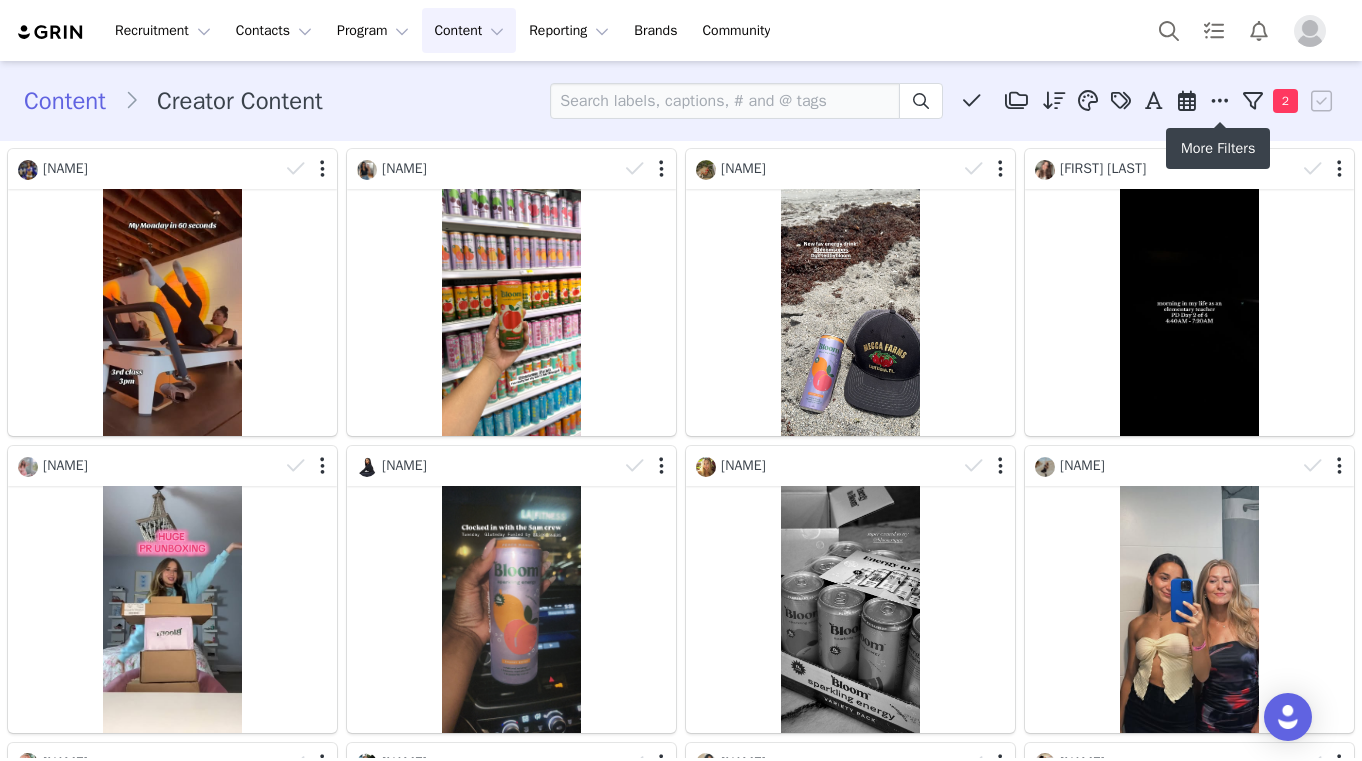 click at bounding box center (1220, 101) 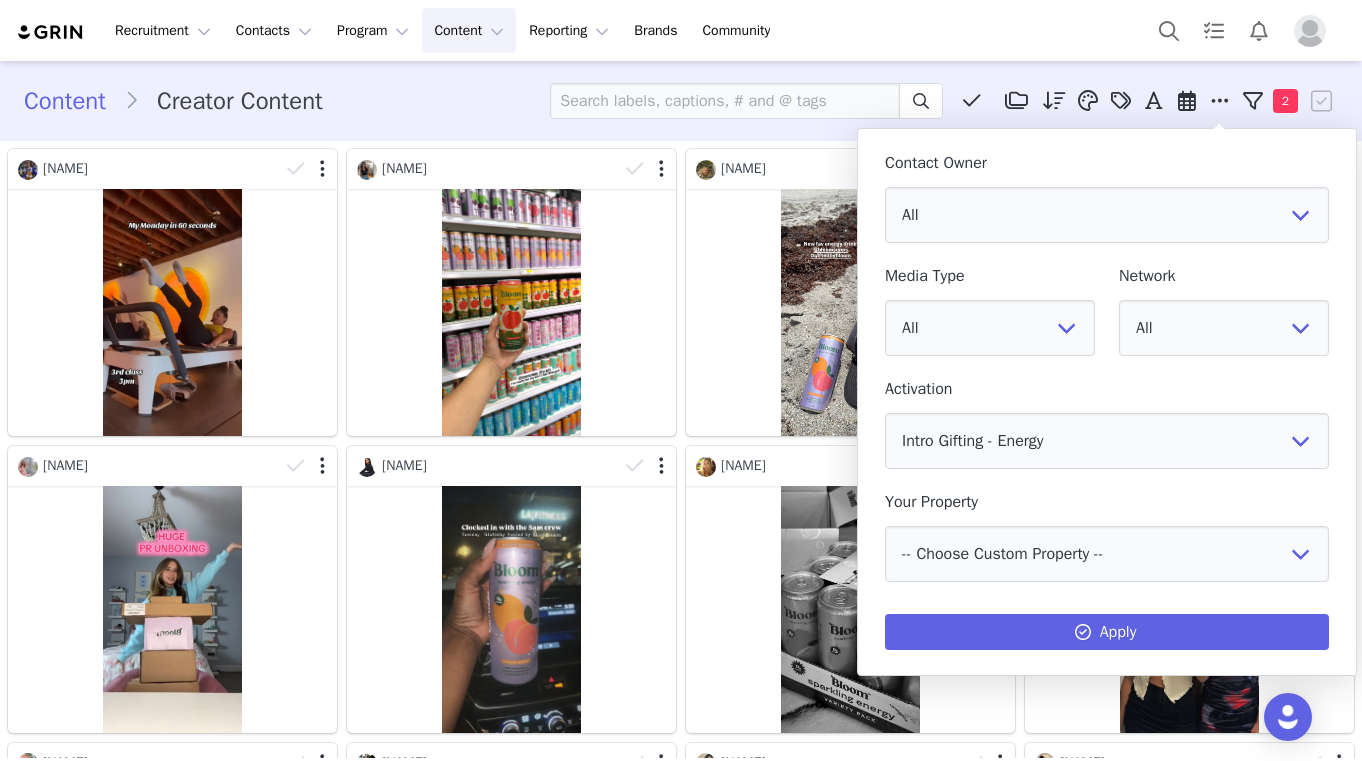 click on "Activation All  Energy Restock   Intro Gifting - Bloom Pop   Intro Gifting - Energy   Crisp Apple Energy Launch   Maman x Bloom Collab   Ulta Launch PR   Intro Gifting - Creatine Gummies   Bloom Pop Restock   Frosted Lemonade PR   Bloom Pop PR   Manually Activated Energy Creators   Nutrition Restock   Intro Gifting - Nutrition" at bounding box center (1107, 424) 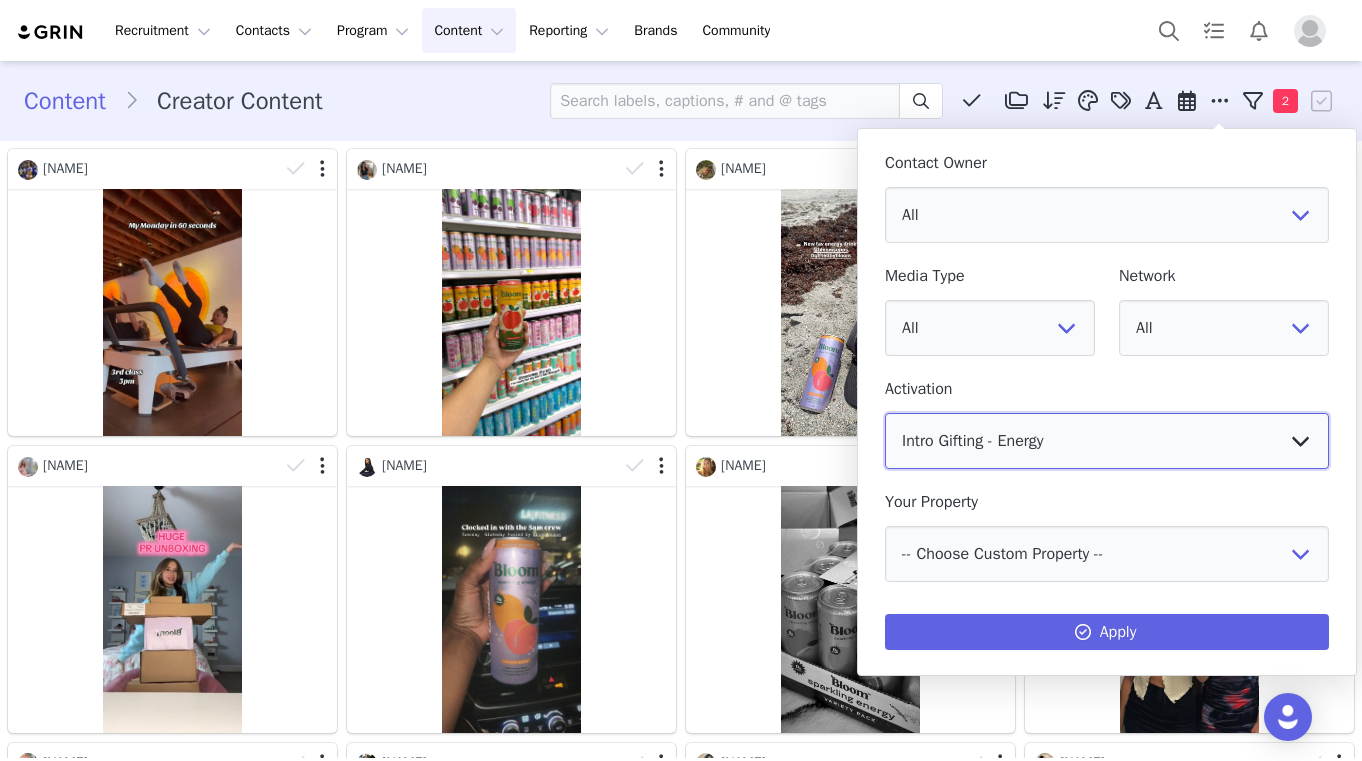 click on "All  Energy Restock   Intro Gifting - Bloom Pop   Intro Gifting - Energy   Crisp Apple Energy Launch   Maman x Bloom Collab   Ulta Launch PR   Intro Gifting - Creatine Gummies   Bloom Pop Restock   Frosted Lemonade PR   Bloom Pop PR   Manually Activated Energy Creators   Nutrition Restock   Intro Gifting - Nutrition" at bounding box center [1107, 441] 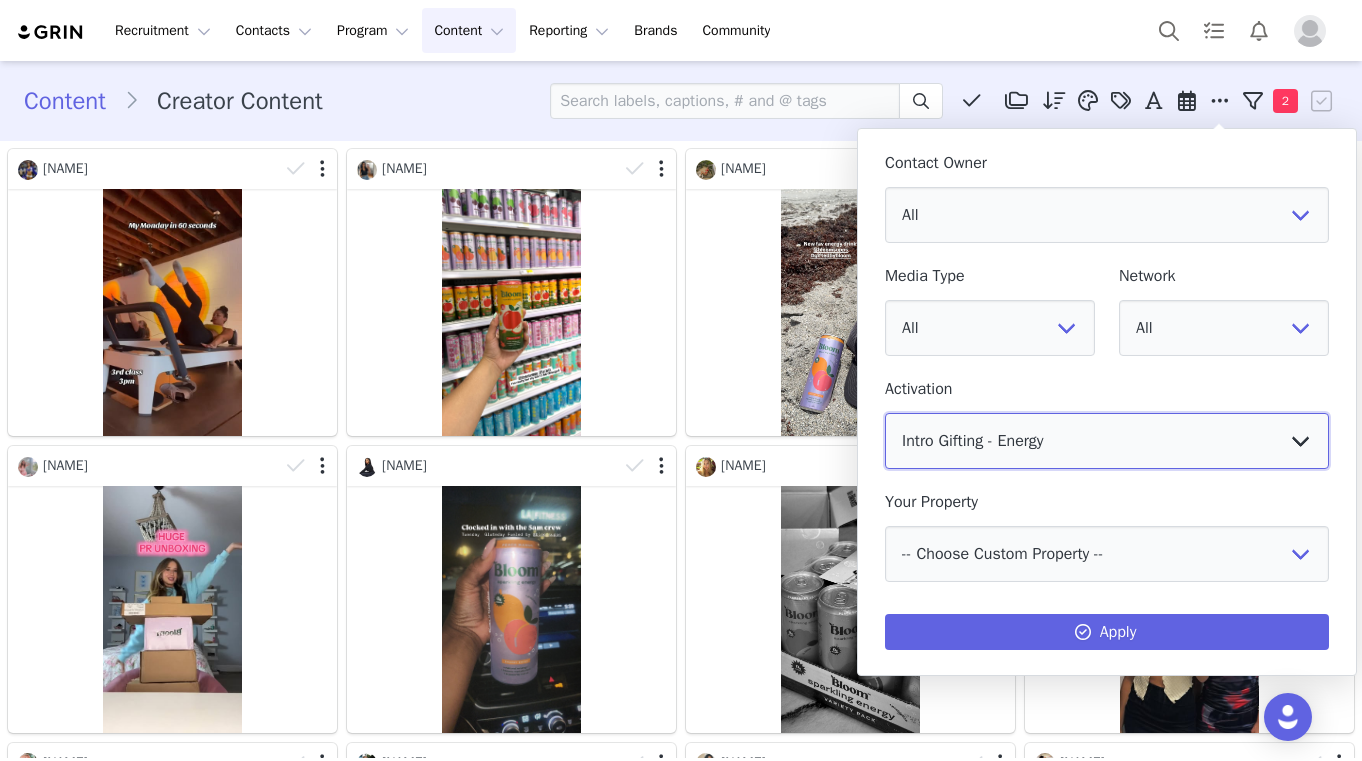 select on "54b35fdf-3676-4299-9aab-feefdf24ba5c" 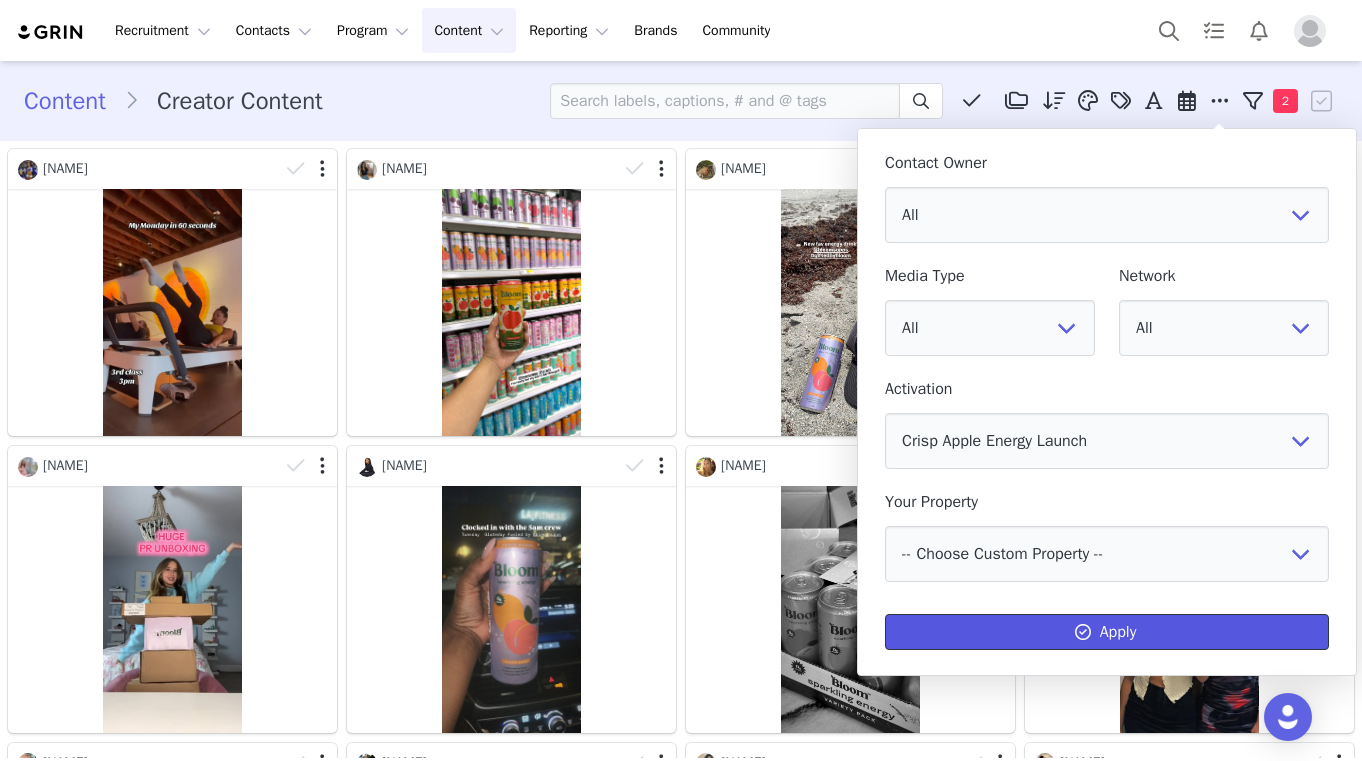 click on "Apply" at bounding box center (1107, 632) 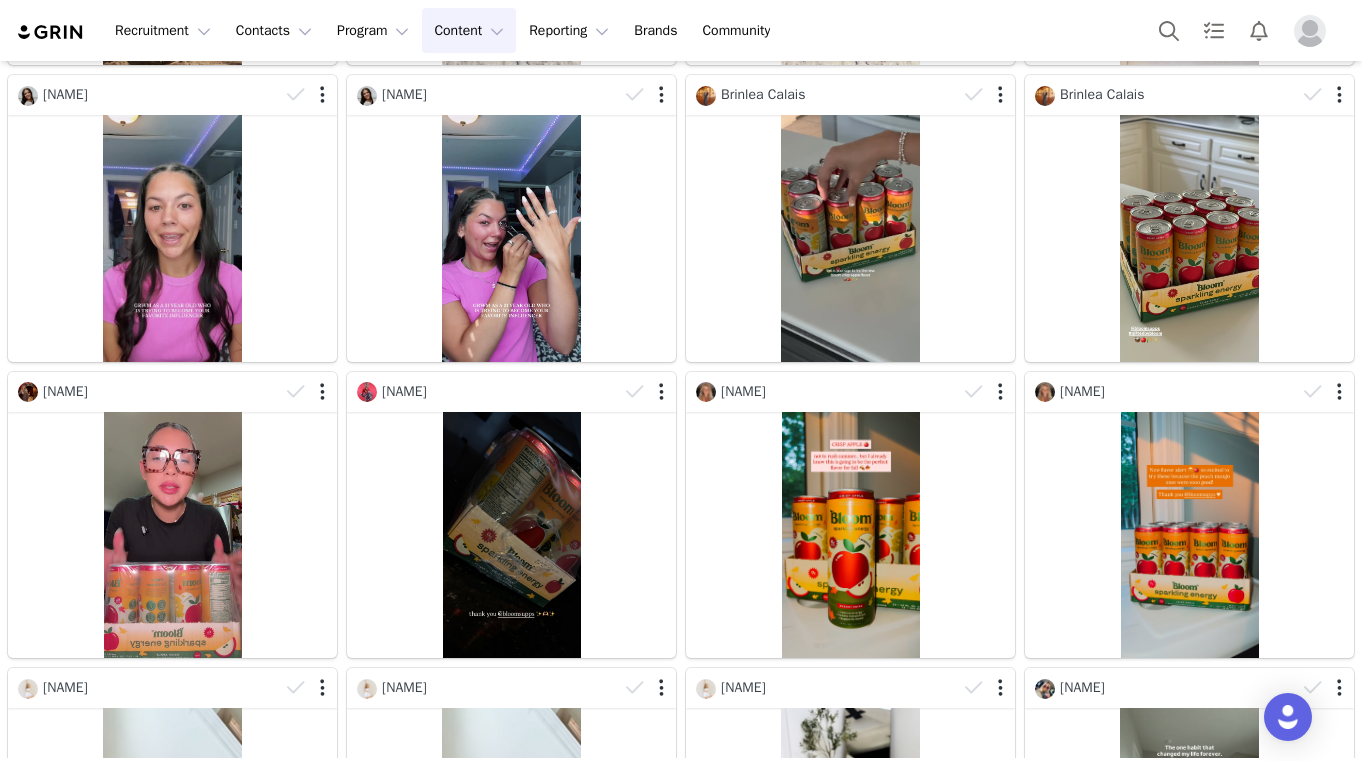 scroll, scrollTop: 0, scrollLeft: 0, axis: both 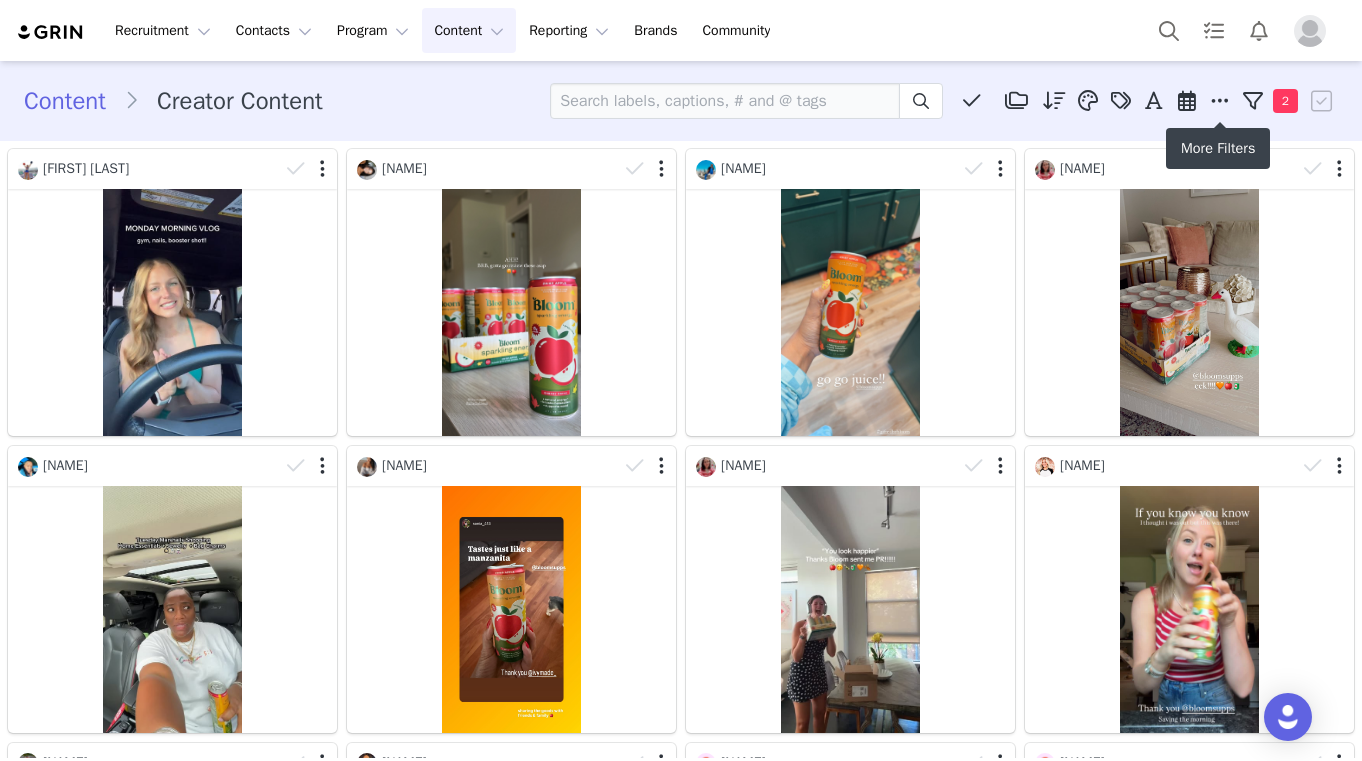 click at bounding box center (1220, 101) 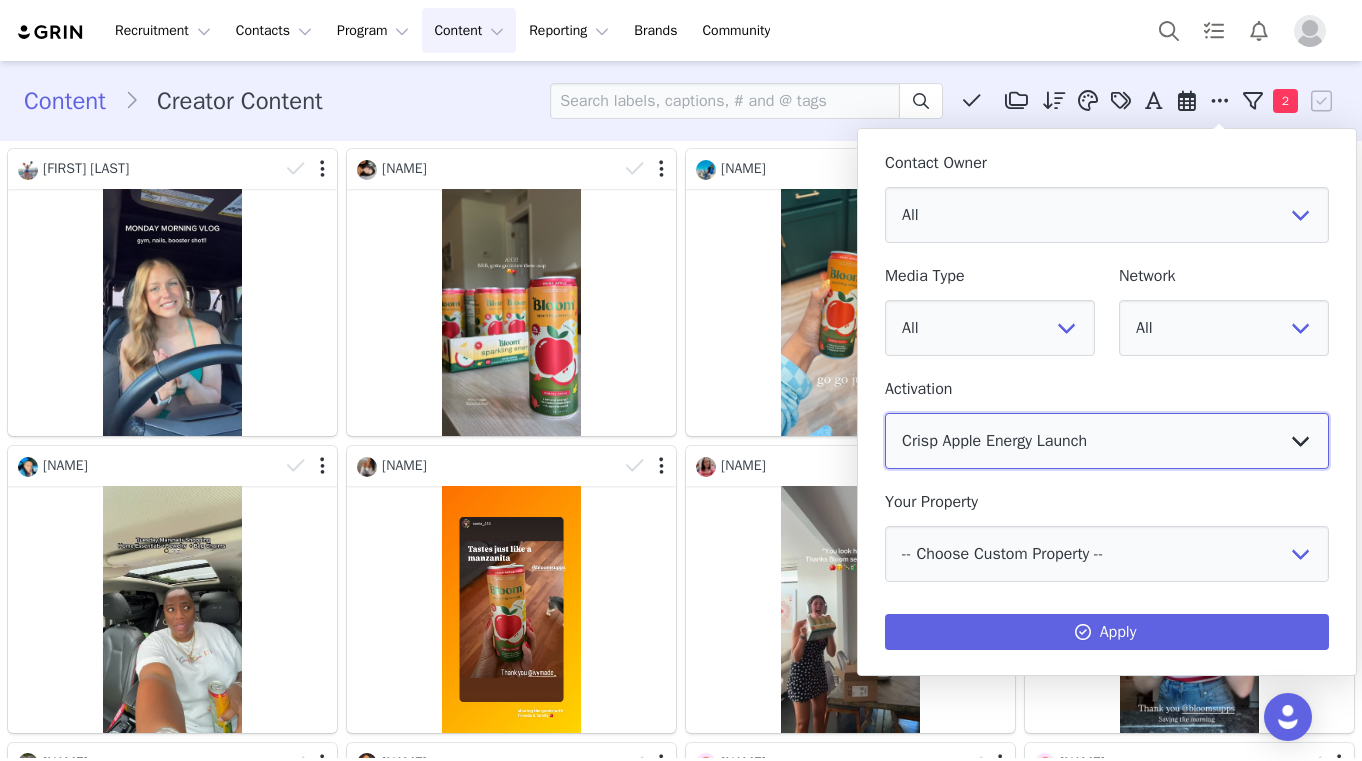 click on "All  Energy Restock   Intro Gifting - Bloom Pop   Intro Gifting - Energy   Crisp Apple Energy Launch   Maman x Bloom Collab   Ulta Launch PR   Intro Gifting - Creatine Gummies   Bloom Pop Restock   Frosted Lemonade PR   Bloom Pop PR   Manually Activated Energy Creators   Nutrition Restock   Intro Gifting - Nutrition" at bounding box center [1107, 441] 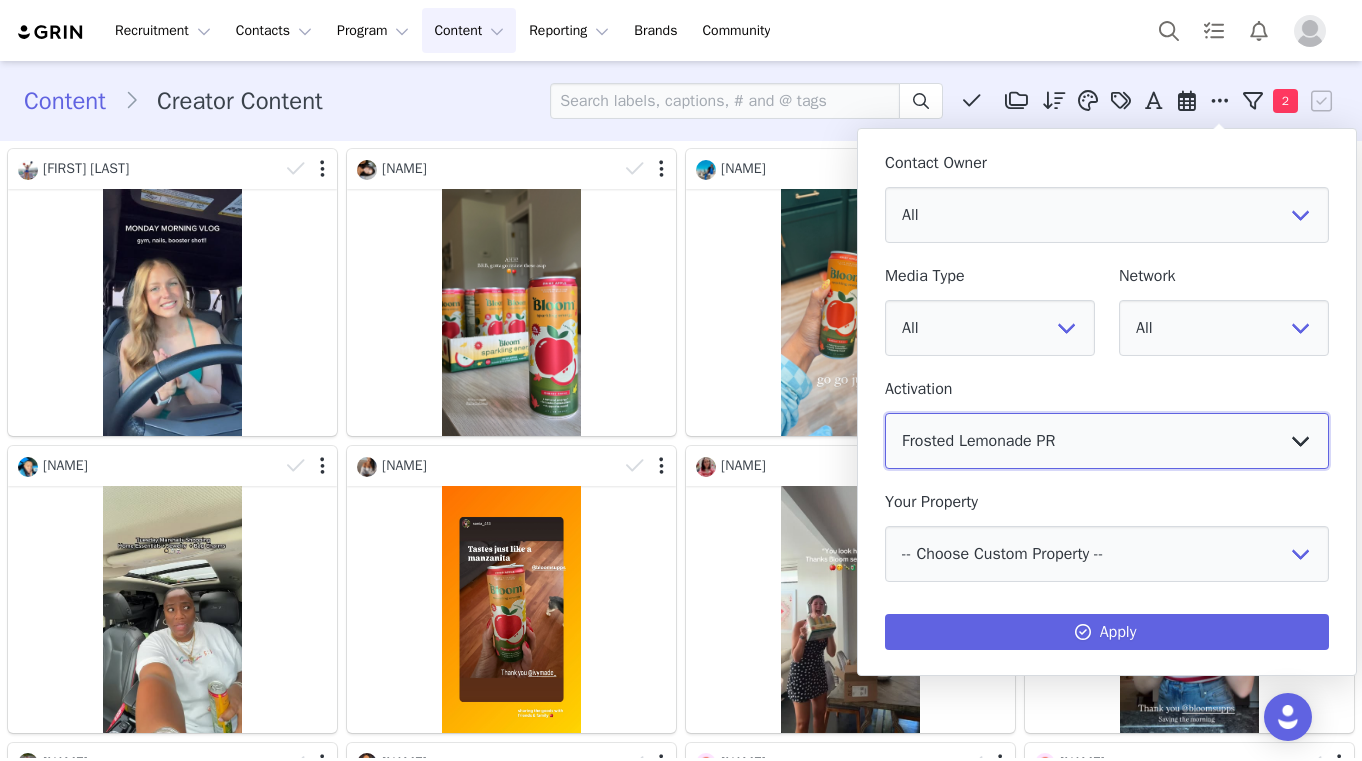 click on "All  Energy Restock   Intro Gifting - Bloom Pop   Intro Gifting - Energy   Crisp Apple Energy Launch   Maman x Bloom Collab   Ulta Launch PR   Intro Gifting - Creatine Gummies   Bloom Pop Restock   Frosted Lemonade PR   Bloom Pop PR   Manually Activated Energy Creators   Nutrition Restock   Intro Gifting - Nutrition" at bounding box center [1107, 441] 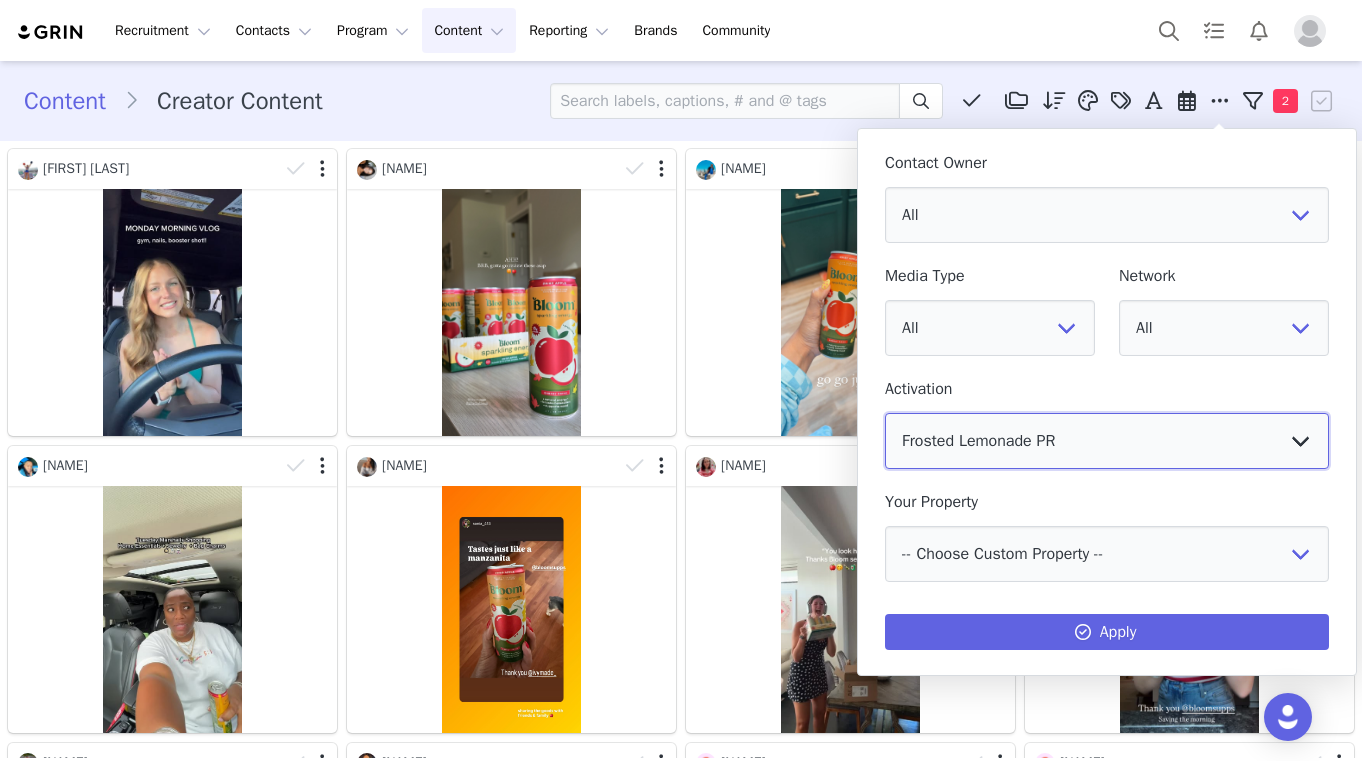 select on "5062f843-9263-40cb-ba68-b7ab6af3bb22" 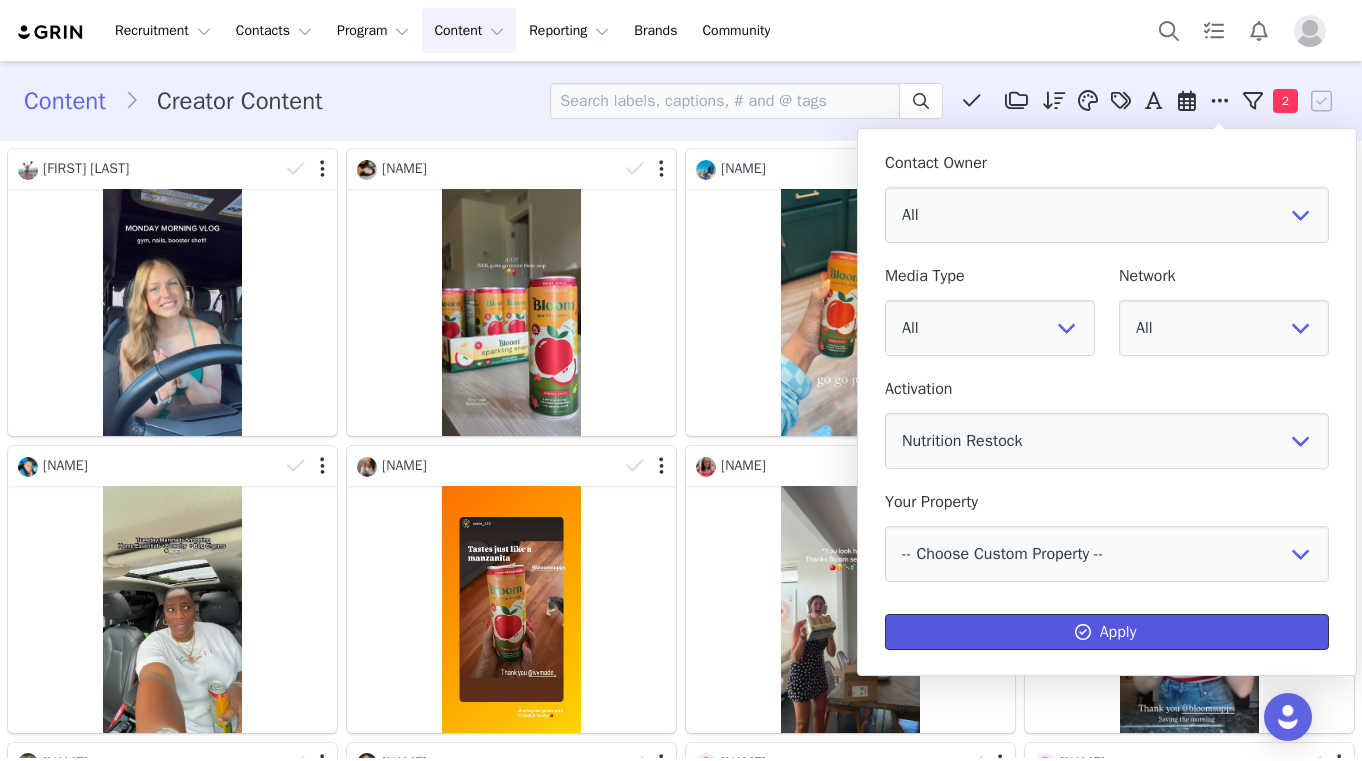 click on "Apply" at bounding box center (1107, 632) 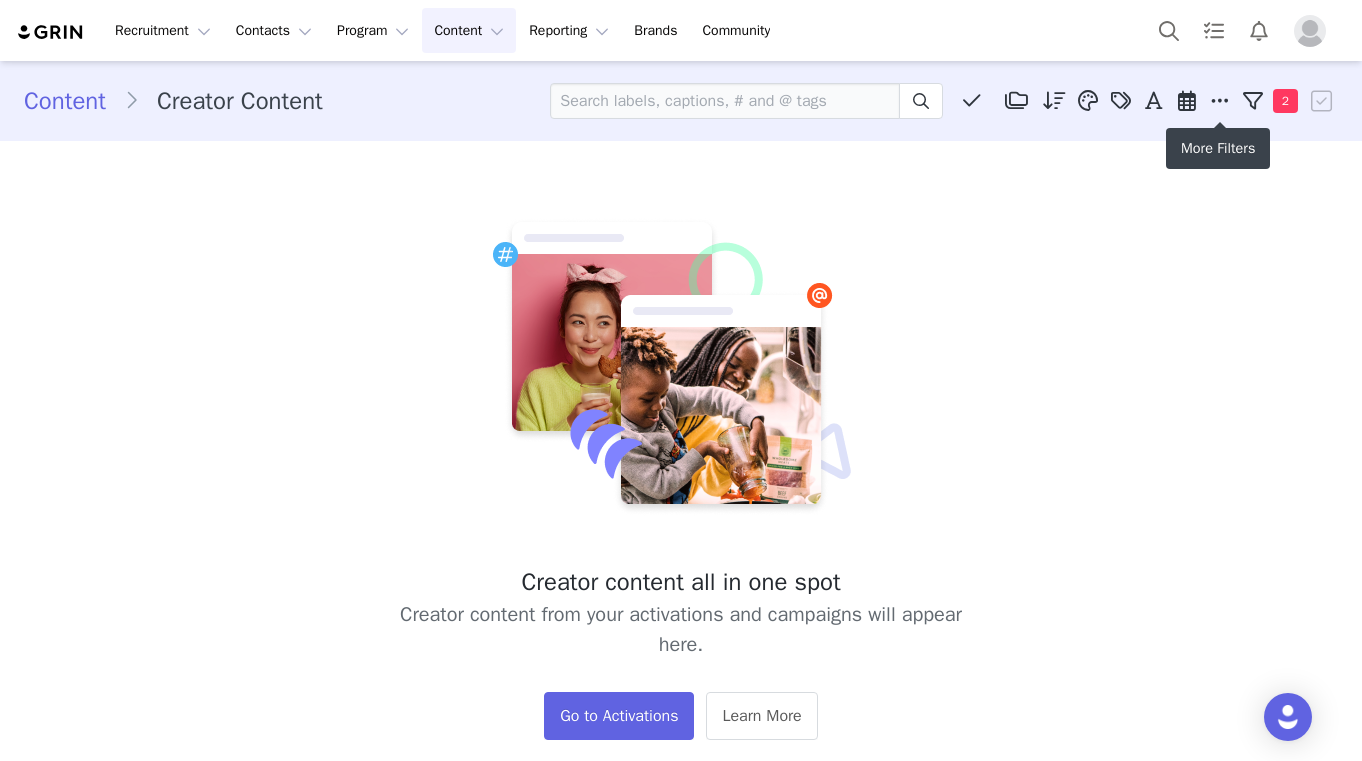 click at bounding box center [1220, 101] 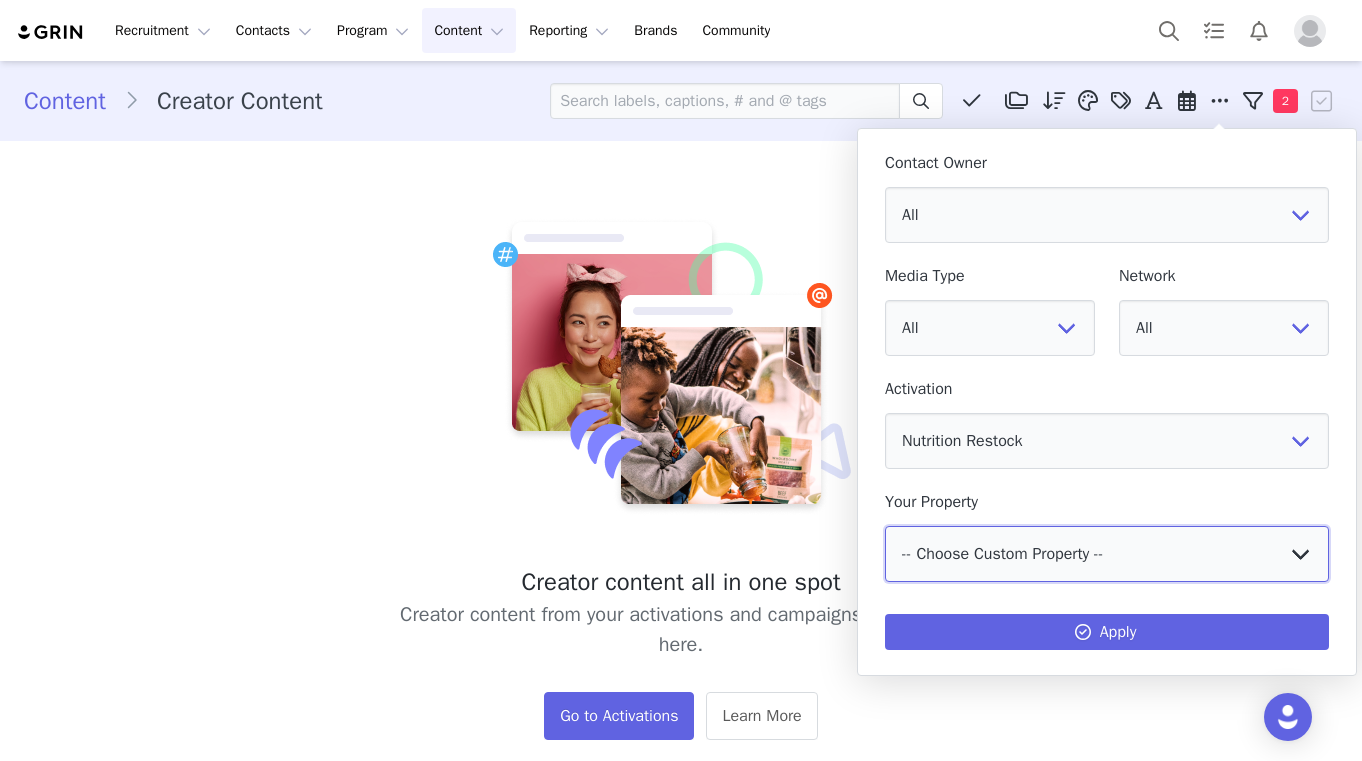 click on "-- Choose Custom Property --  Scouter / Owner   Zap Outreach Automation Ran   Outreach Type   Zap Outreach   Pillar   Are you over the age of 18?   Located in the U.S.?   Gifting Reason   Receive Energy or Supplements?" at bounding box center [1107, 554] 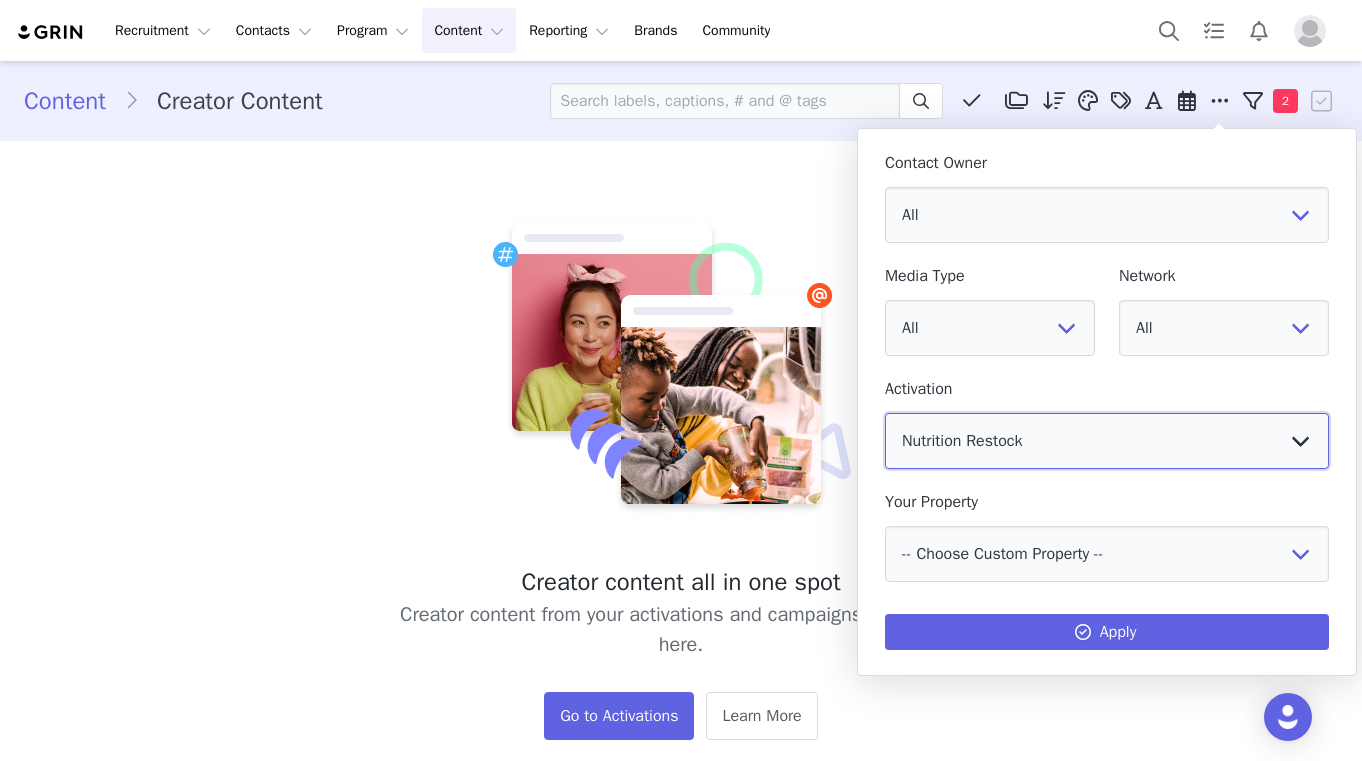 click on "All  Energy Restock   Intro Gifting - Bloom Pop   Intro Gifting - Energy   Crisp Apple Energy Launch   Maman x Bloom Collab   Ulta Launch PR   Intro Gifting - Creatine Gummies   Bloom Pop Restock   Frosted Lemonade PR   Bloom Pop PR   Manually Activated Energy Creators   Nutrition Restock   Intro Gifting - Nutrition" at bounding box center [1107, 441] 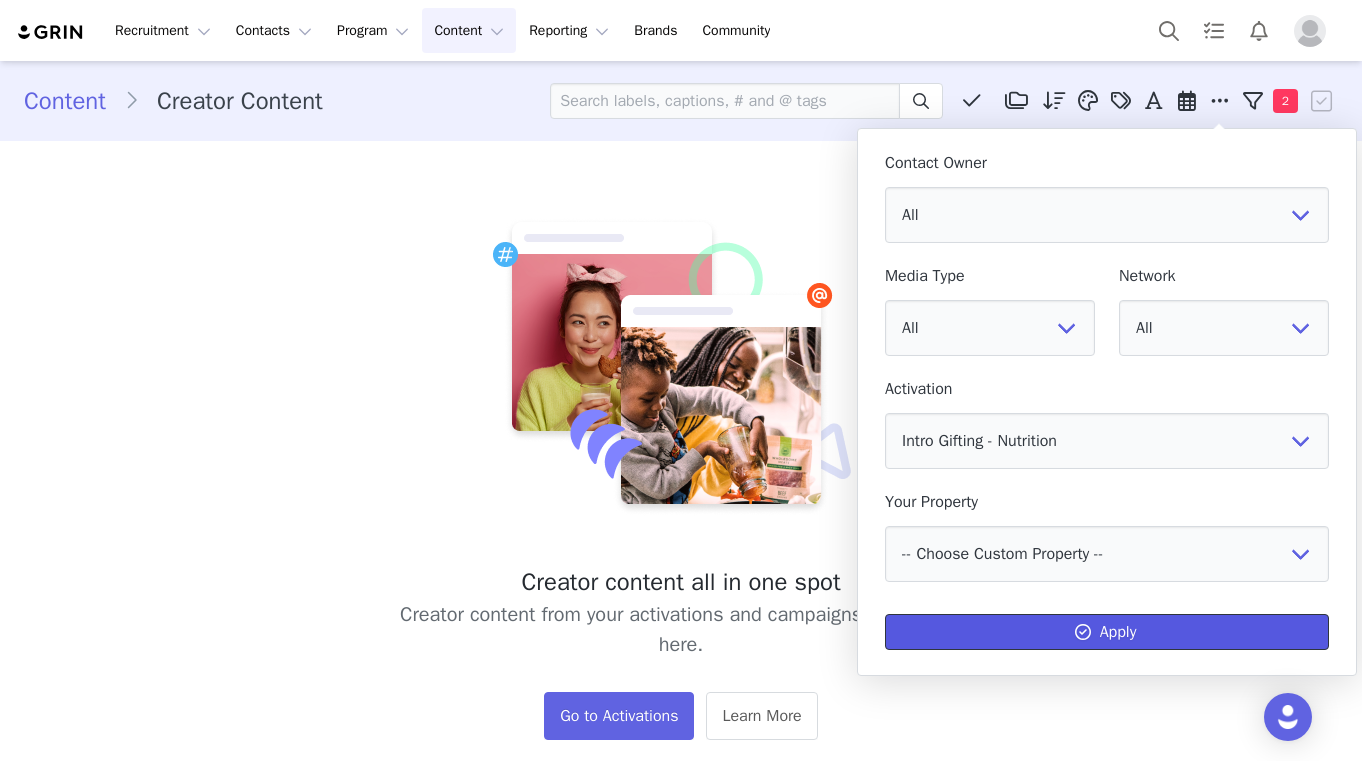 click on "Apply" at bounding box center [1107, 632] 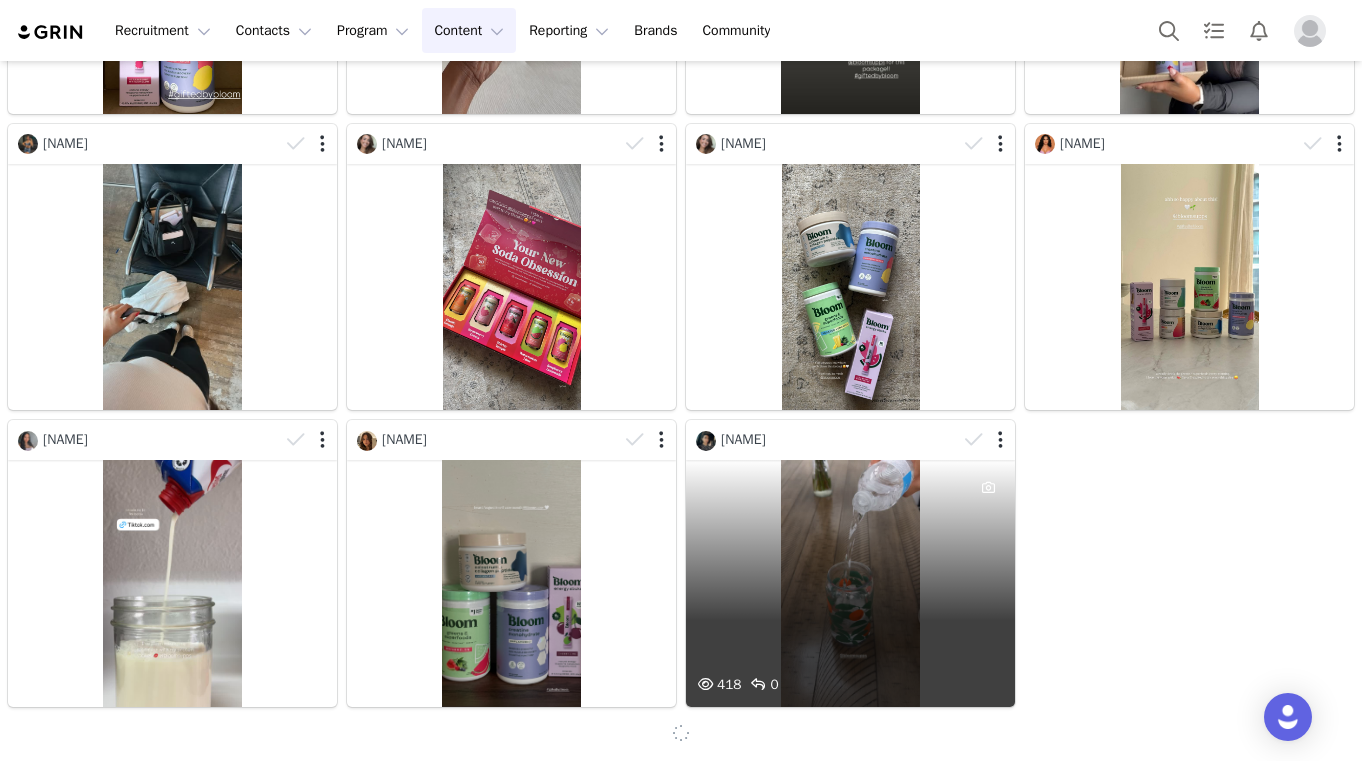 scroll, scrollTop: 873, scrollLeft: 0, axis: vertical 